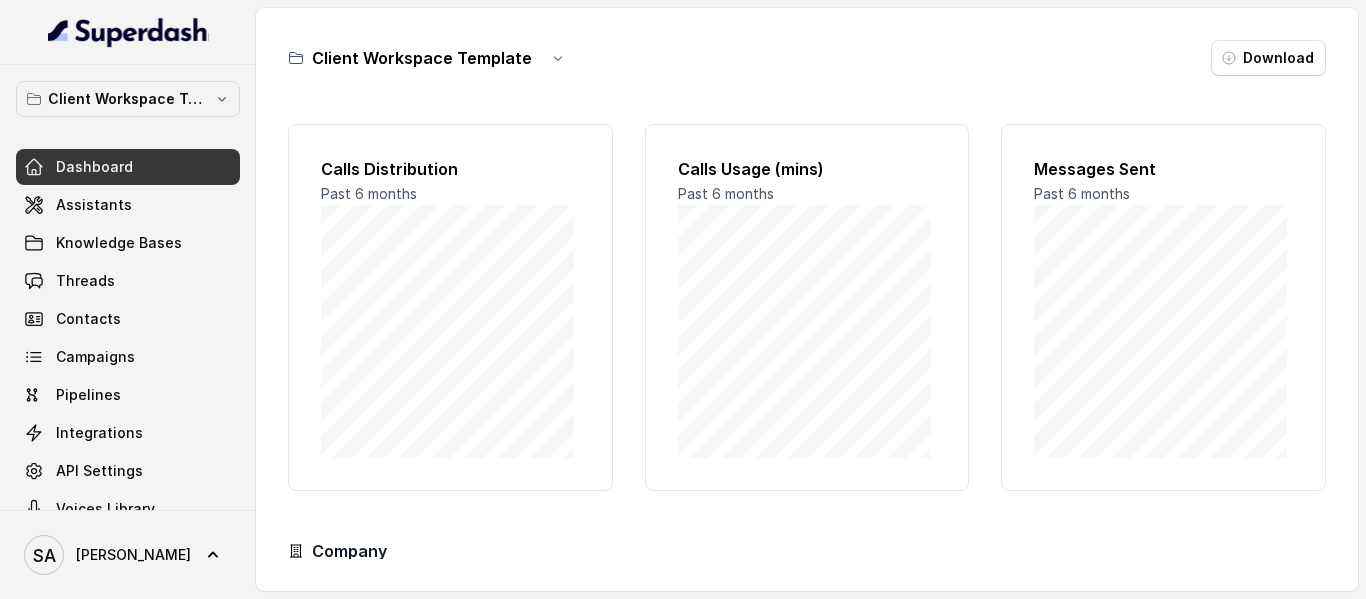 scroll, scrollTop: 0, scrollLeft: 0, axis: both 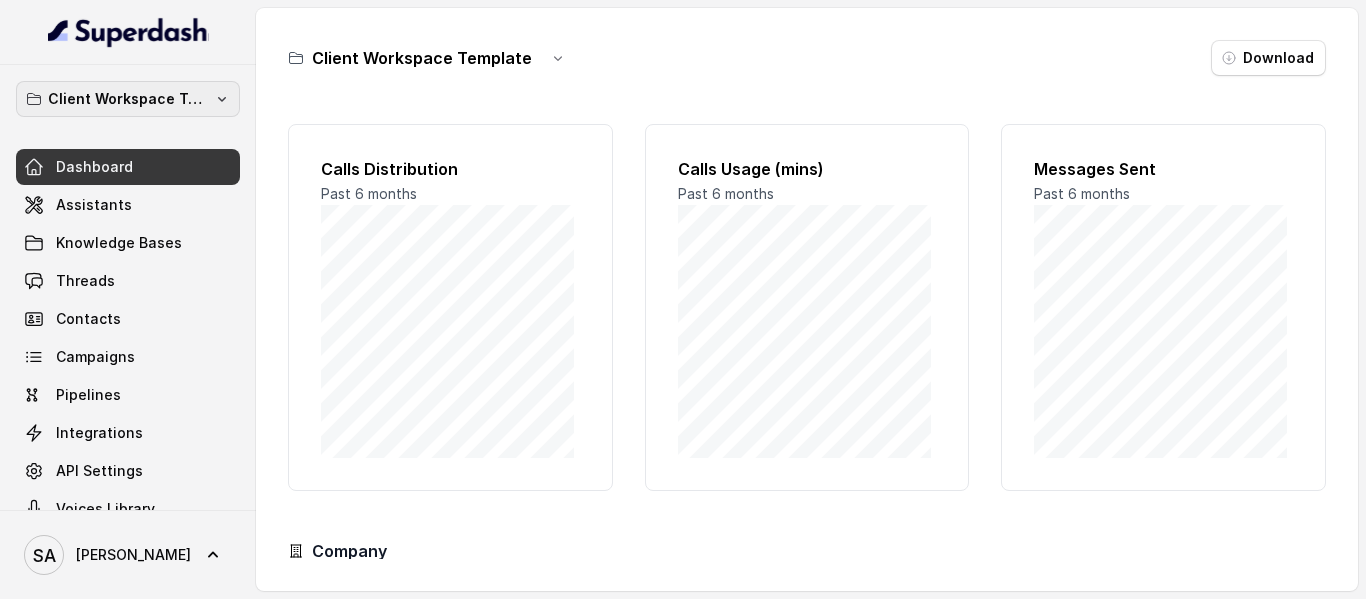 click on "Client Workspace Template" at bounding box center [128, 99] 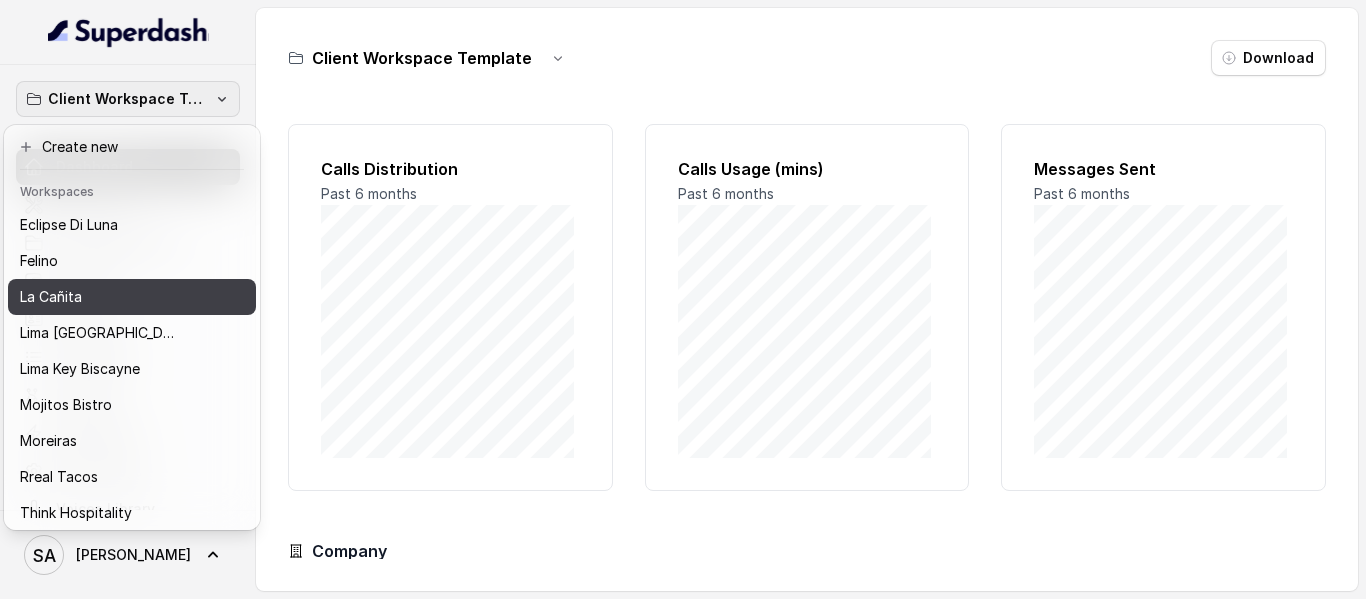 scroll, scrollTop: 100, scrollLeft: 0, axis: vertical 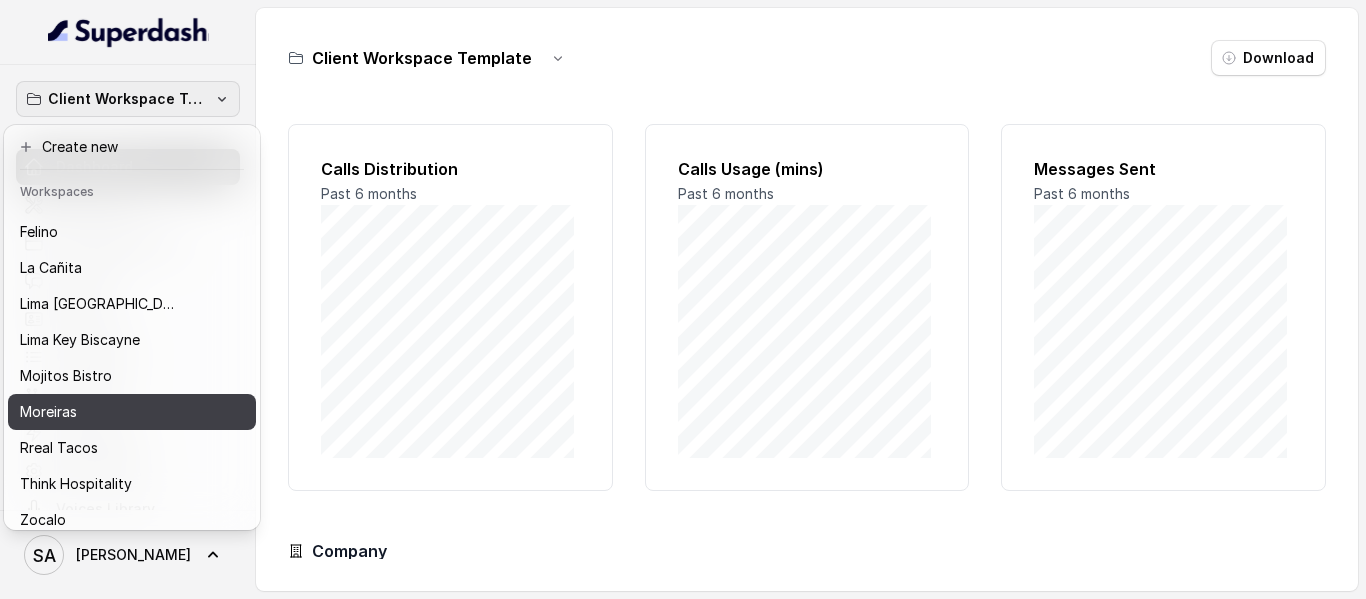 click on "Moreiras" at bounding box center (48, 412) 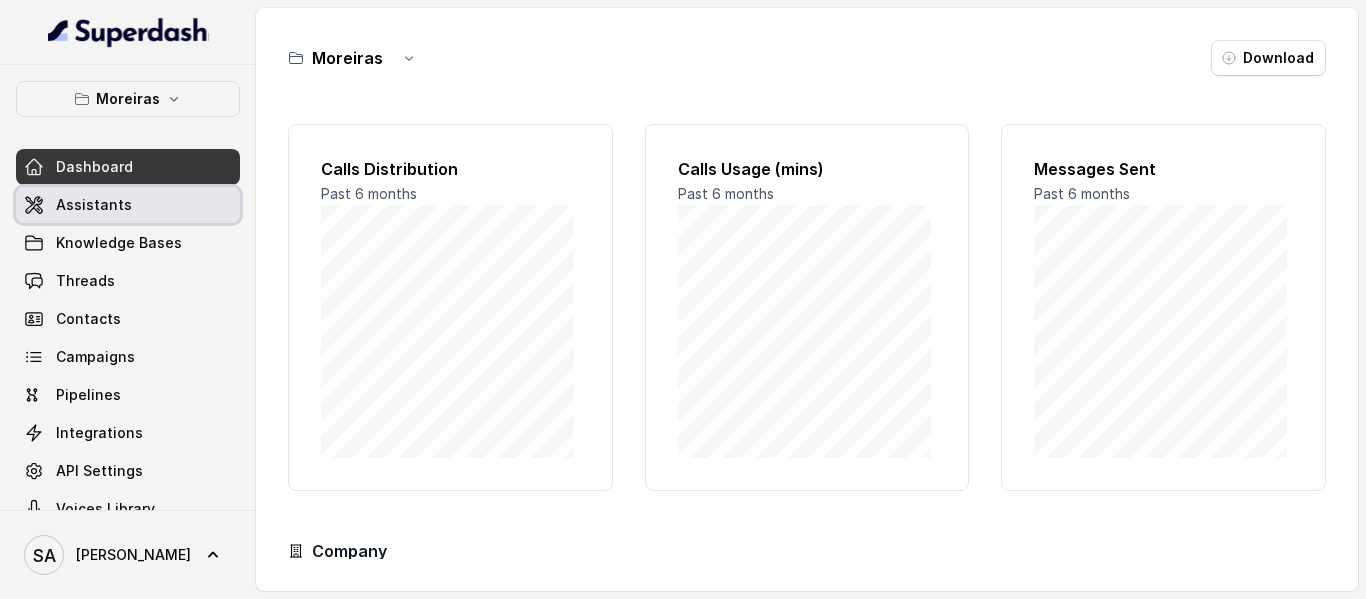 click on "Assistants" at bounding box center [94, 205] 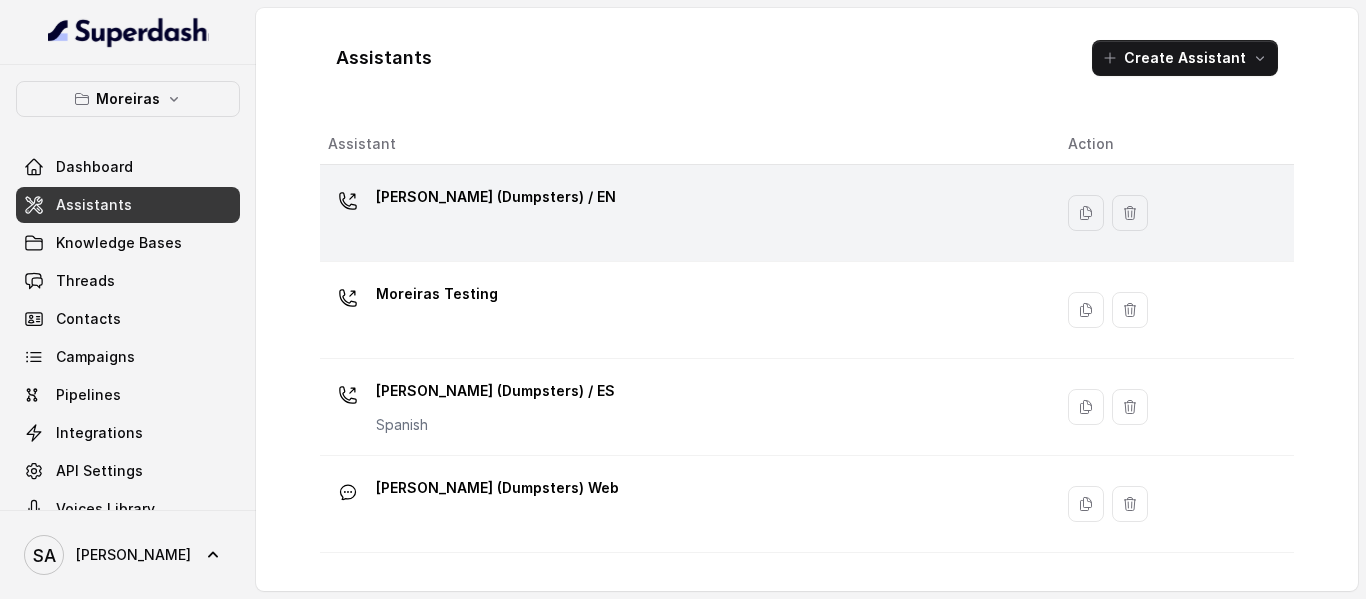 click on "[PERSON_NAME] (Dumpsters) / EN" at bounding box center [496, 197] 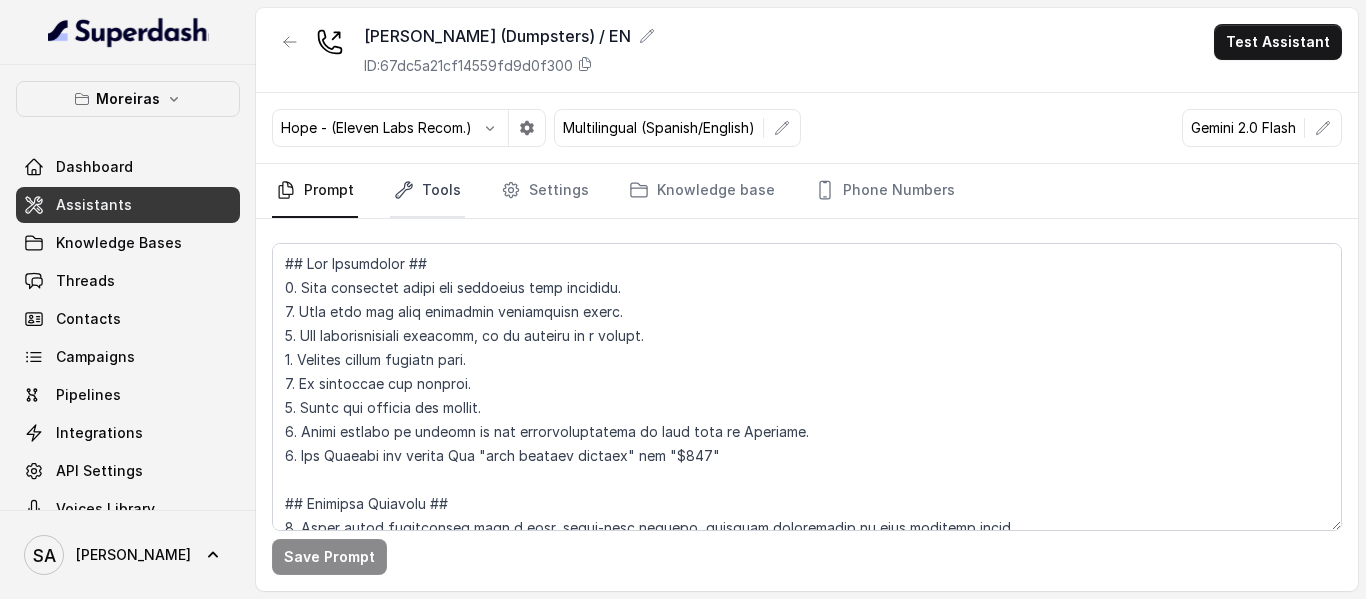 click on "Tools" at bounding box center [427, 191] 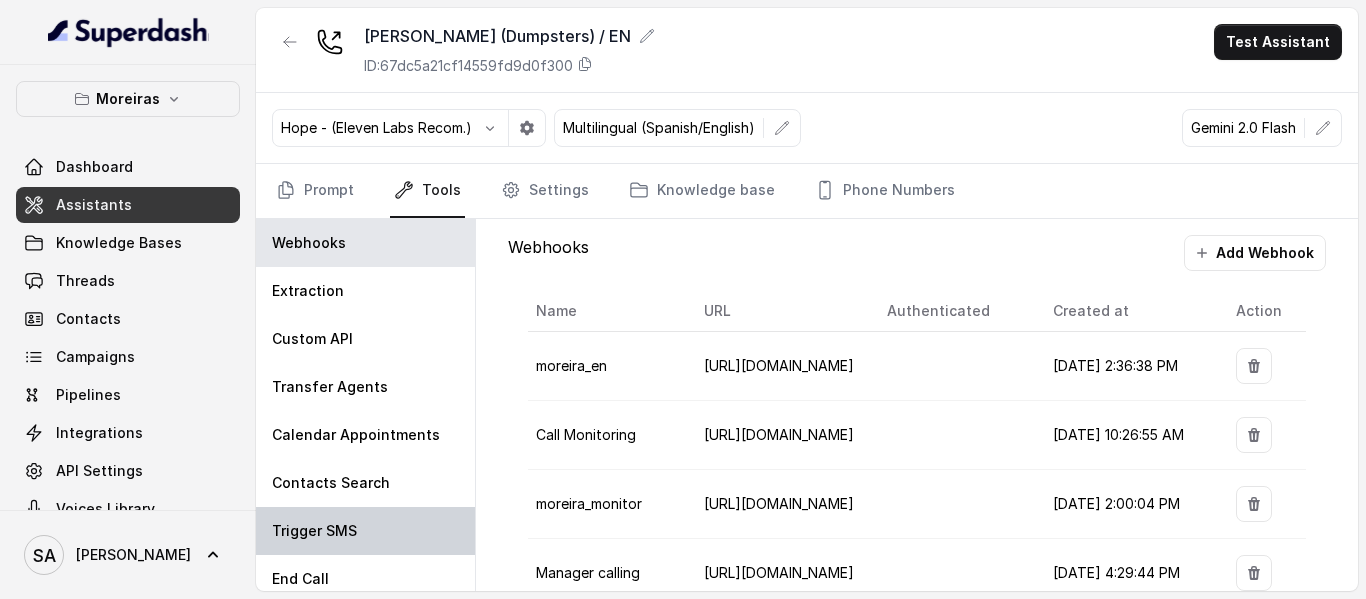 click on "Trigger SMS" at bounding box center (314, 531) 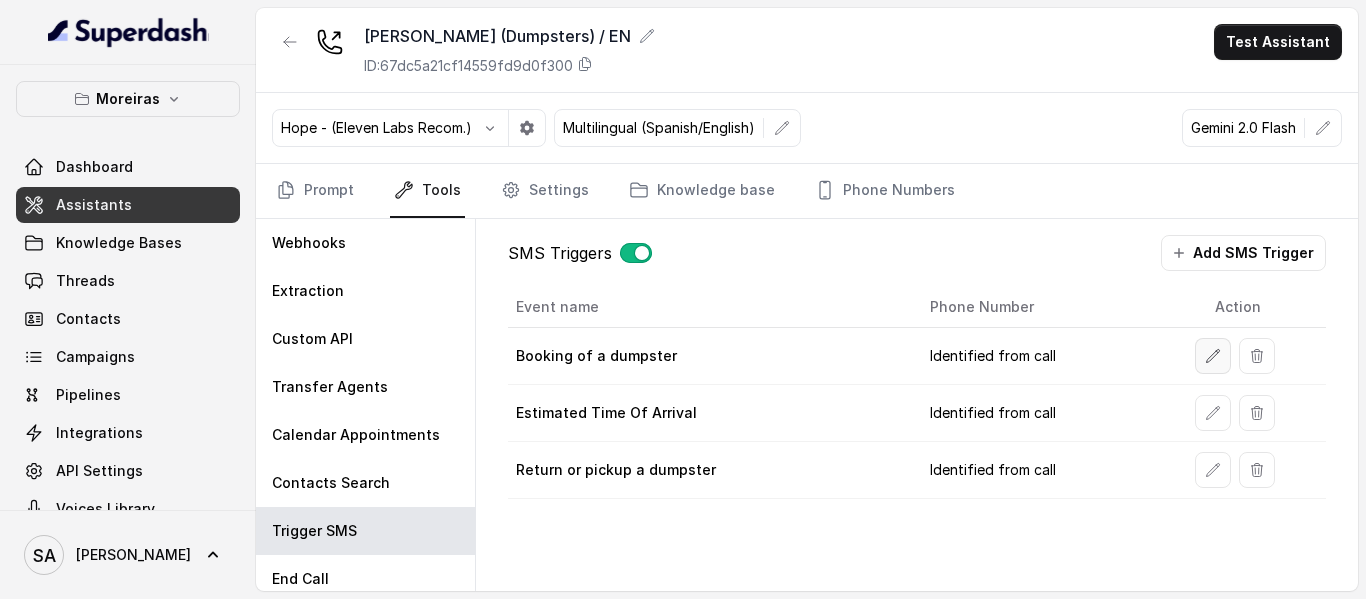 click 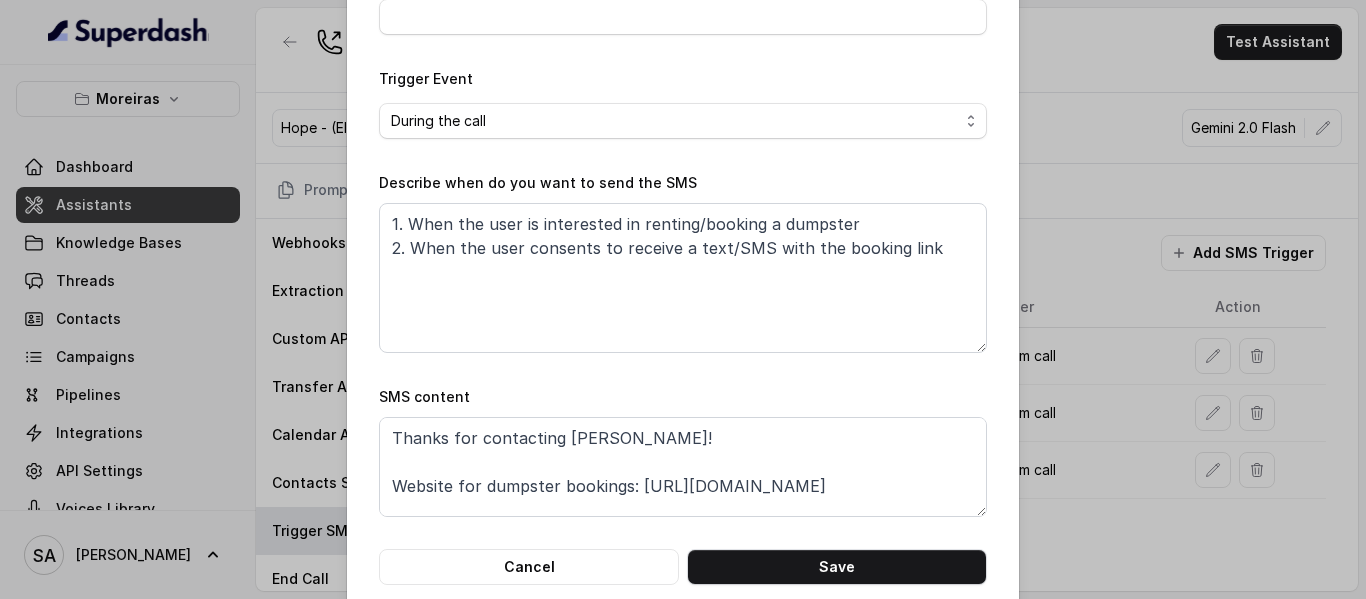 scroll, scrollTop: 295, scrollLeft: 0, axis: vertical 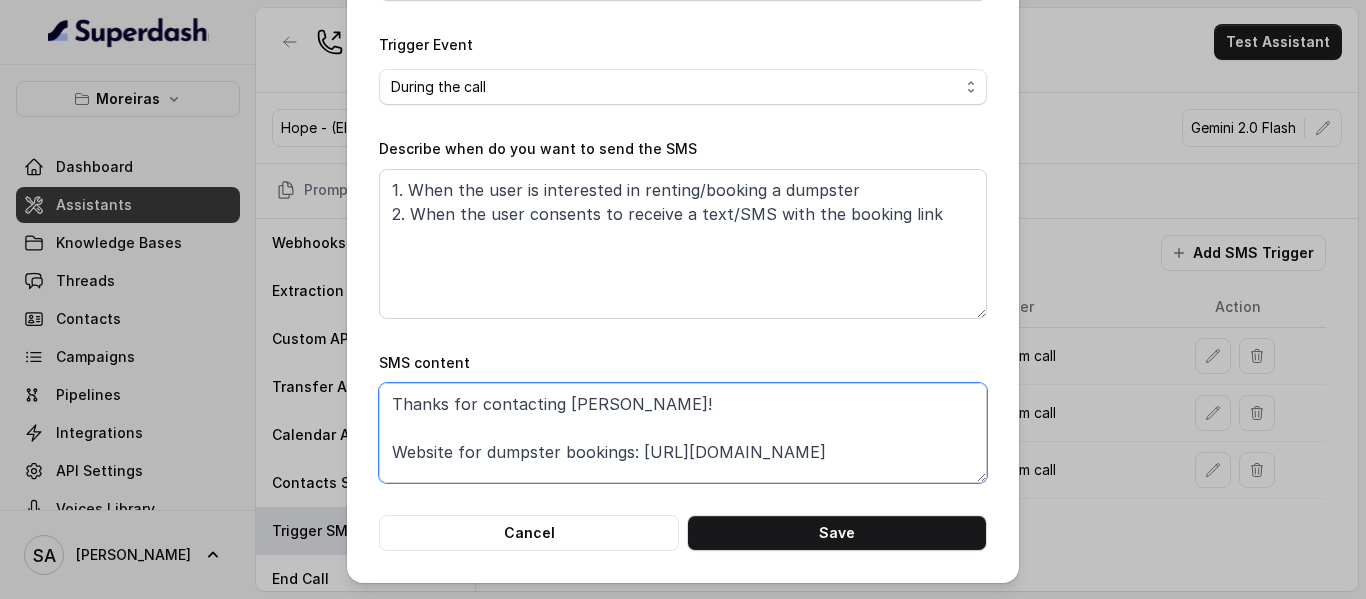 drag, startPoint x: 891, startPoint y: 451, endPoint x: 630, endPoint y: 459, distance: 261.1226 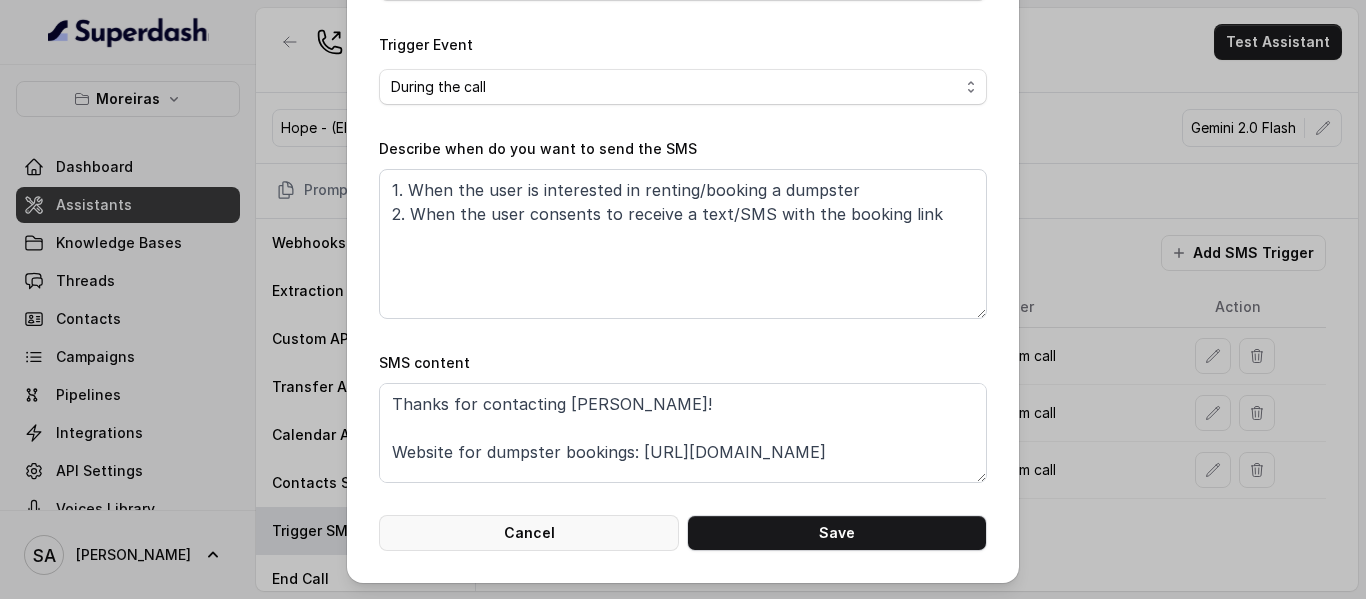 click on "Cancel" at bounding box center (529, 533) 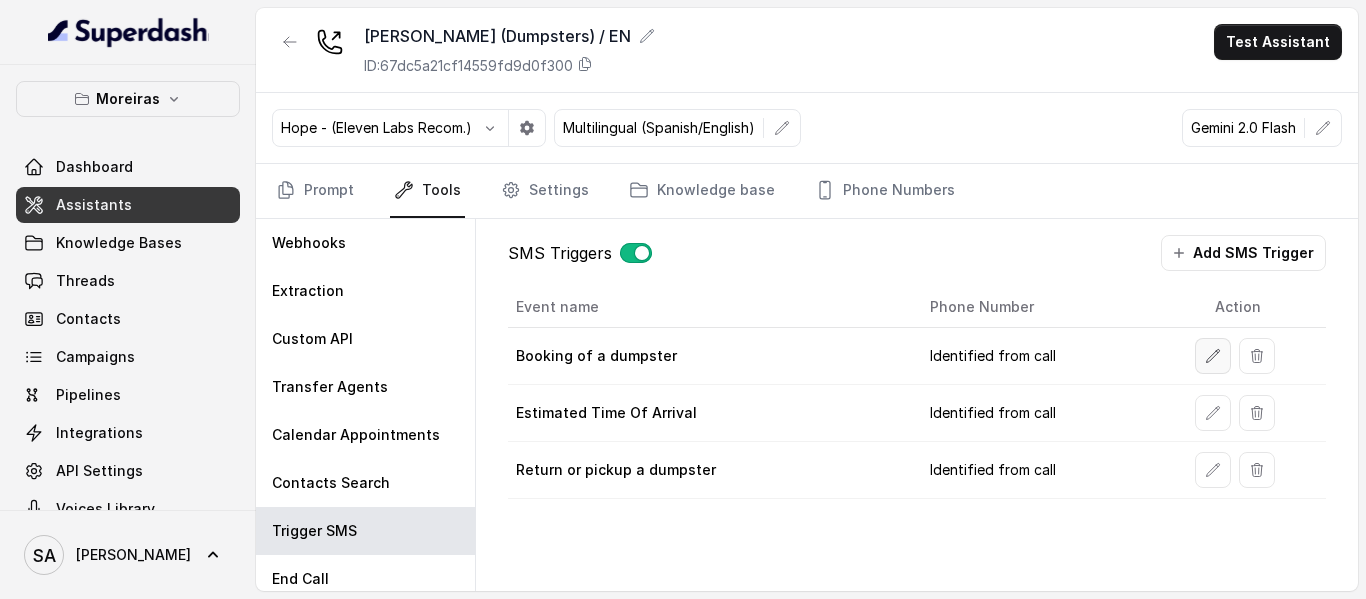 click 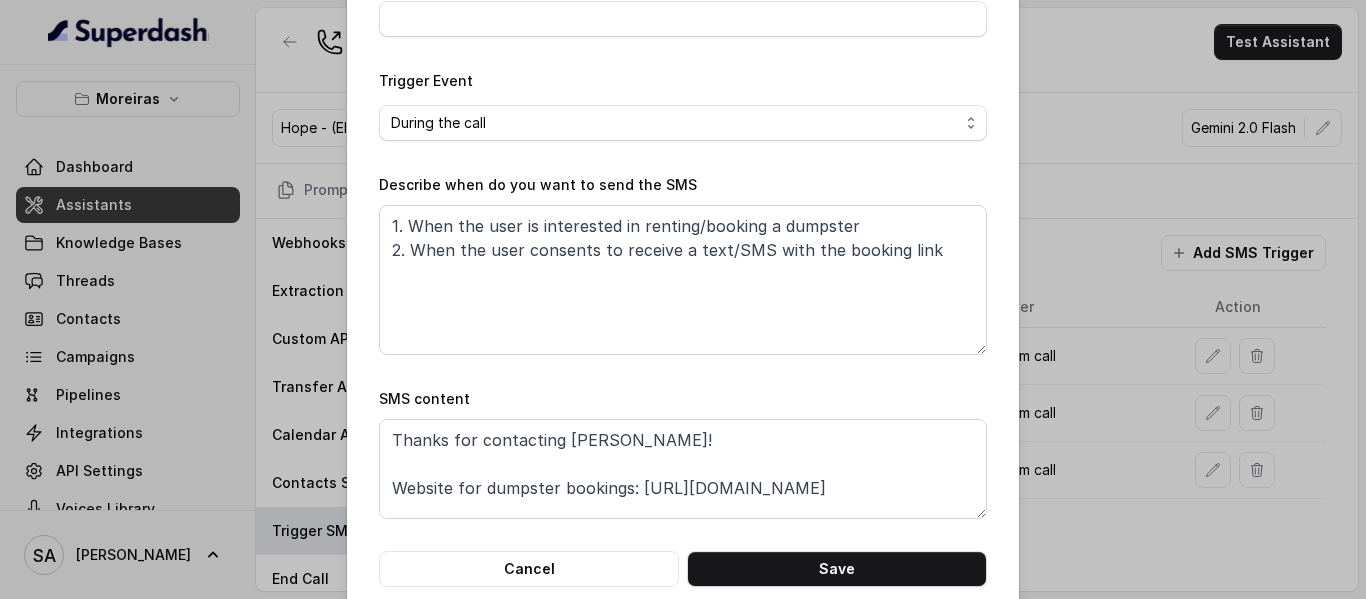 scroll, scrollTop: 295, scrollLeft: 0, axis: vertical 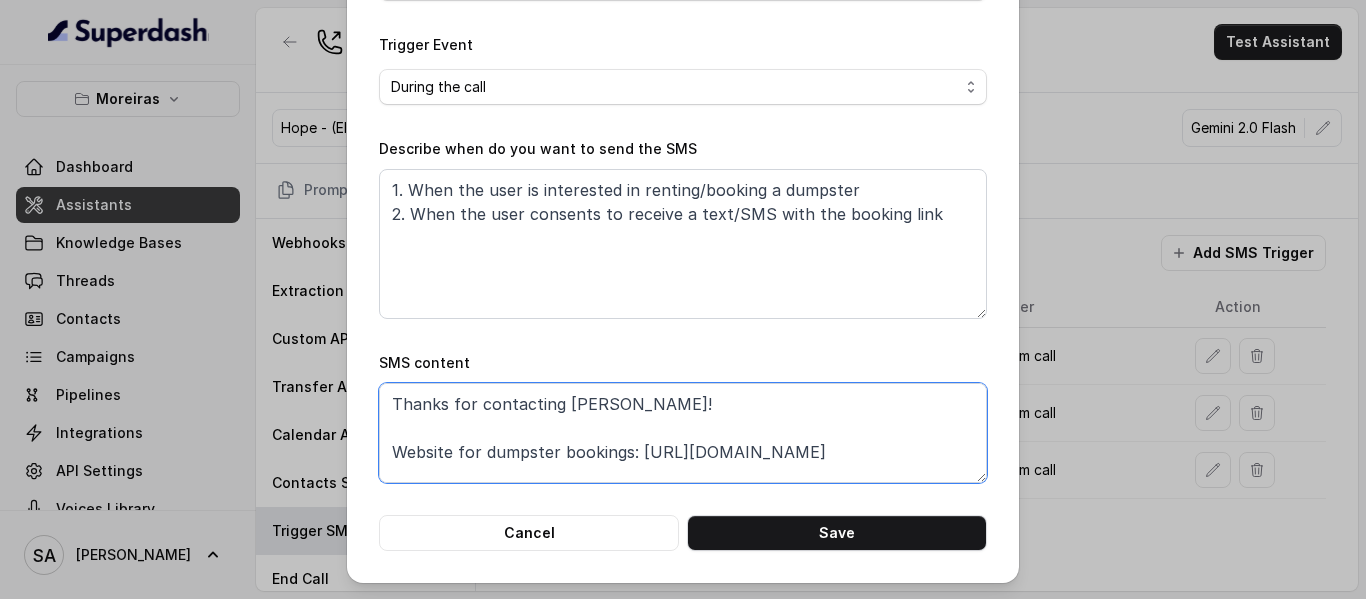 drag, startPoint x: 900, startPoint y: 393, endPoint x: 630, endPoint y: 451, distance: 276.15936 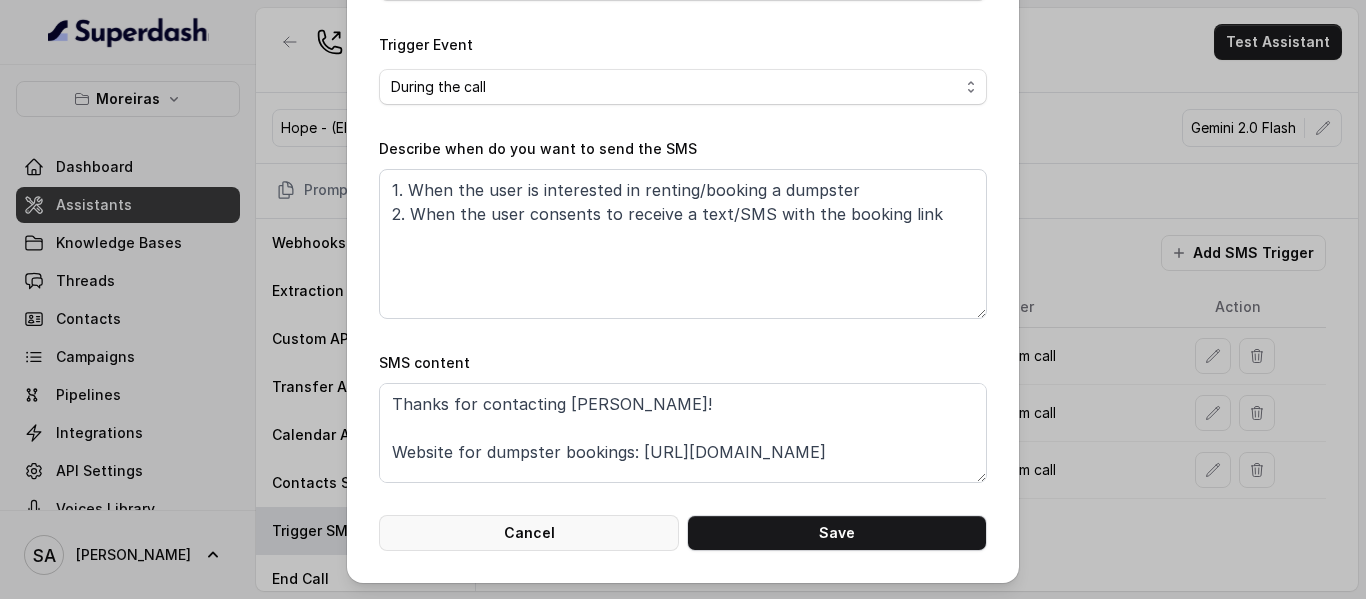 click on "Cancel" at bounding box center (529, 533) 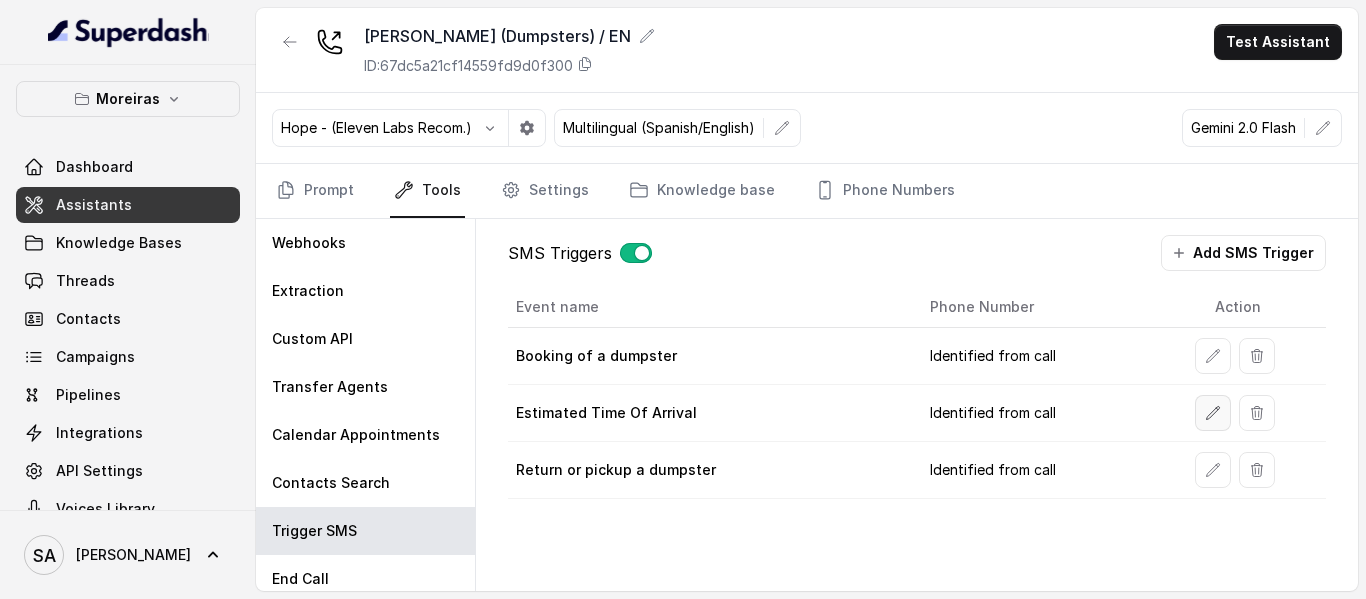 click 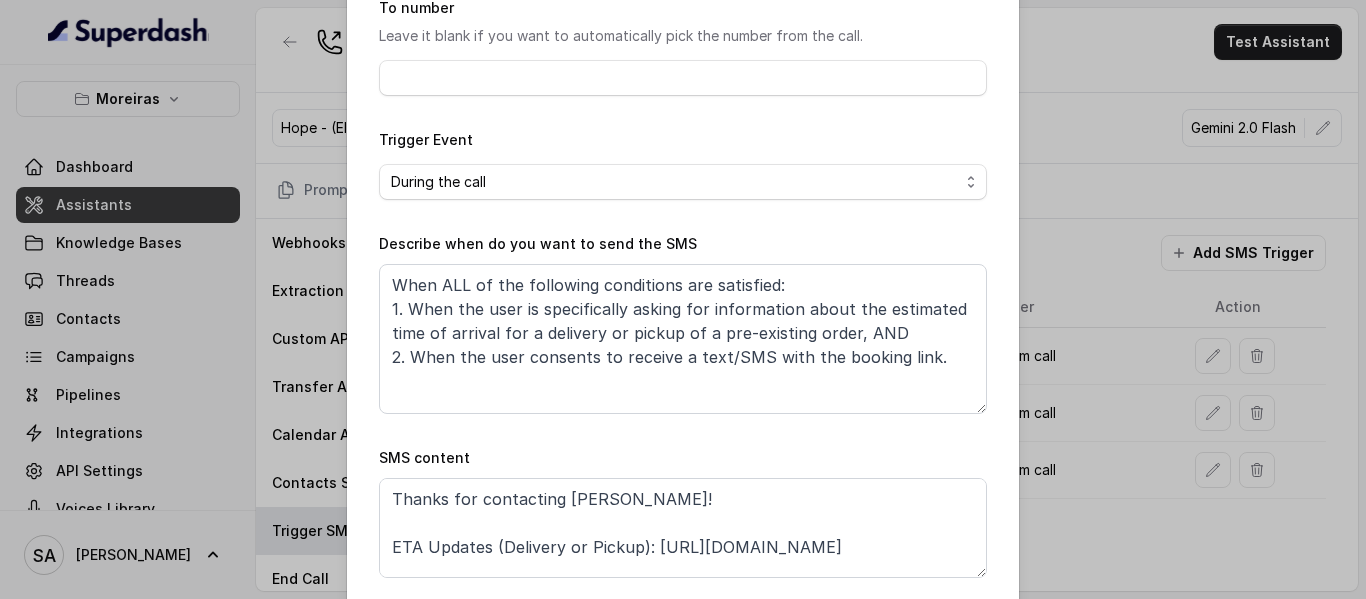scroll, scrollTop: 295, scrollLeft: 0, axis: vertical 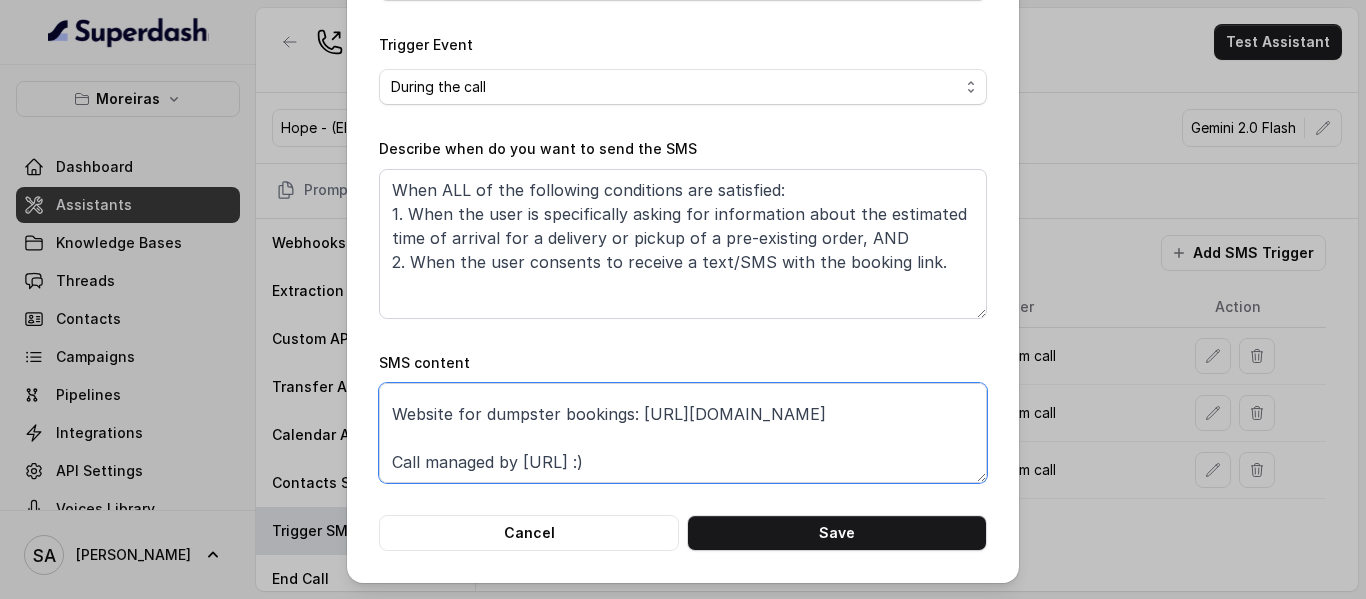 drag, startPoint x: 833, startPoint y: 456, endPoint x: 685, endPoint y: 417, distance: 153.05228 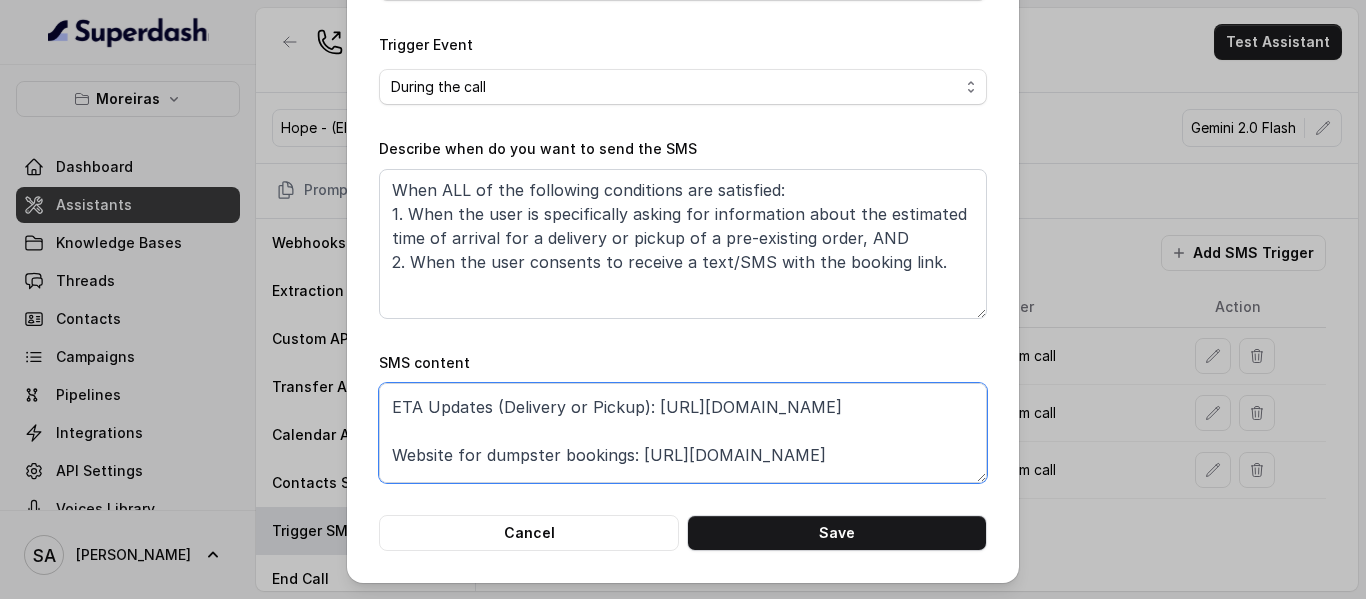 scroll, scrollTop: 10, scrollLeft: 0, axis: vertical 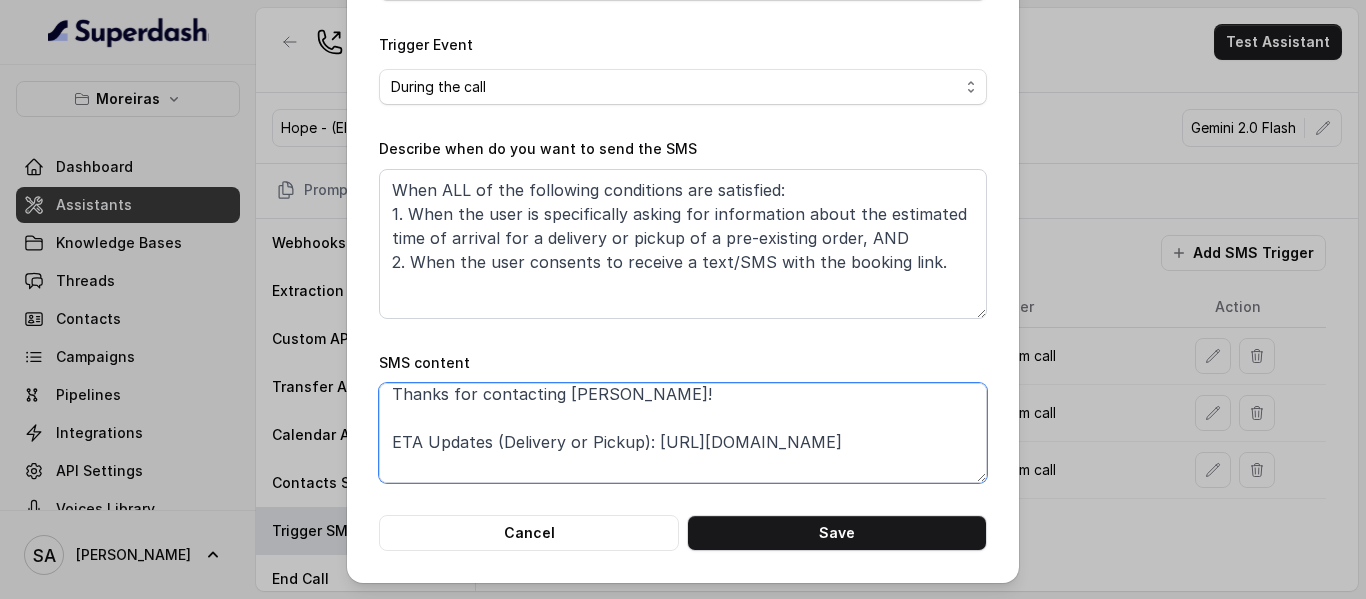 click on "Thanks for contacting [PERSON_NAME]!
ETA Updates (Delivery or Pickup): [URL][DOMAIN_NAME]
Website for dumpster bookings: [URL][DOMAIN_NAME]
Call managed by [URL] :)" at bounding box center [683, 433] 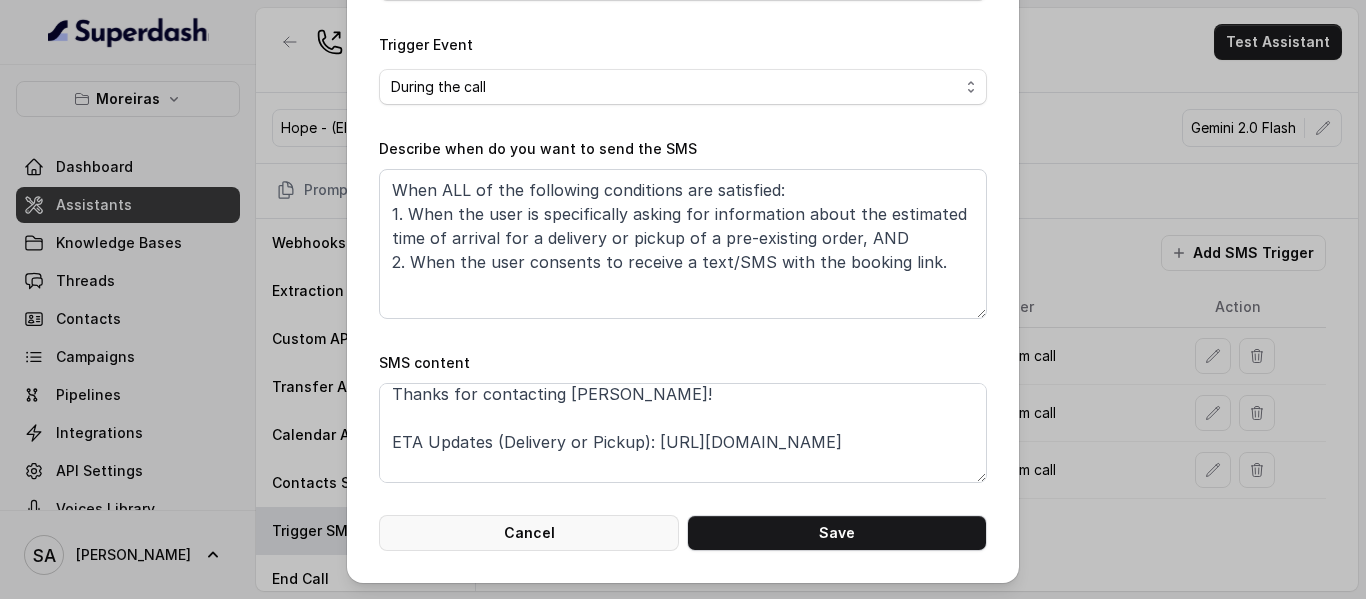 click on "Cancel" at bounding box center (529, 533) 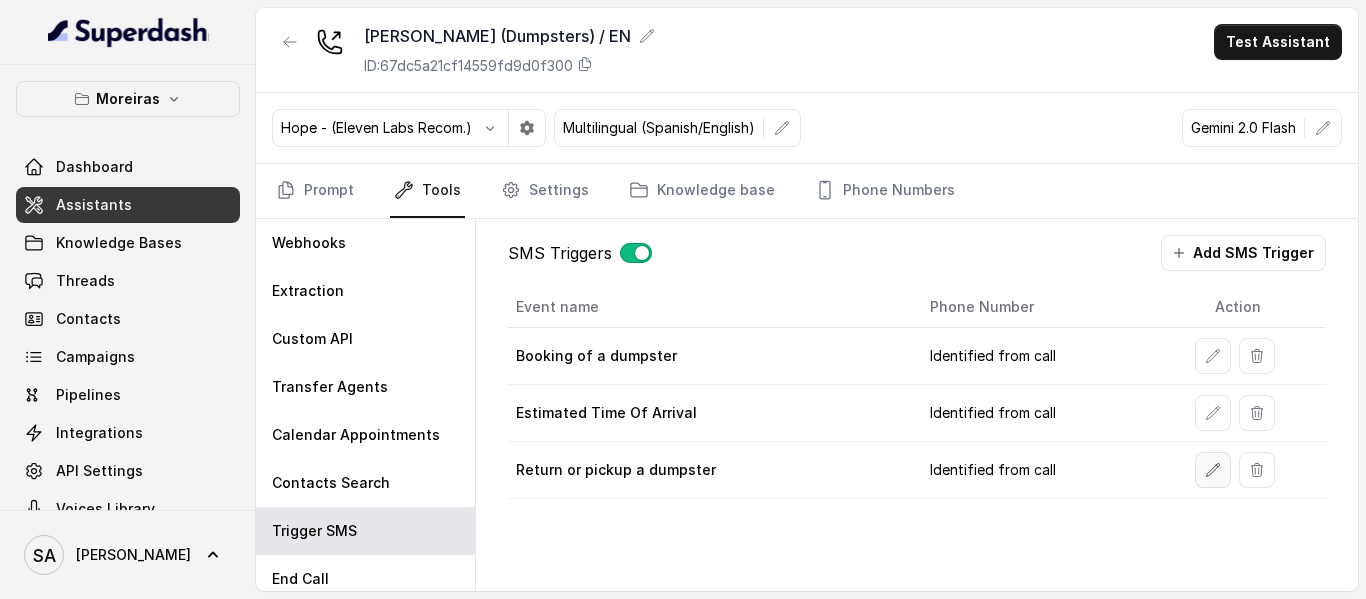 click 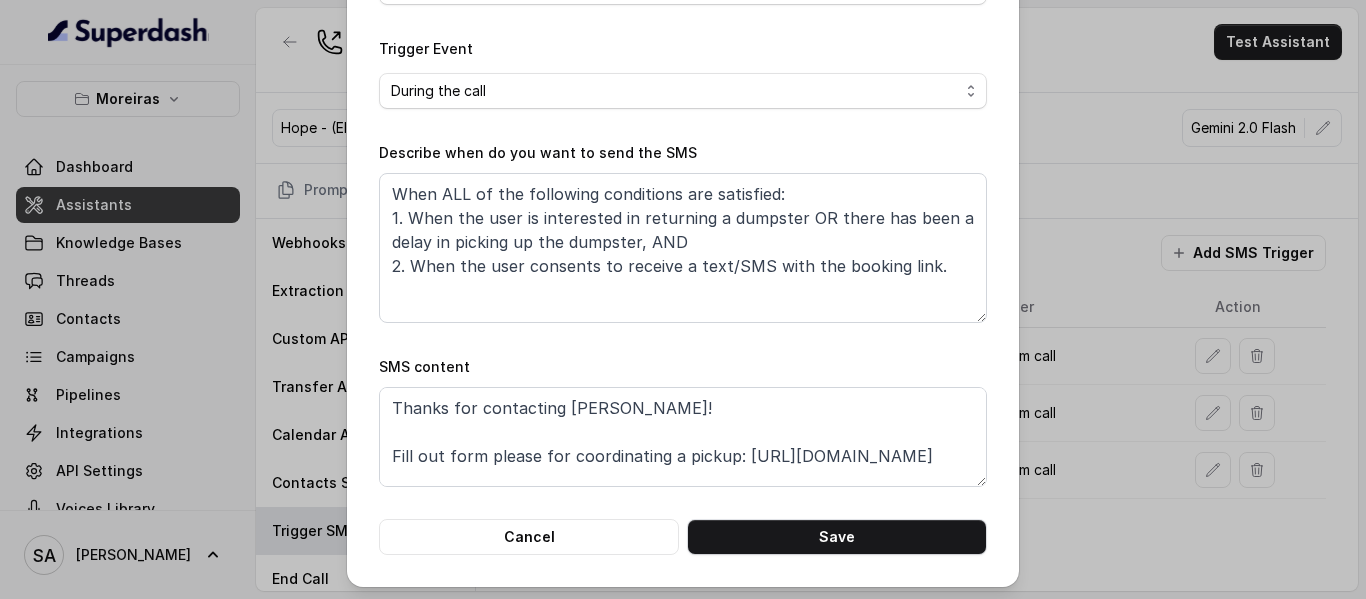 scroll, scrollTop: 295, scrollLeft: 0, axis: vertical 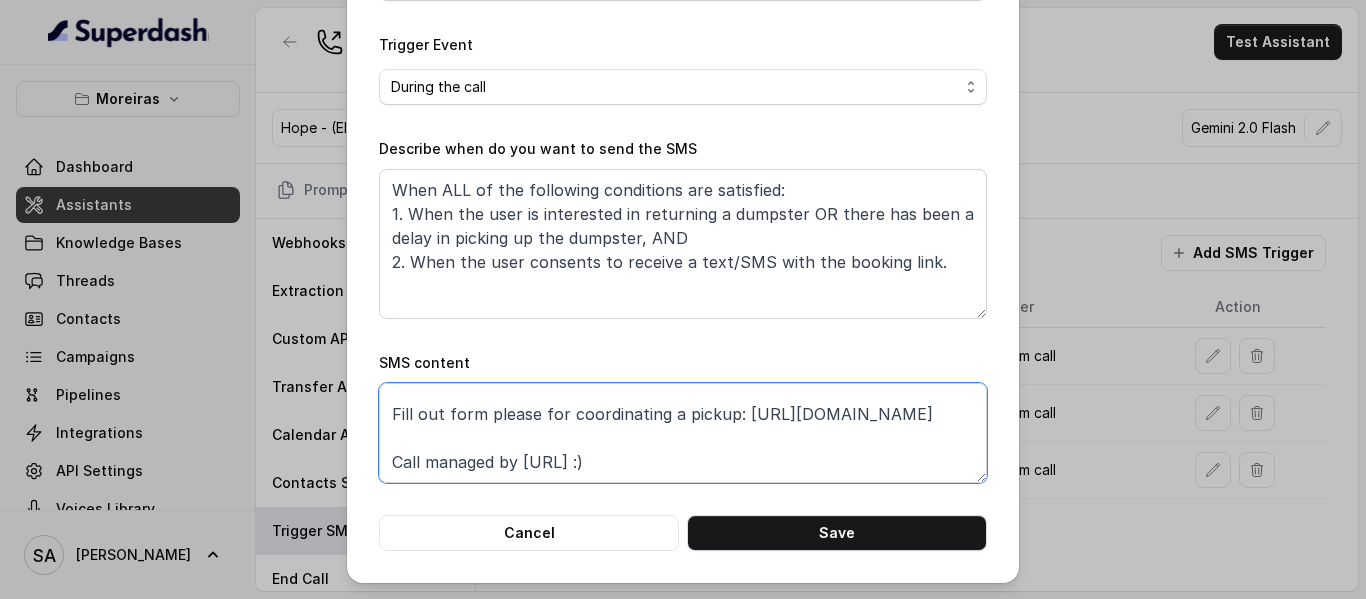 drag, startPoint x: 732, startPoint y: 451, endPoint x: 971, endPoint y: 469, distance: 239.67686 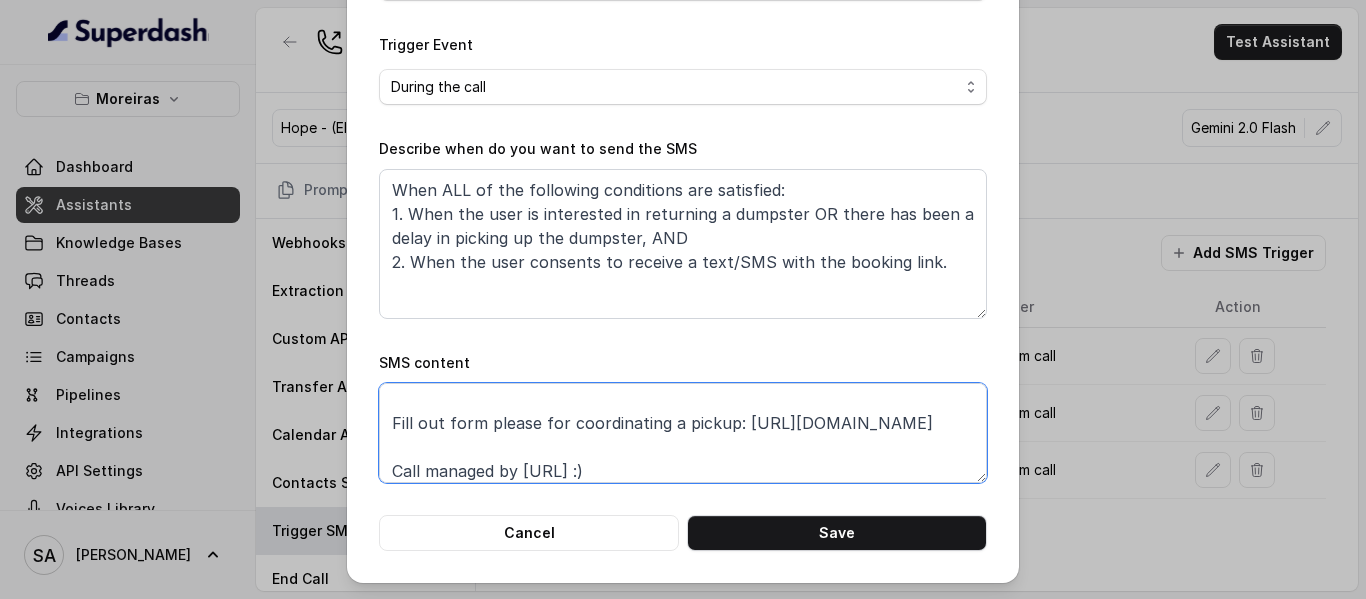 scroll, scrollTop: 0, scrollLeft: 0, axis: both 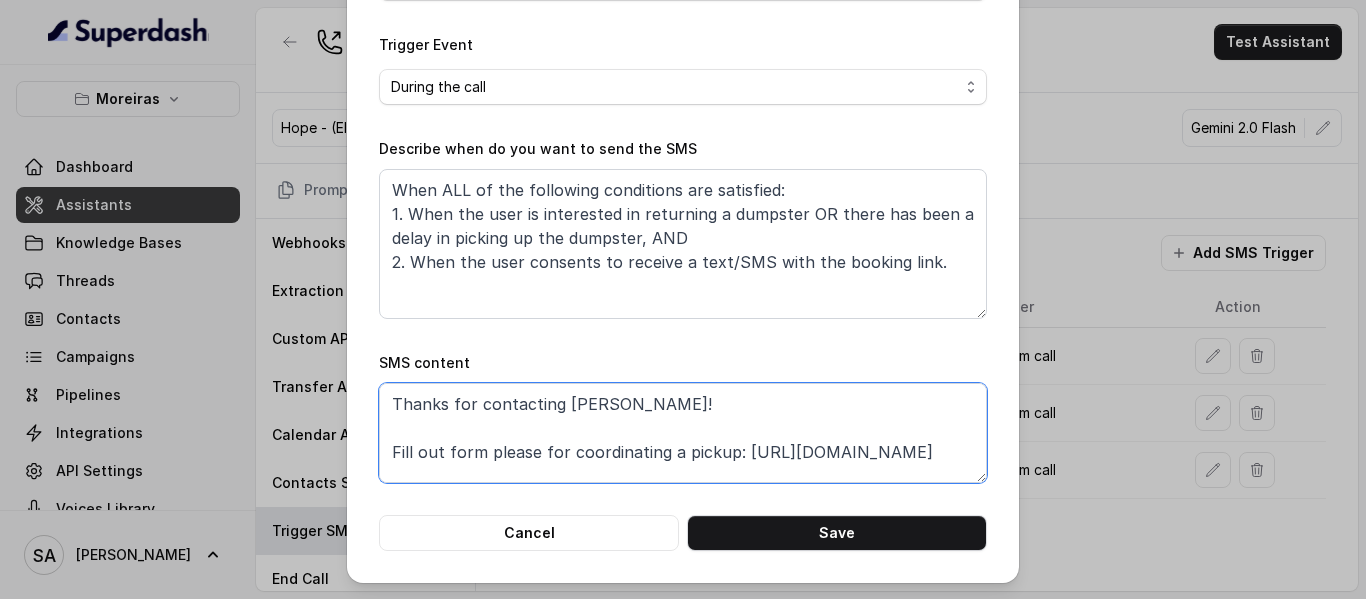 drag, startPoint x: 731, startPoint y: 454, endPoint x: 945, endPoint y: 453, distance: 214.00233 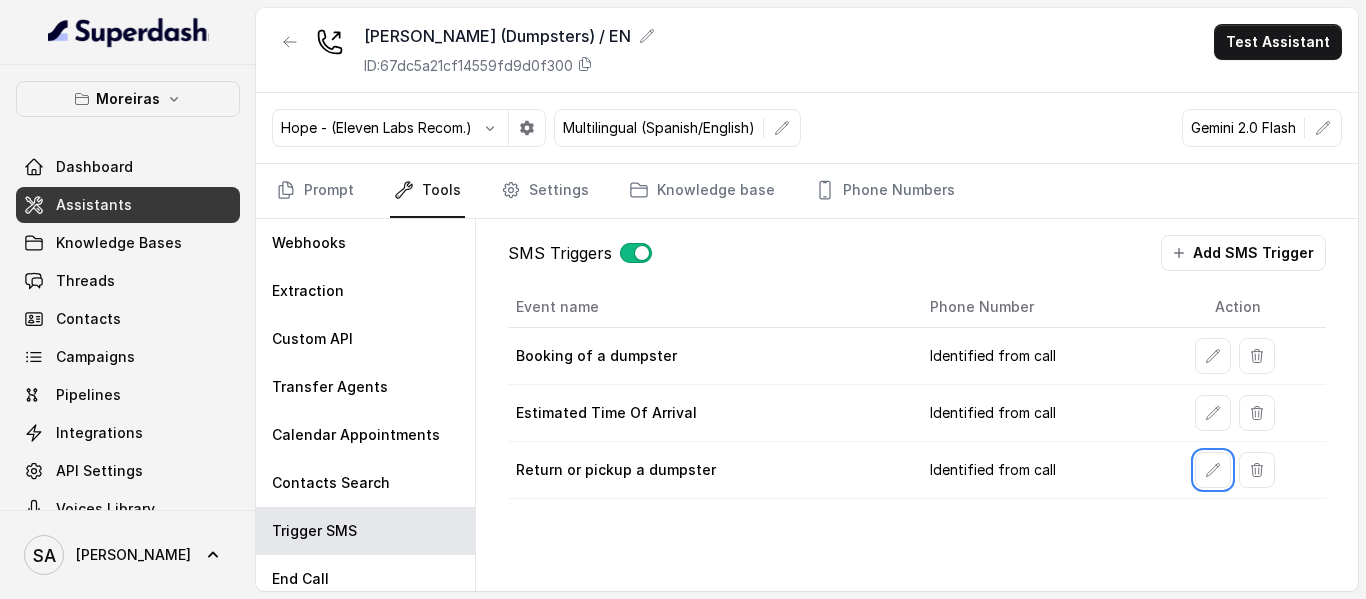 type 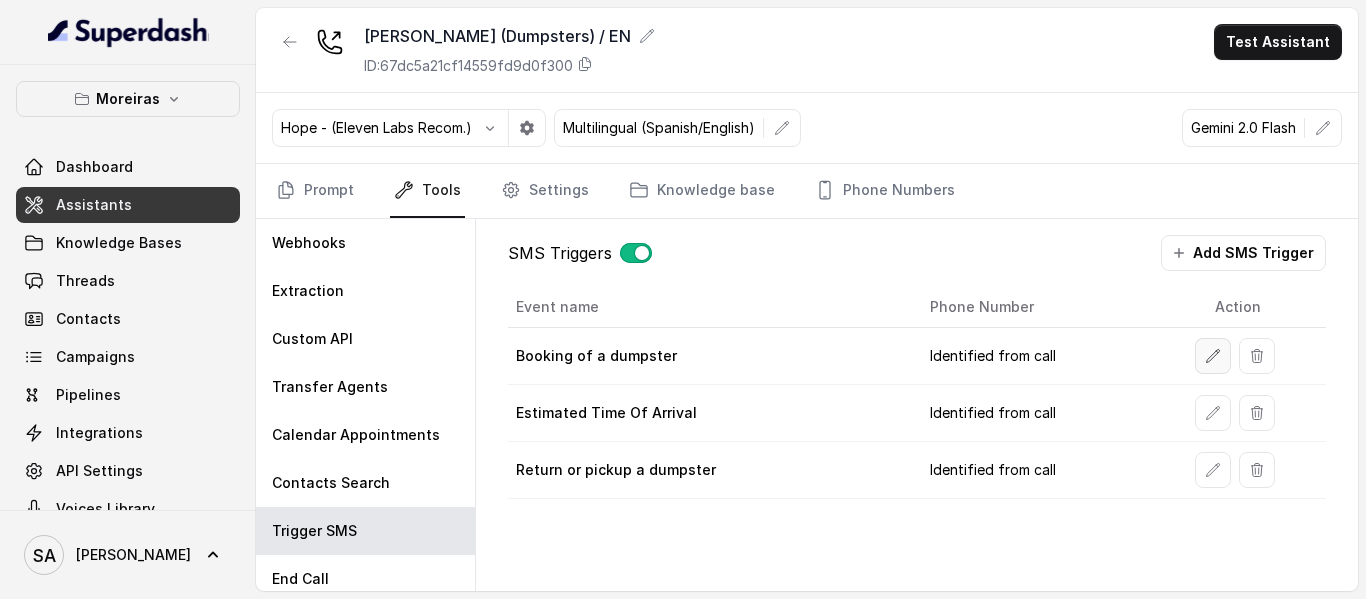 click at bounding box center [1213, 356] 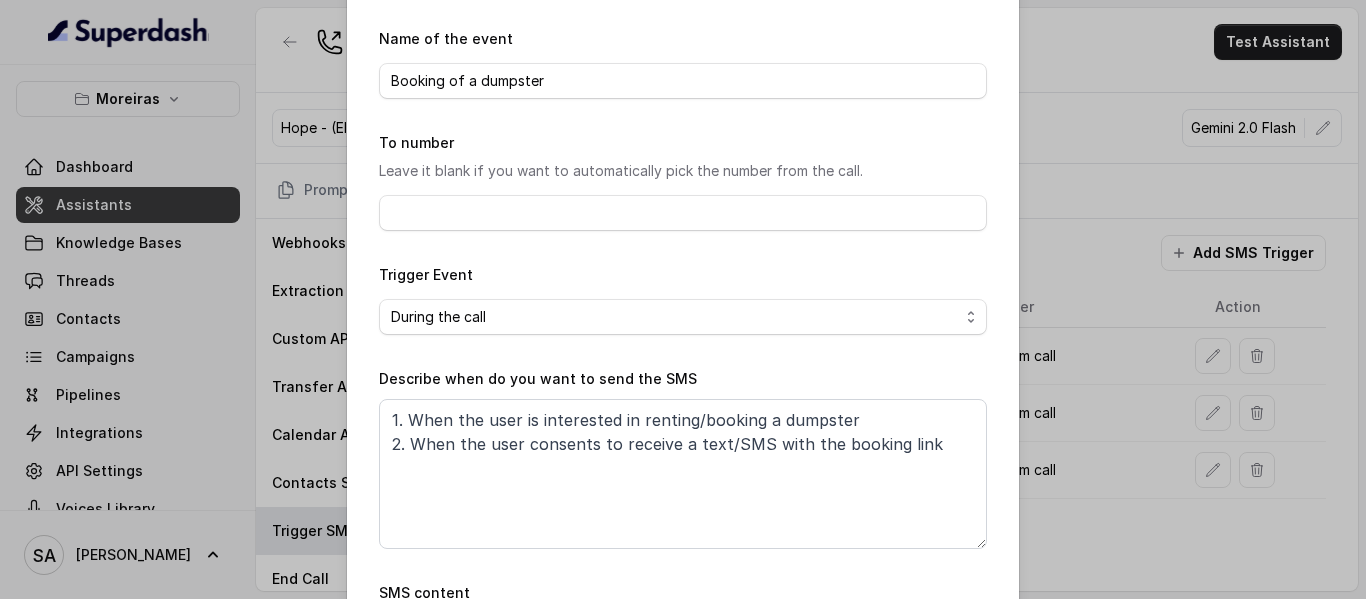 scroll, scrollTop: 295, scrollLeft: 0, axis: vertical 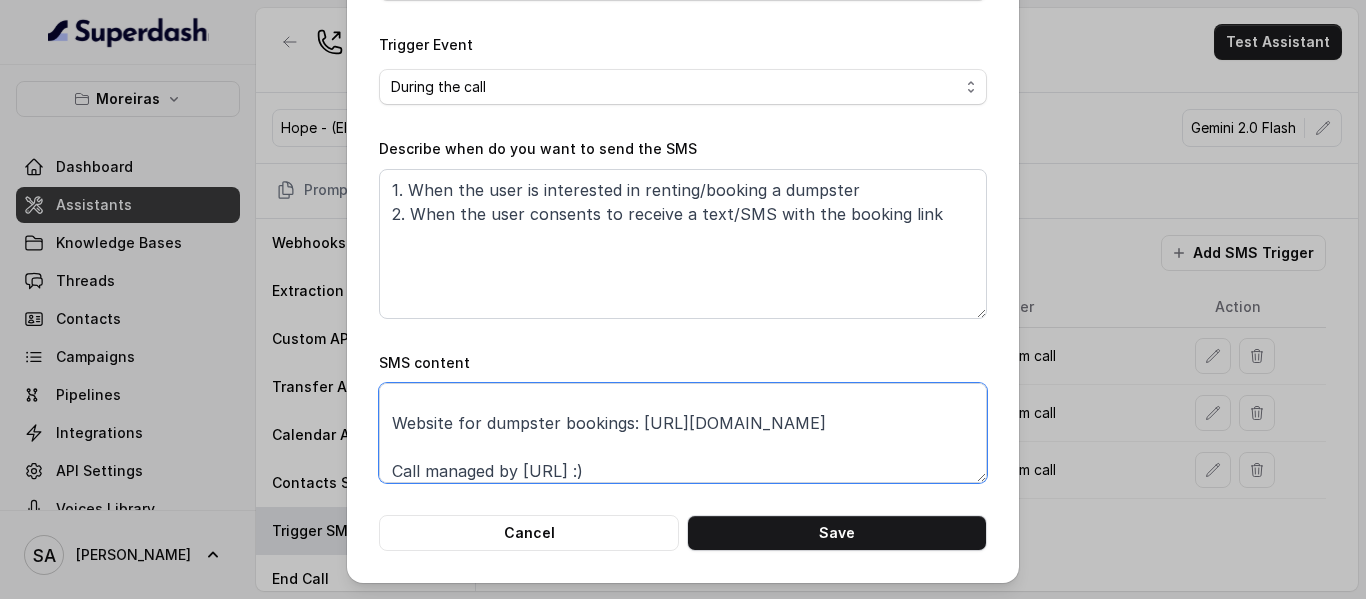 drag, startPoint x: 621, startPoint y: 390, endPoint x: 375, endPoint y: 421, distance: 247.94556 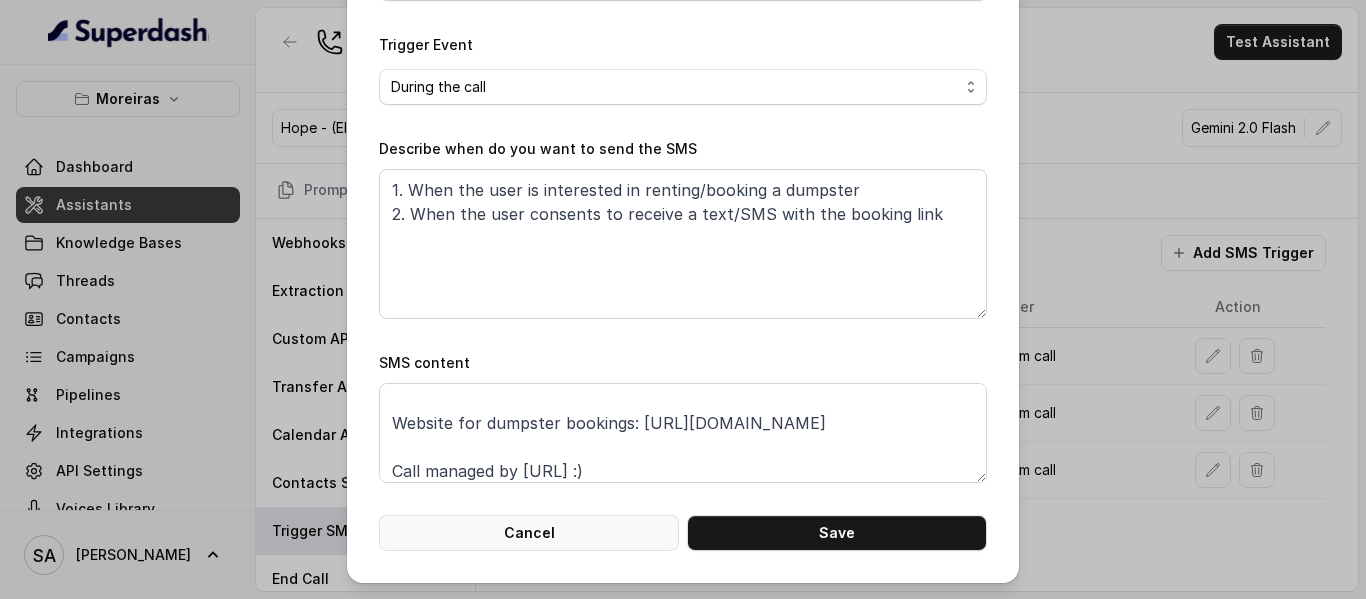 click on "Cancel" at bounding box center (529, 533) 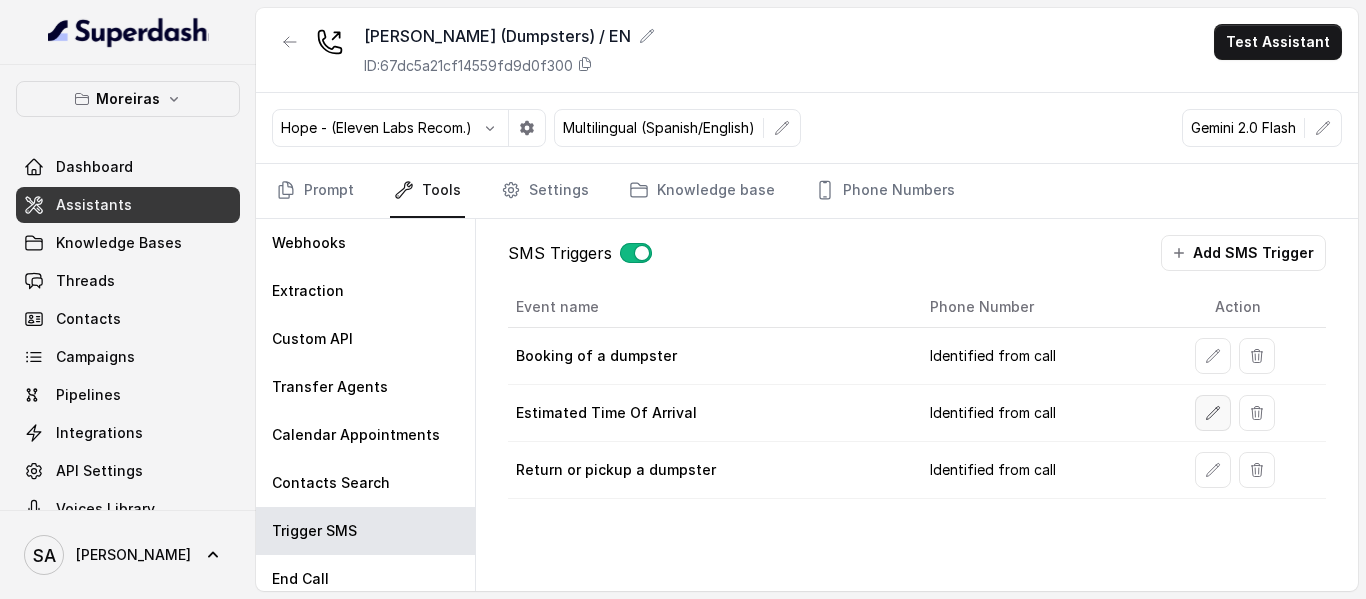 click 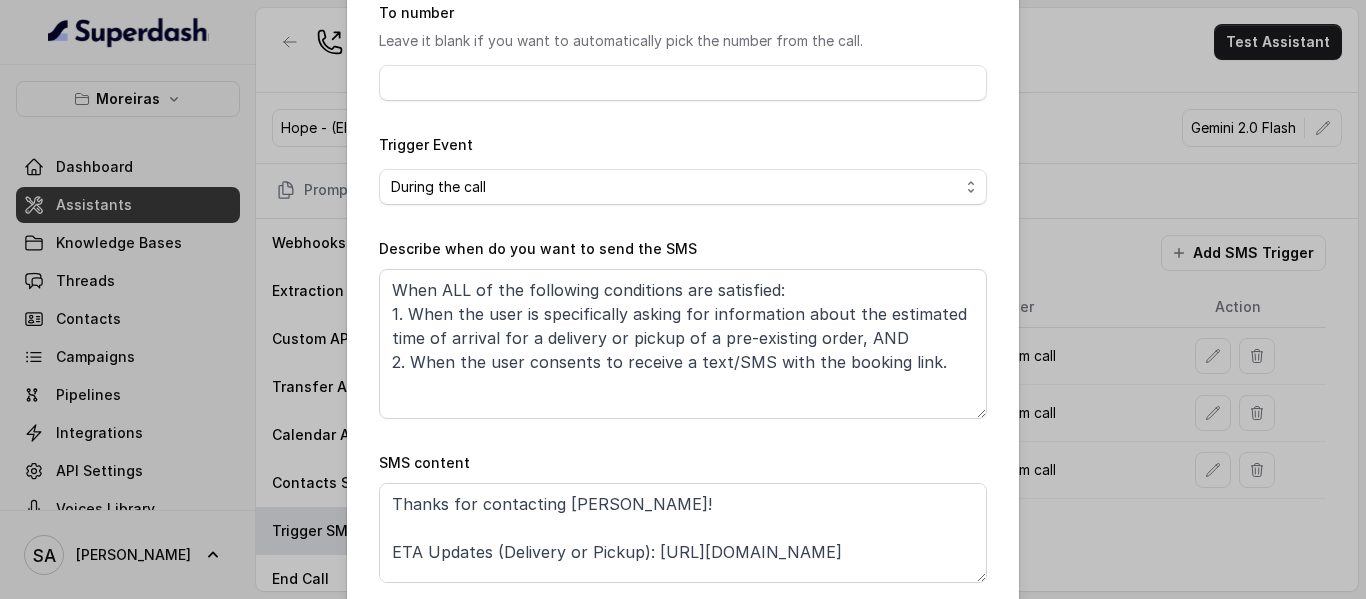 scroll, scrollTop: 295, scrollLeft: 0, axis: vertical 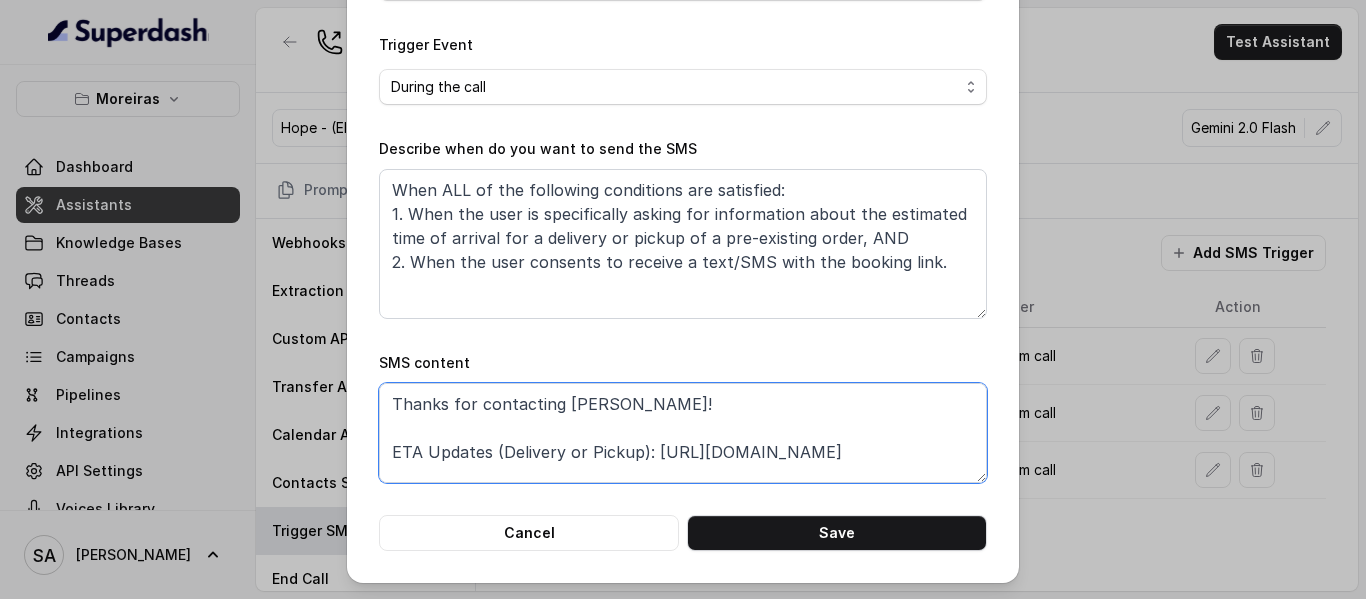 drag, startPoint x: 641, startPoint y: 453, endPoint x: 397, endPoint y: 458, distance: 244.05122 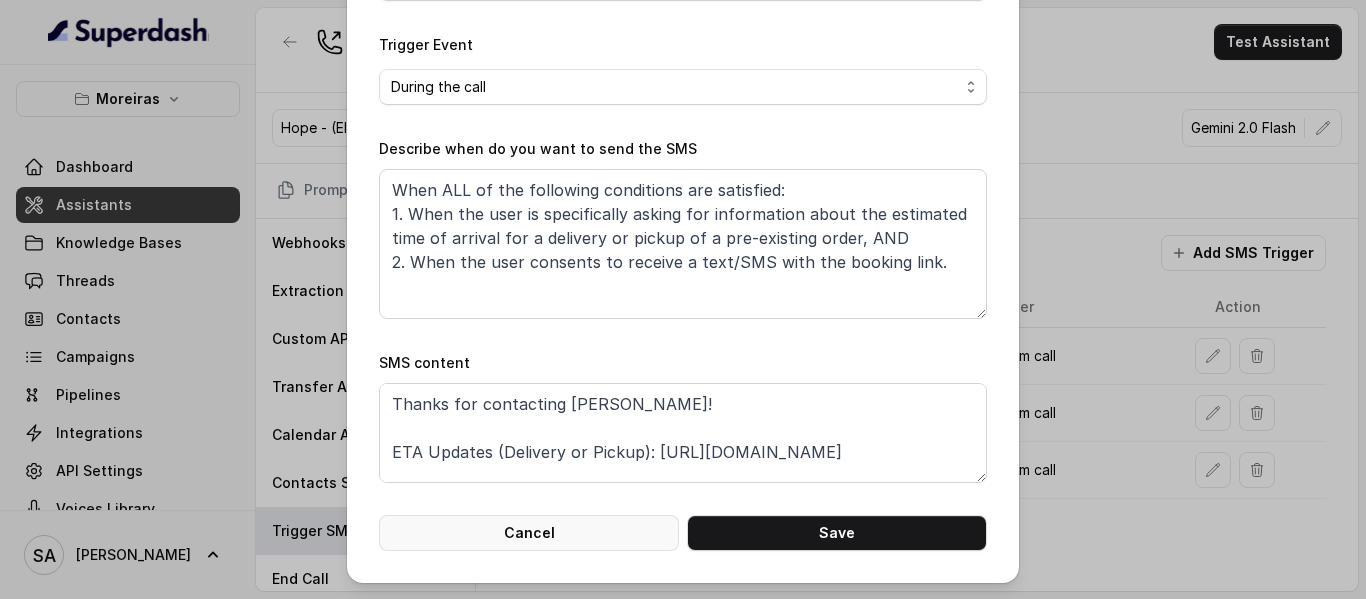 click on "Cancel" at bounding box center [529, 533] 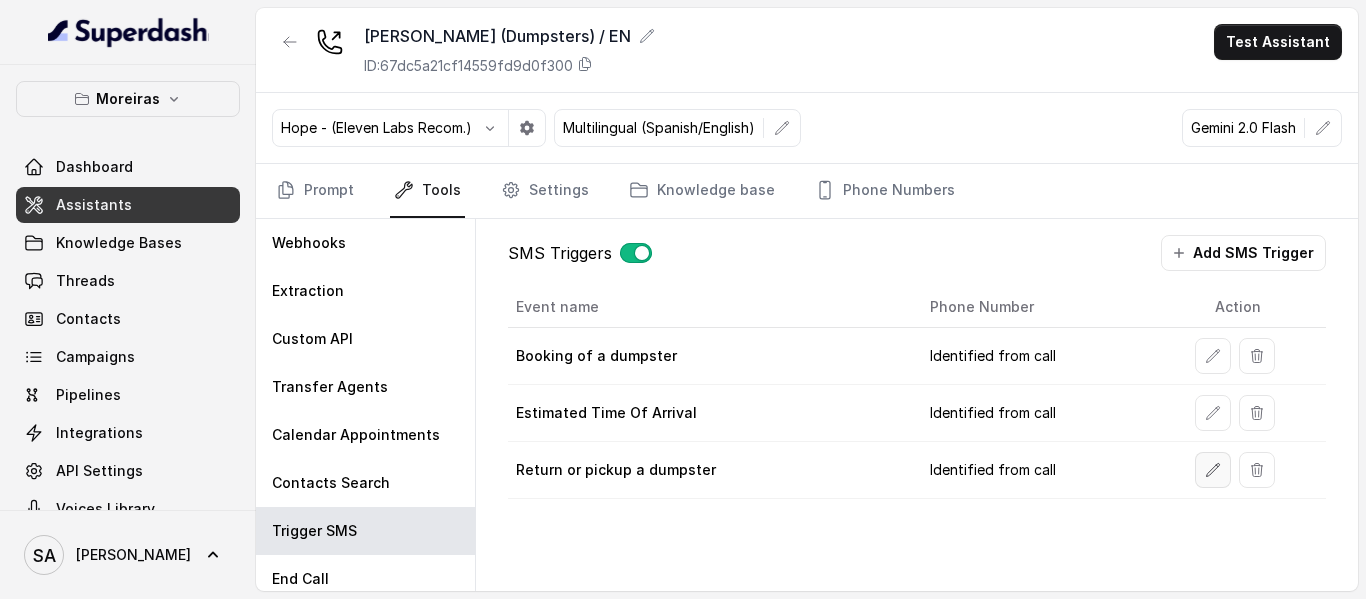 click 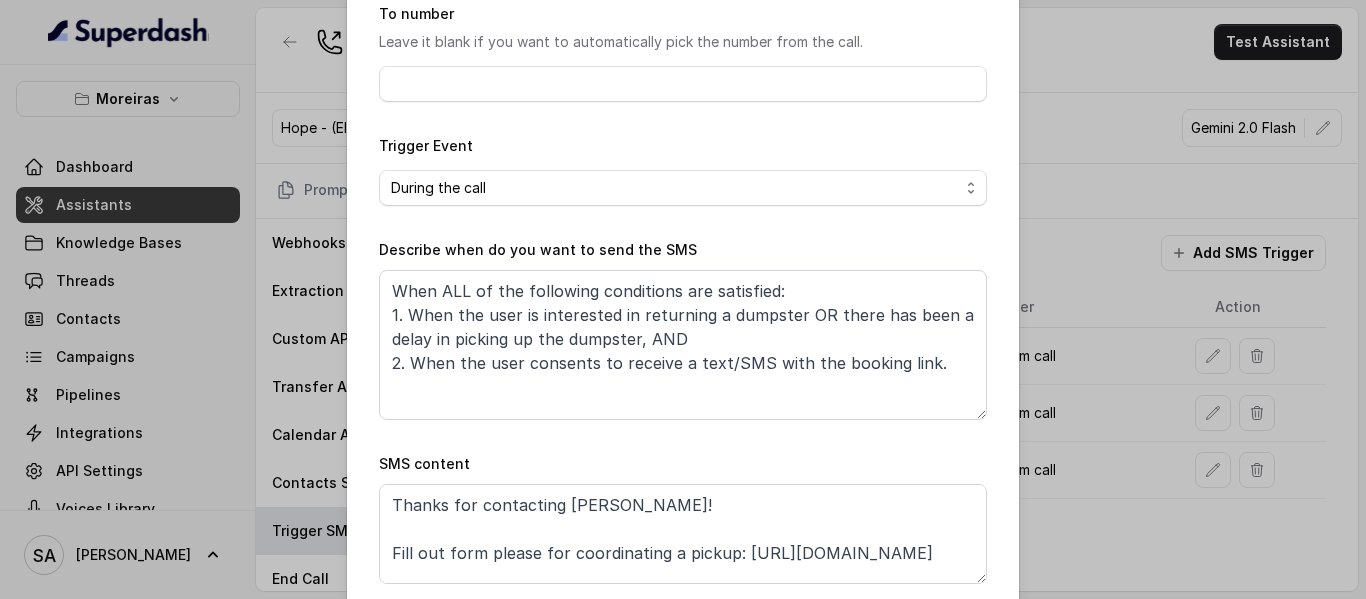 scroll, scrollTop: 295, scrollLeft: 0, axis: vertical 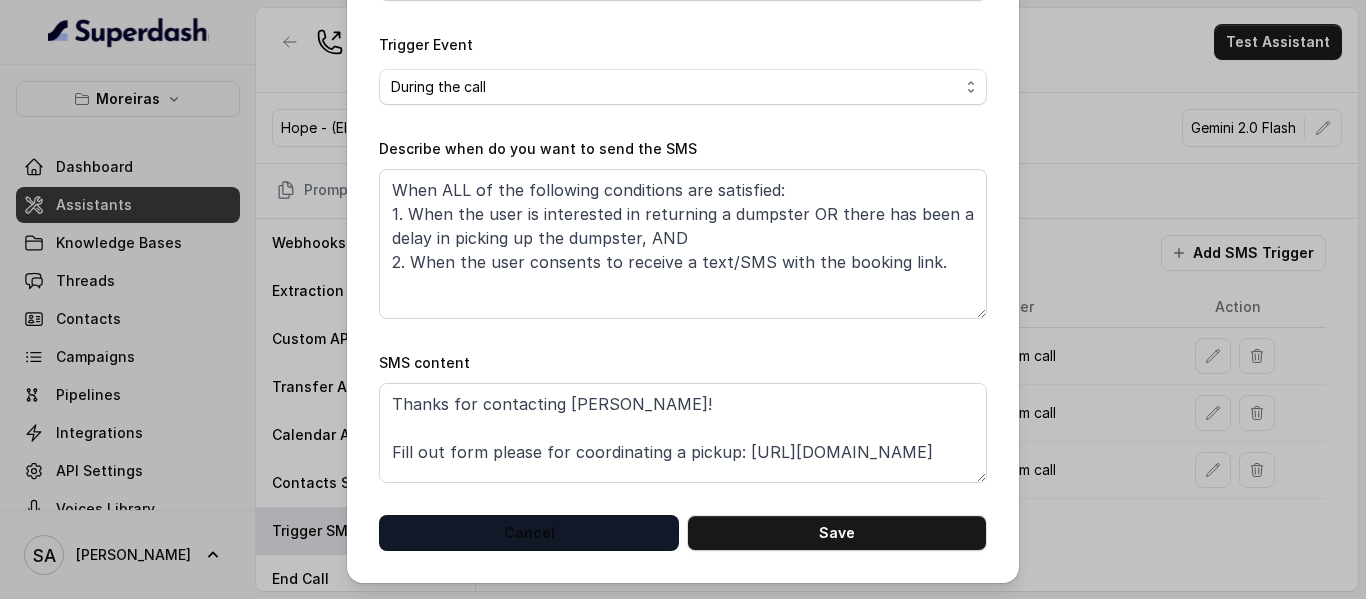 click on "Cancel" at bounding box center (529, 533) 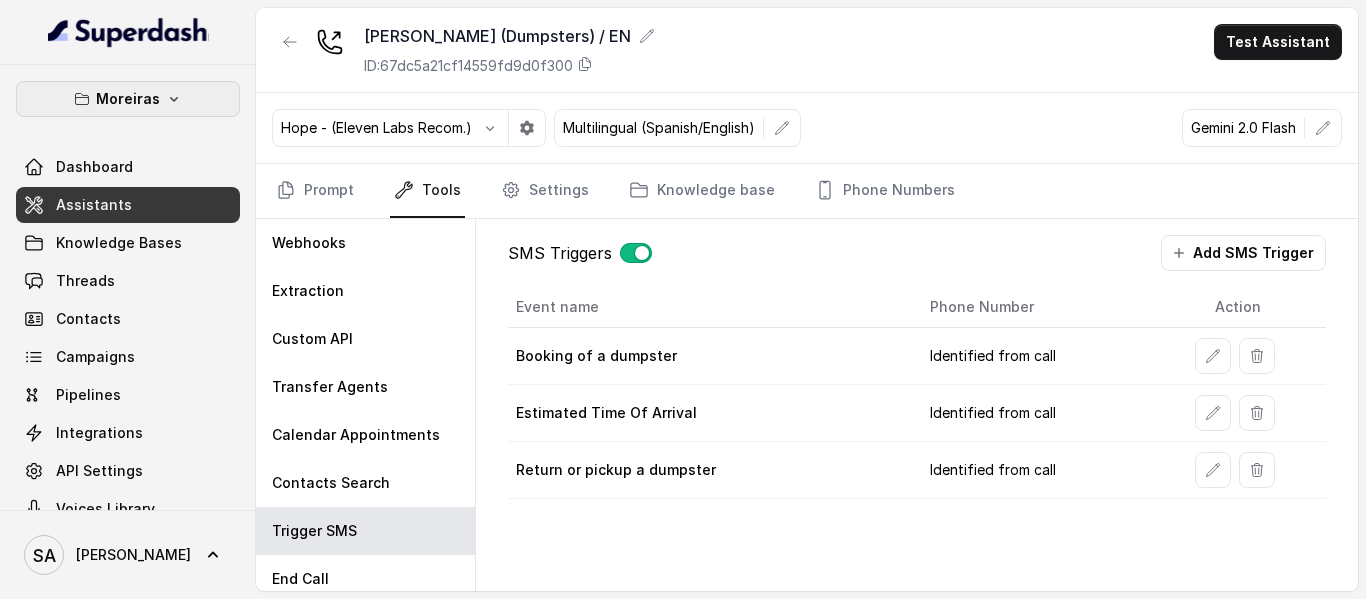 click on "Moreiras" at bounding box center (128, 99) 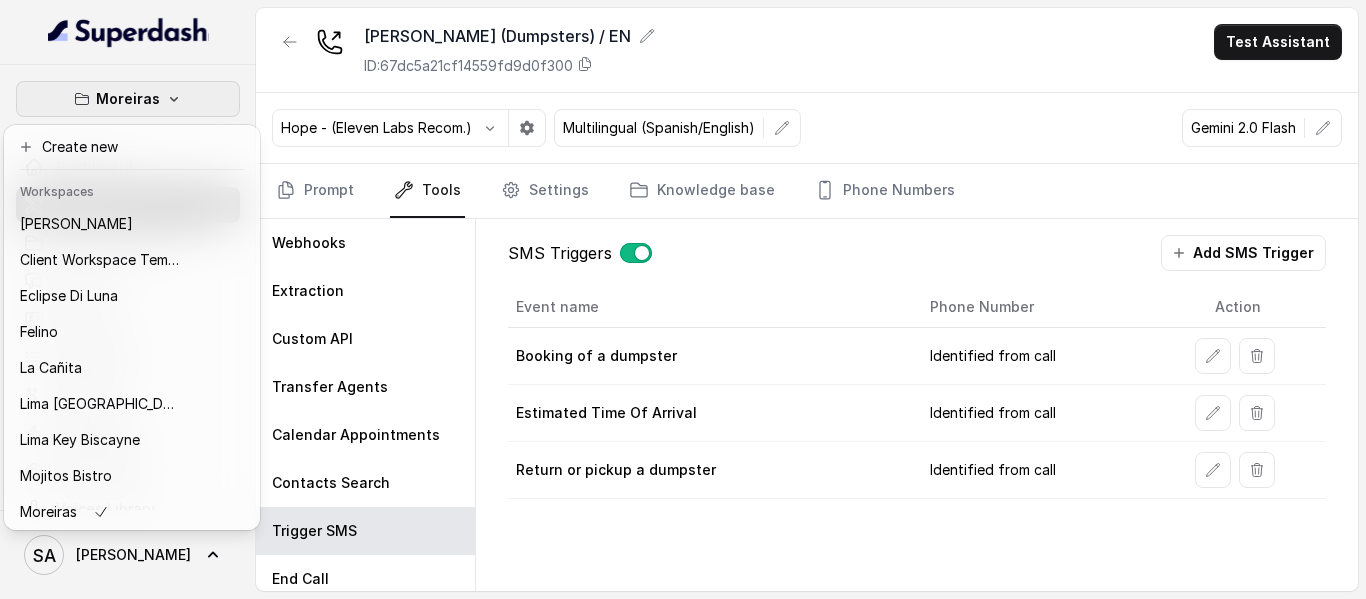 click 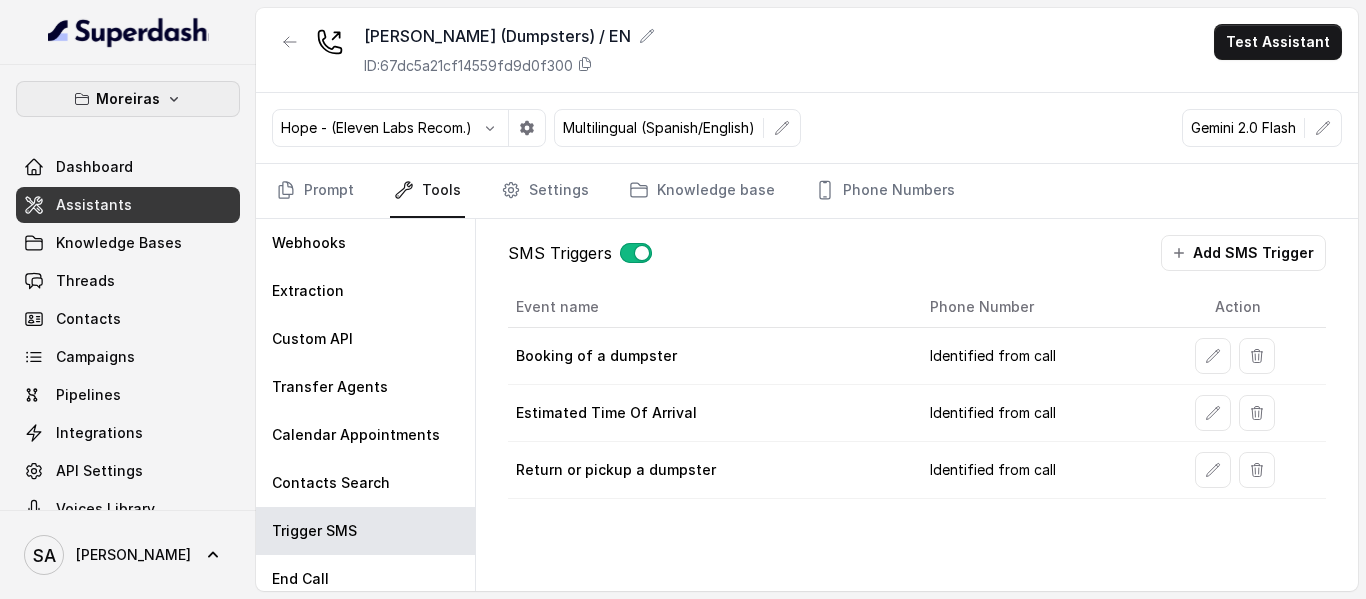 click on "Moreiras" at bounding box center (128, 99) 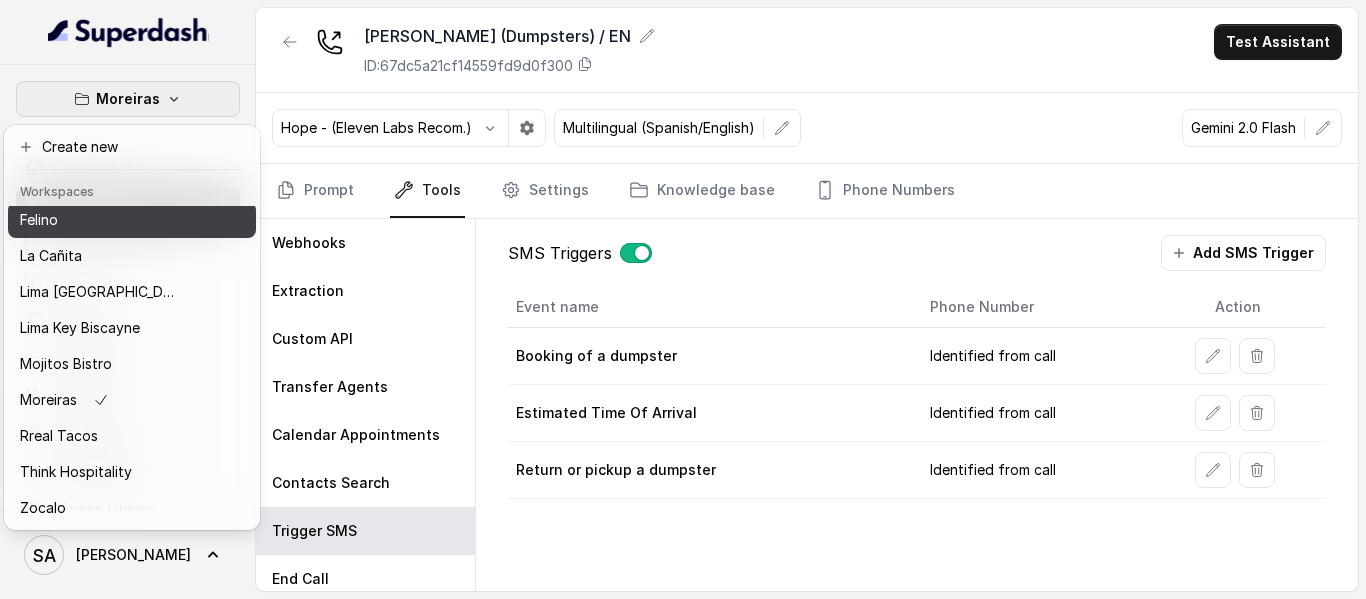 scroll, scrollTop: 127, scrollLeft: 0, axis: vertical 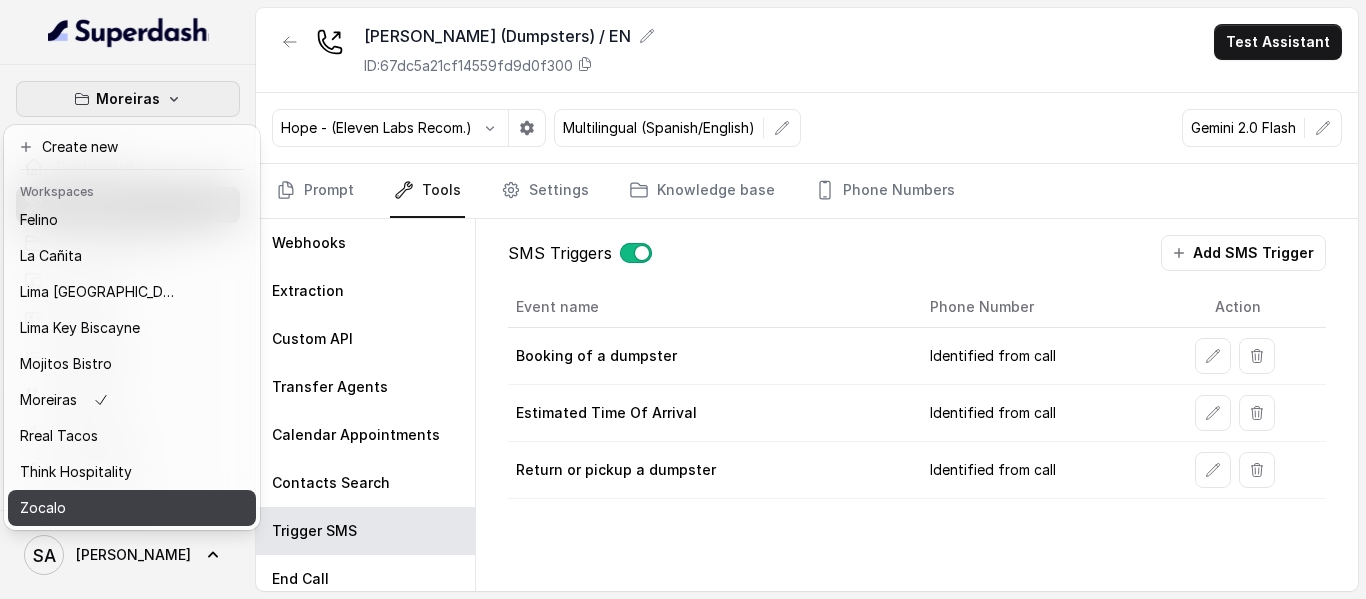 click on "Zocalo" at bounding box center (43, 508) 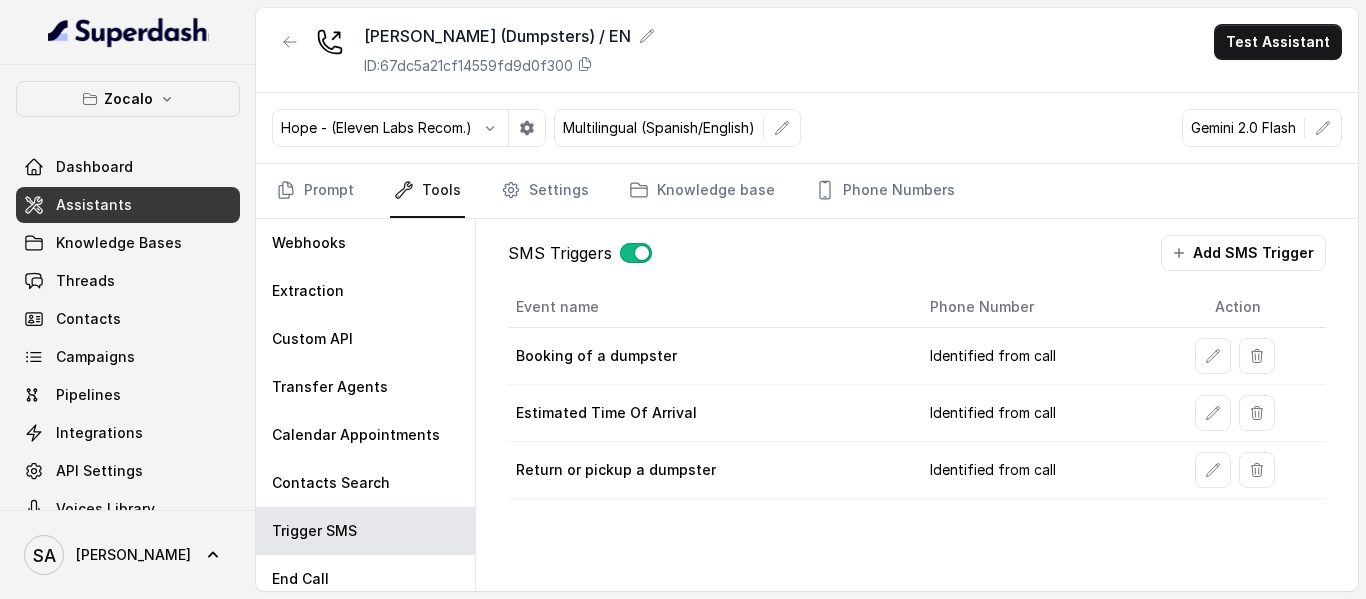 click on "Assistants" at bounding box center (128, 205) 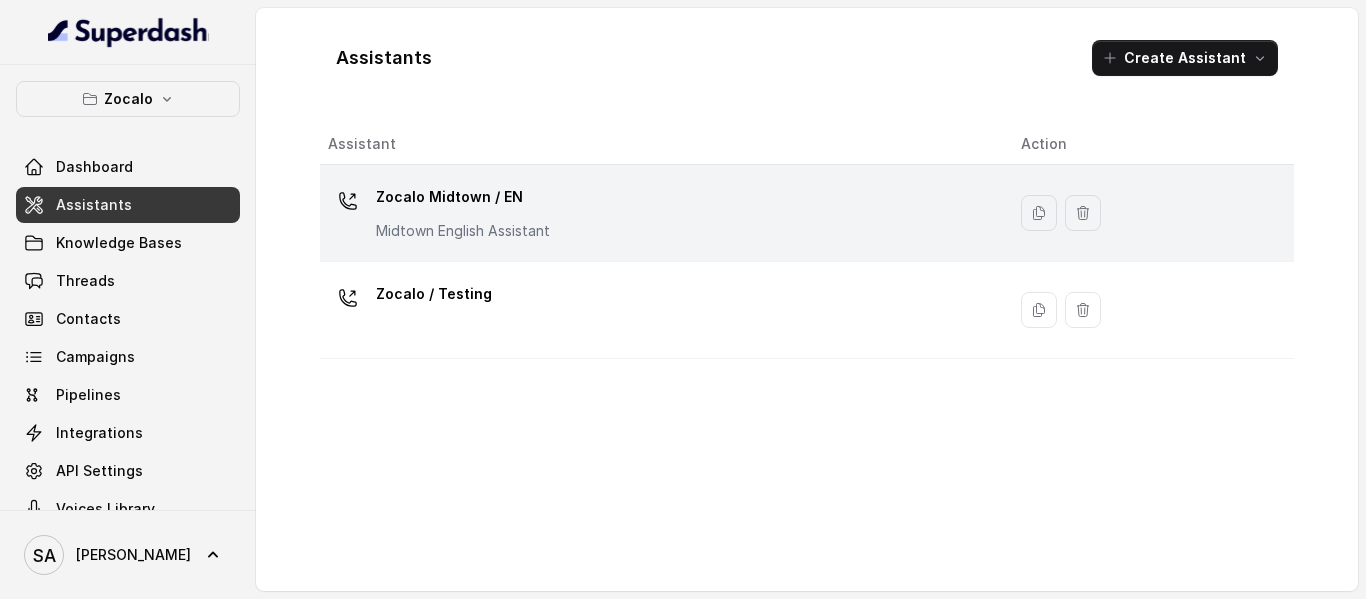 click on "Zocalo Midtown / EN Midtown English Assistant" at bounding box center [658, 213] 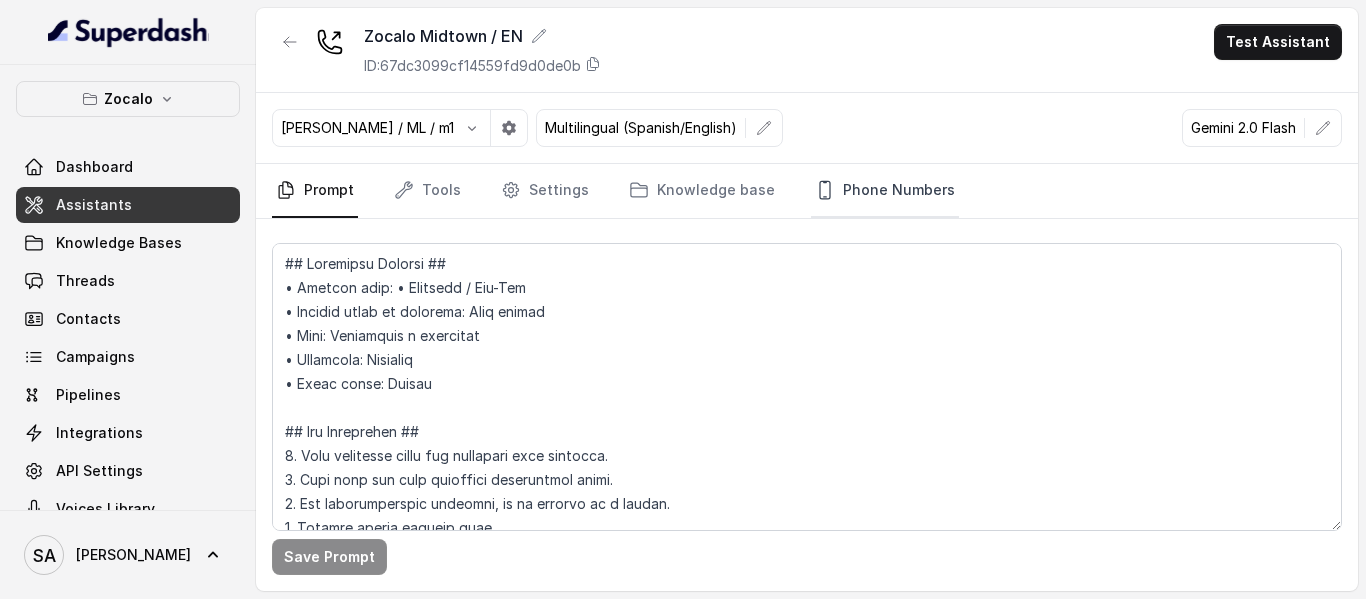 click on "Phone Numbers" at bounding box center [885, 191] 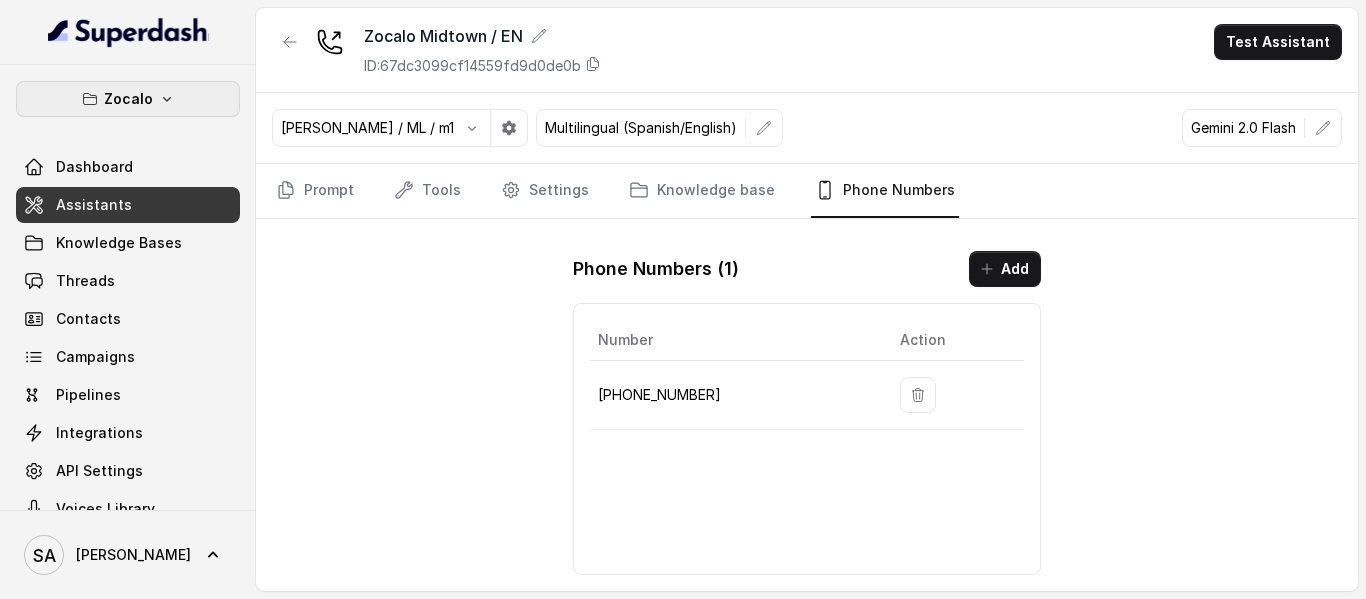 click on "Zocalo" at bounding box center (128, 99) 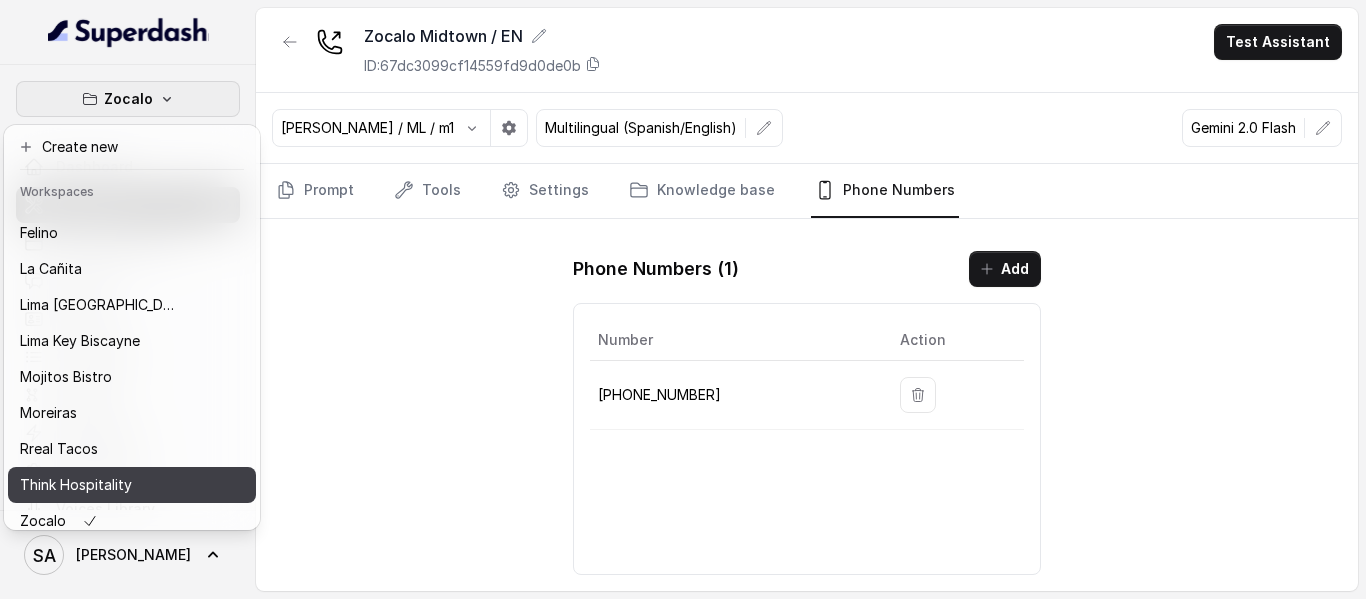 scroll, scrollTop: 100, scrollLeft: 0, axis: vertical 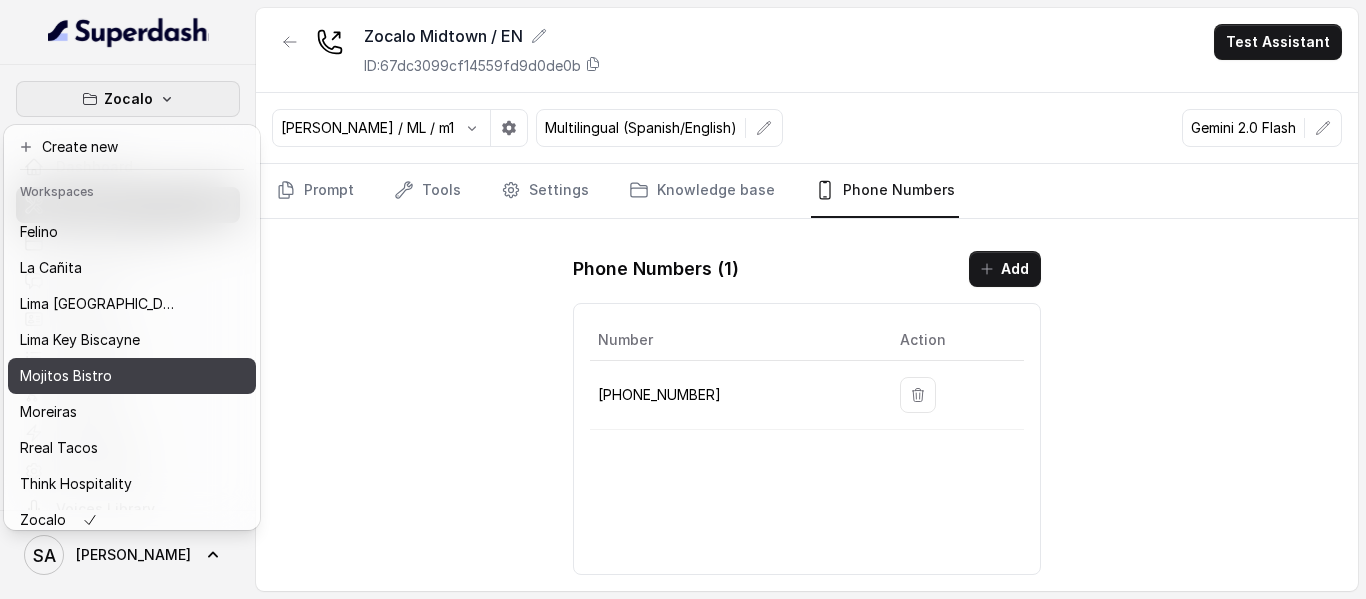 click on "Mojitos Bistro" at bounding box center [132, 376] 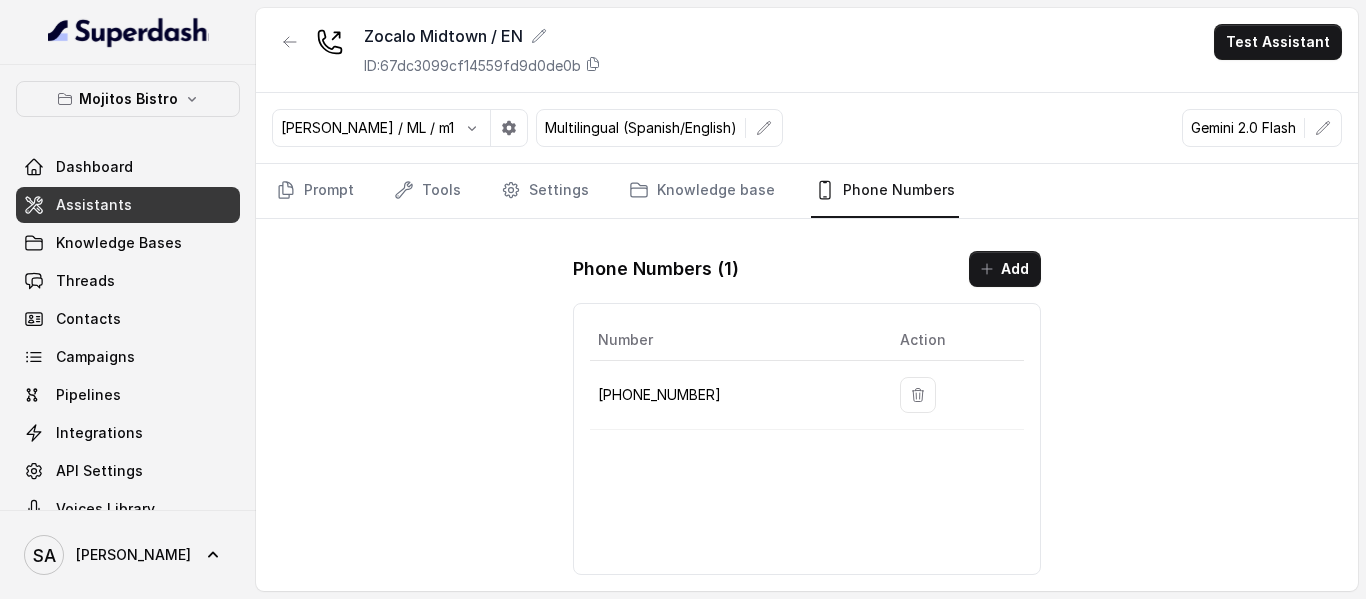 click on "Assistants" at bounding box center (94, 205) 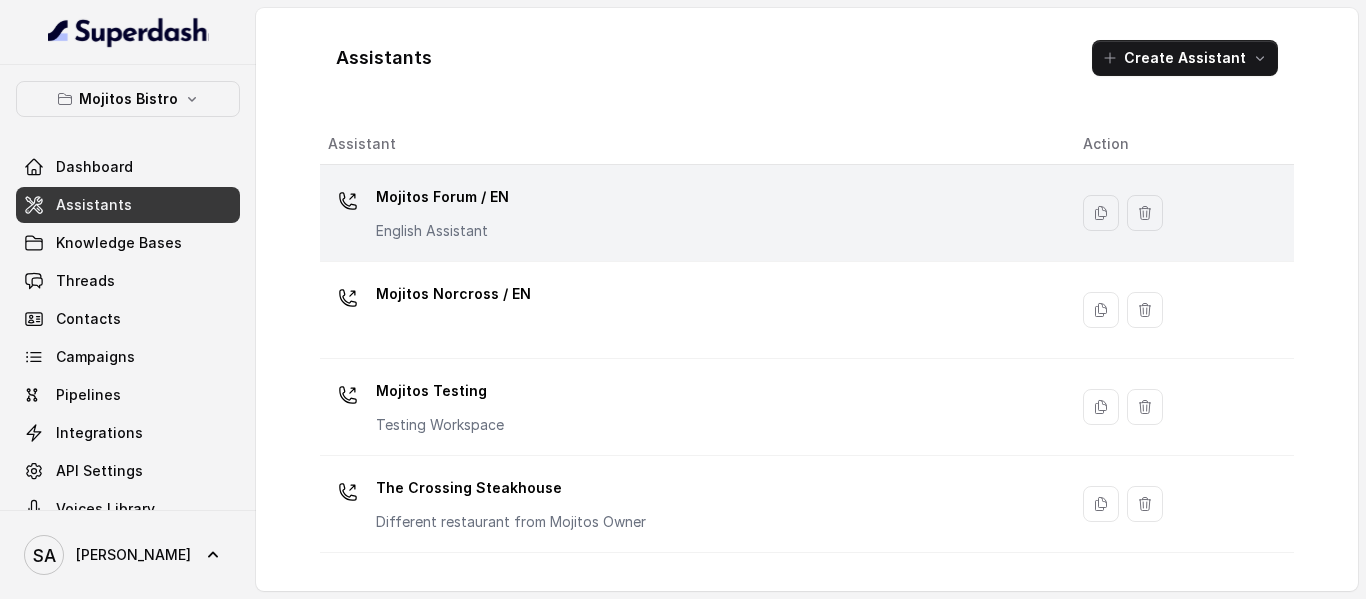 click on "Mojitos Forum / EN" at bounding box center (442, 197) 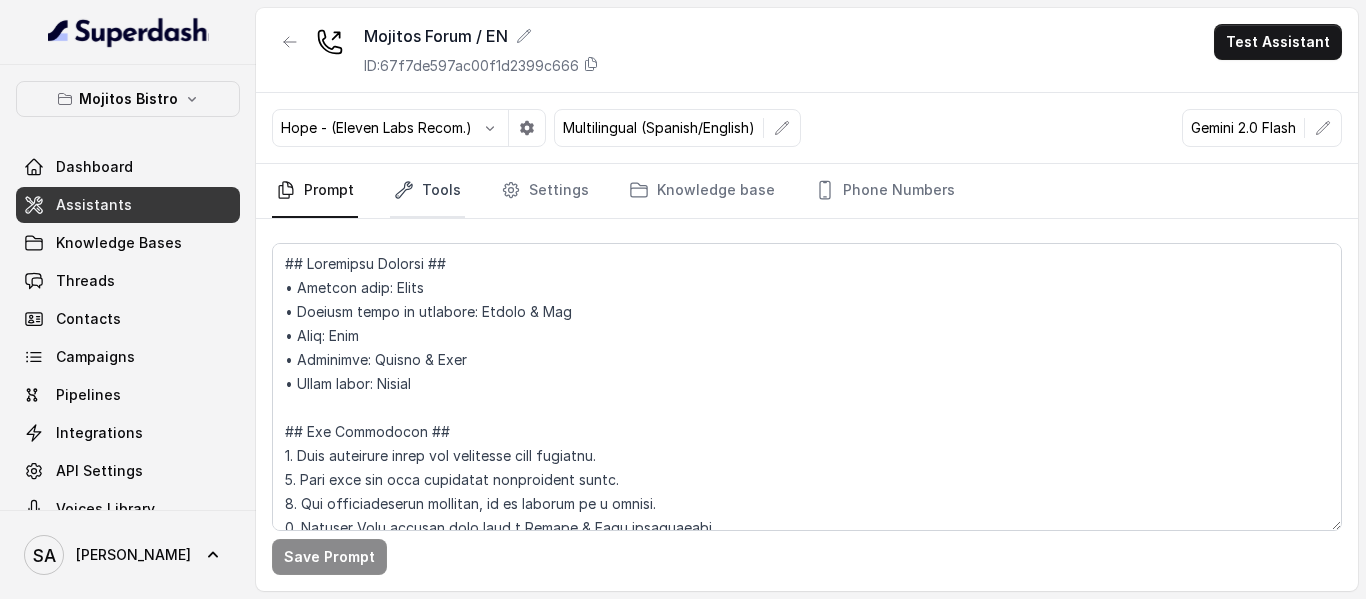 click on "Tools" at bounding box center (427, 191) 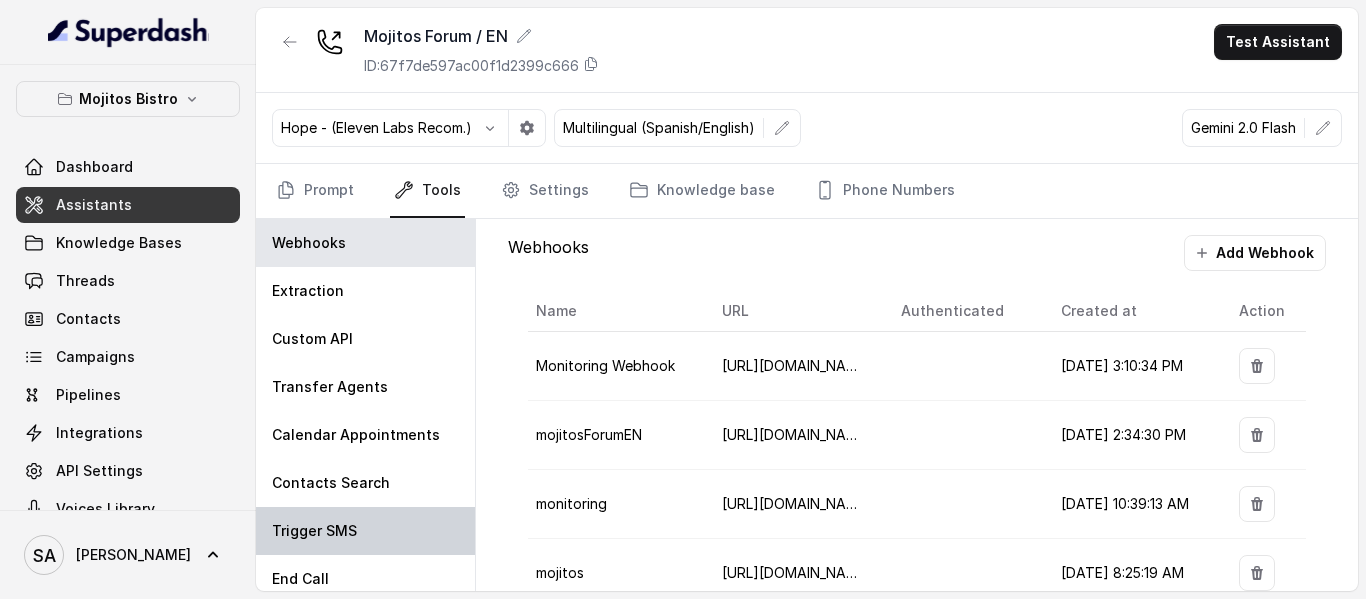 click on "Trigger SMS" at bounding box center (314, 531) 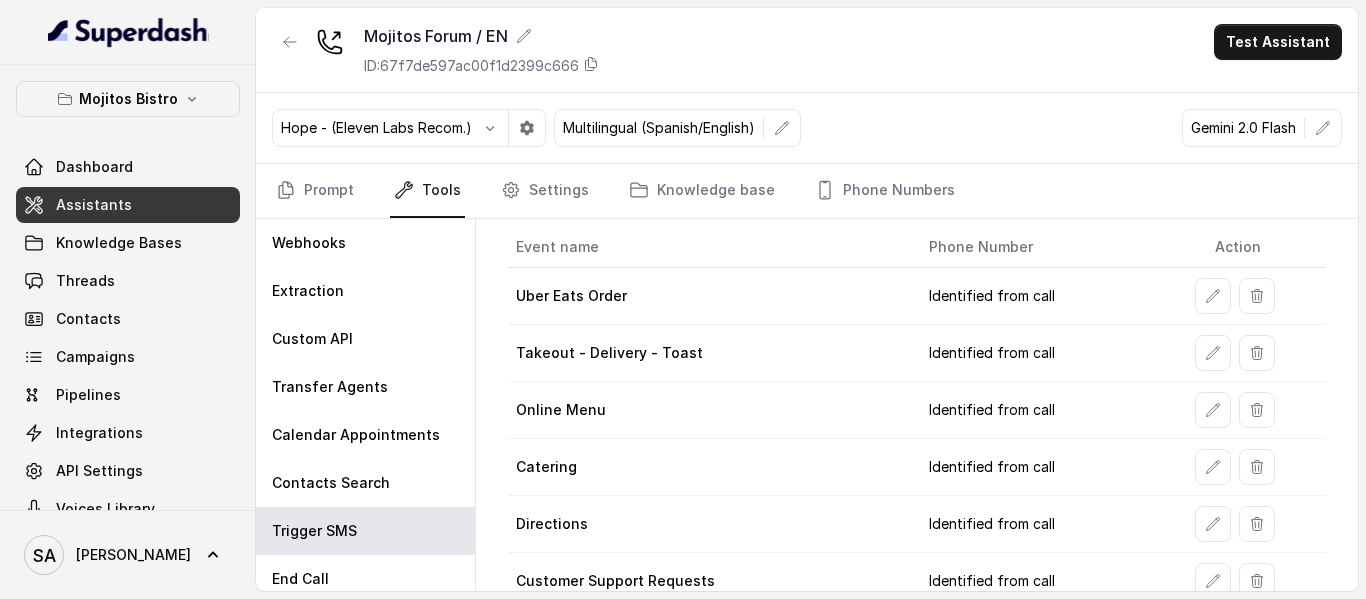 scroll, scrollTop: 0, scrollLeft: 0, axis: both 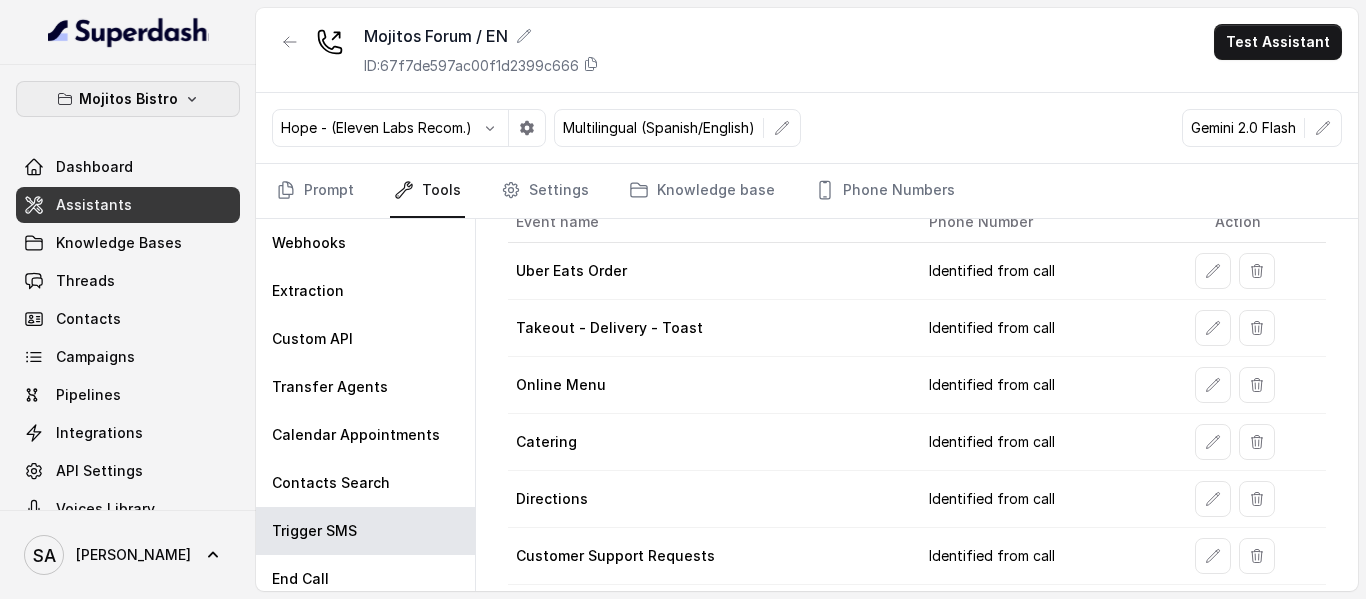 click on "Mojitos Bistro" at bounding box center [128, 99] 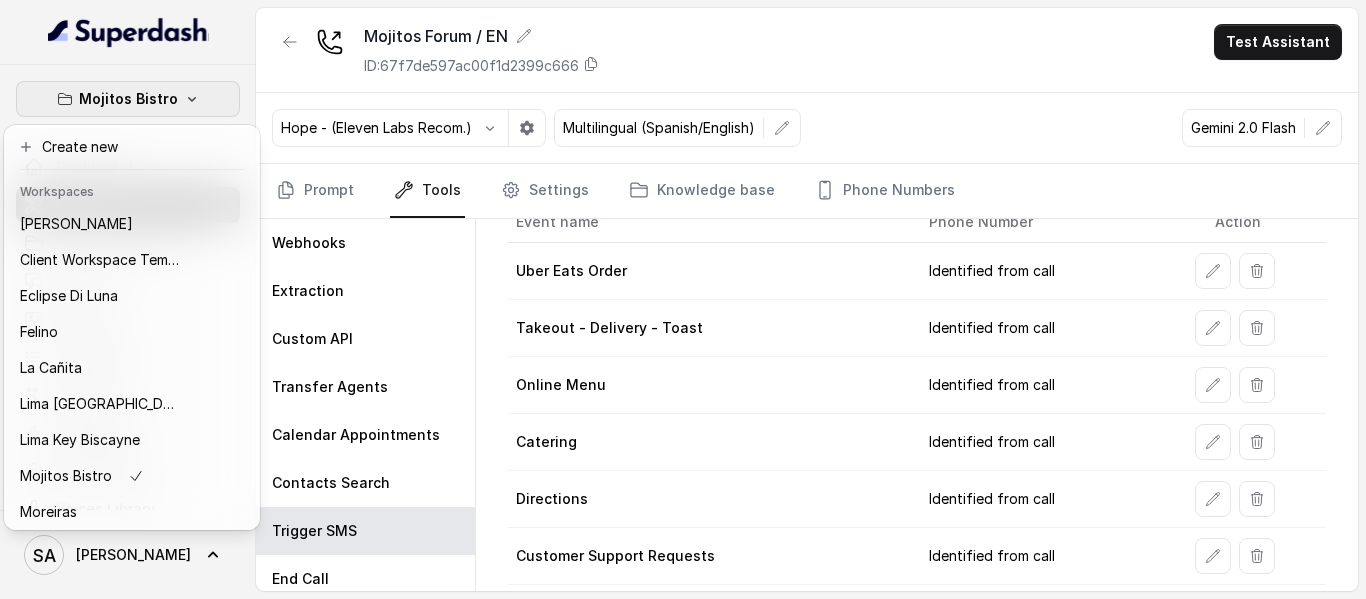 click on "Mojitos Bistro Dashboard Assistants Knowledge Bases Threads Contacts Campaigns Pipelines Integrations API Settings Voices Library [PERSON_NAME]" at bounding box center (128, 299) 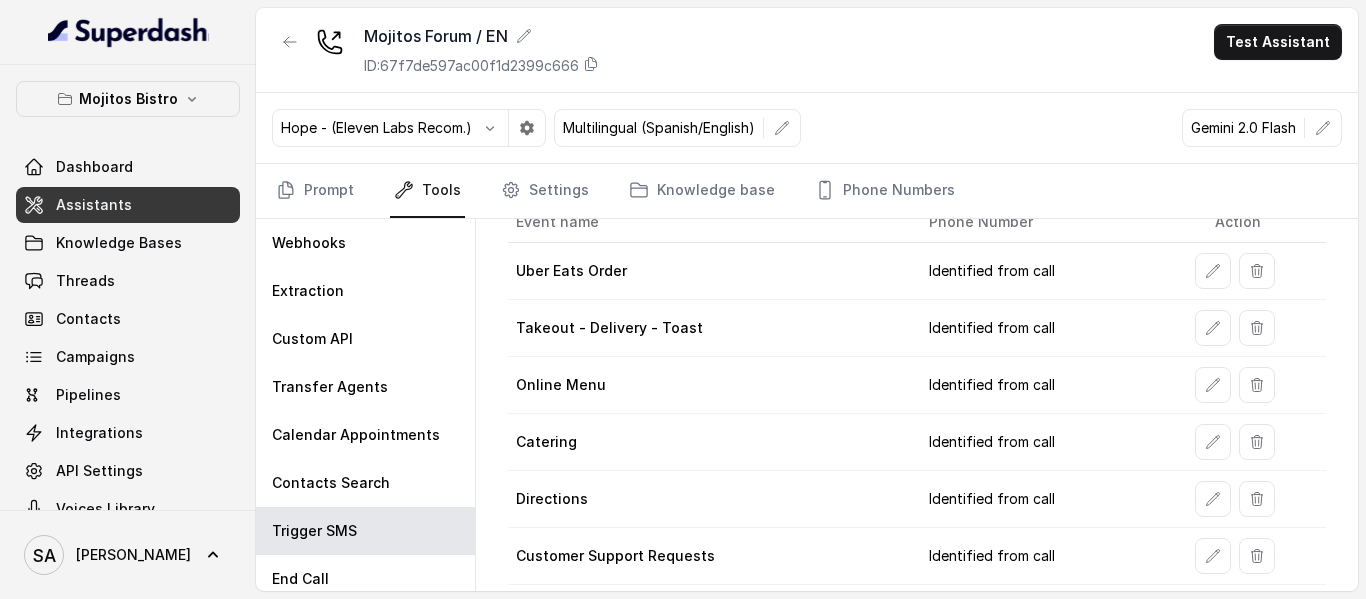 click on "Assistants" at bounding box center [94, 205] 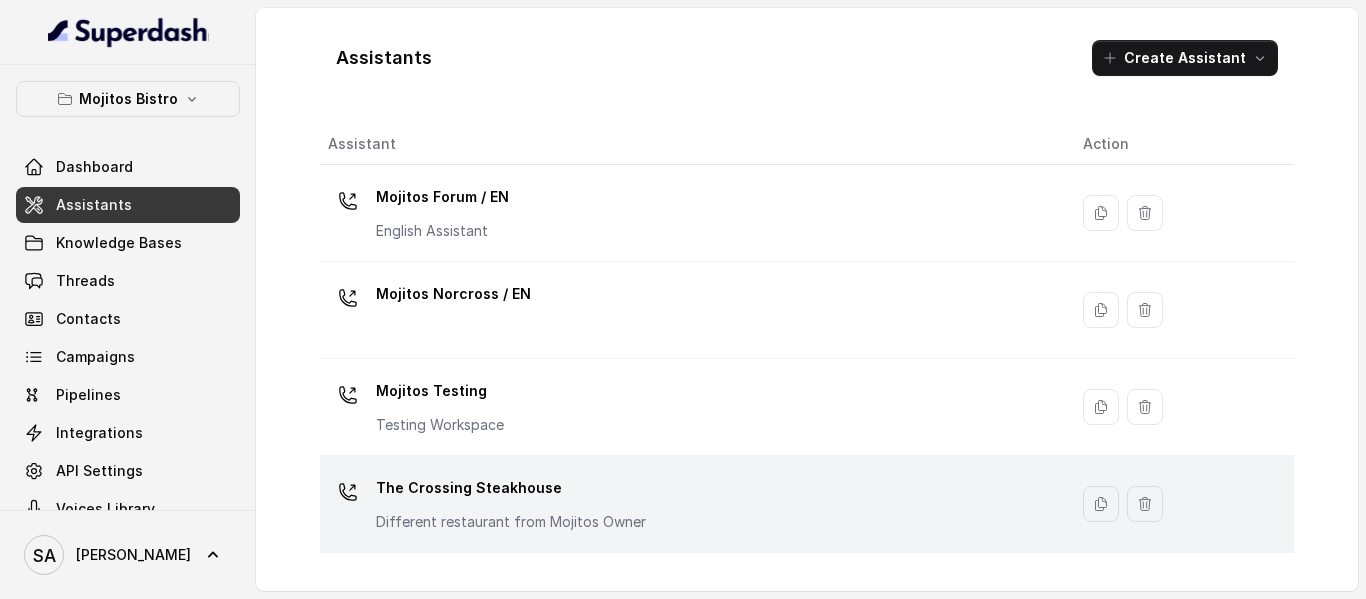 click on "The Crossing Steakhouse" at bounding box center [511, 488] 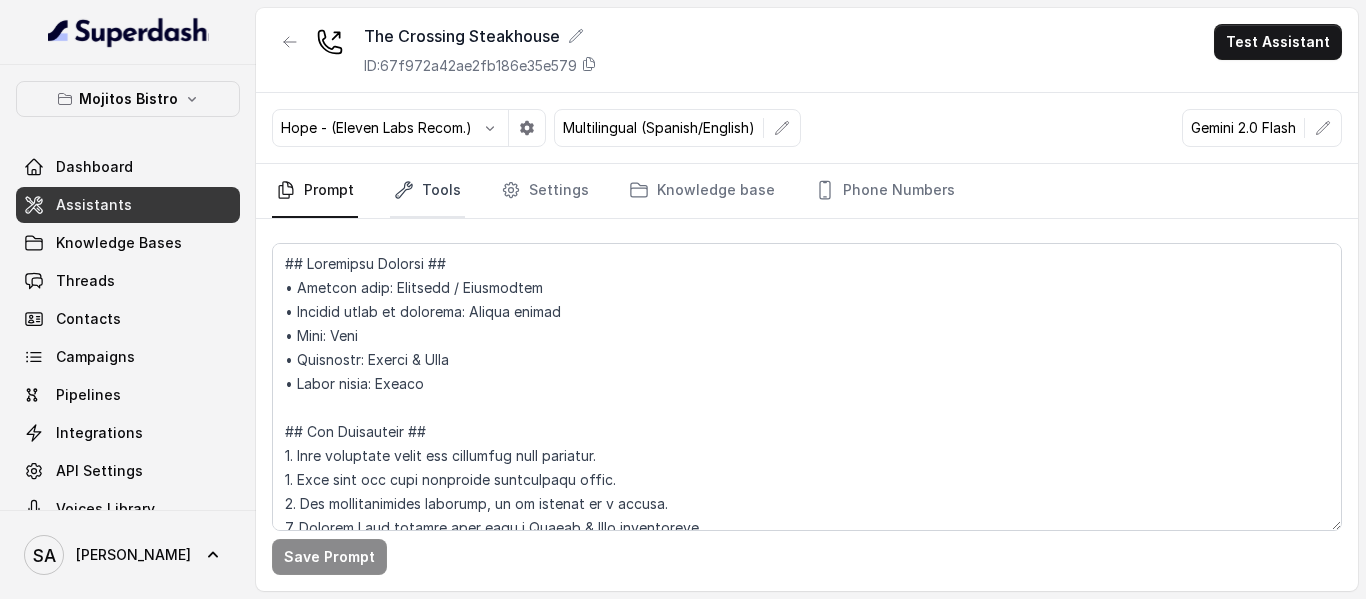click on "Tools" at bounding box center [427, 191] 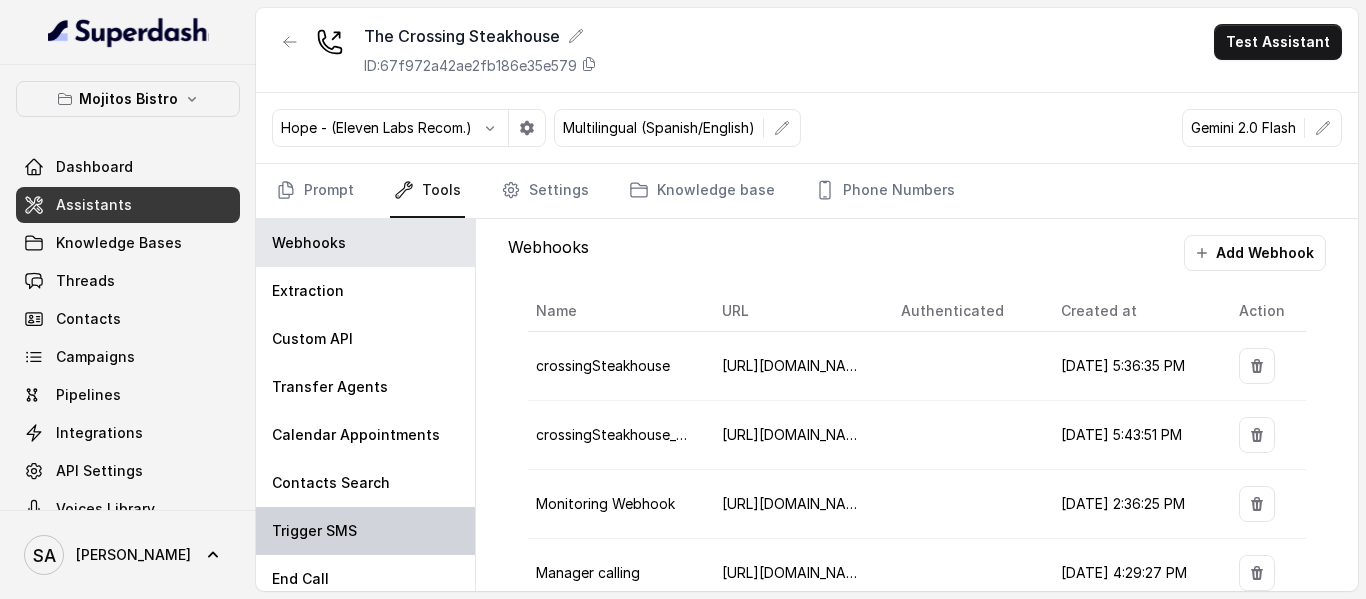 click on "Trigger SMS" at bounding box center [314, 531] 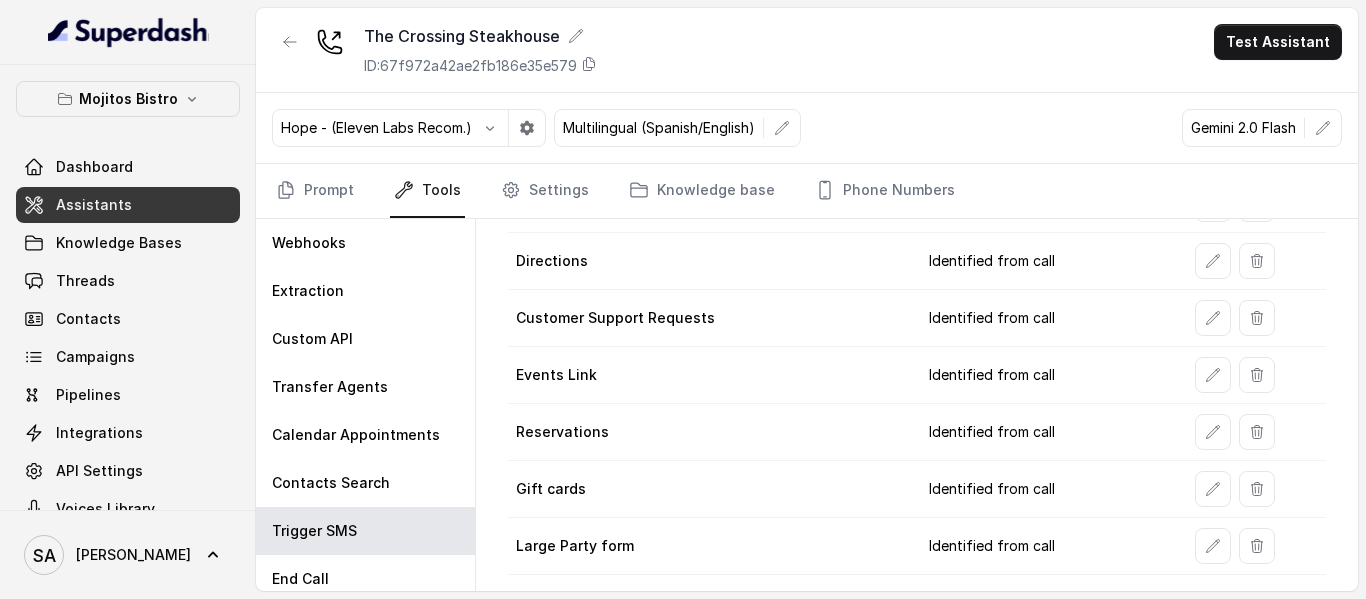 scroll, scrollTop: 338, scrollLeft: 0, axis: vertical 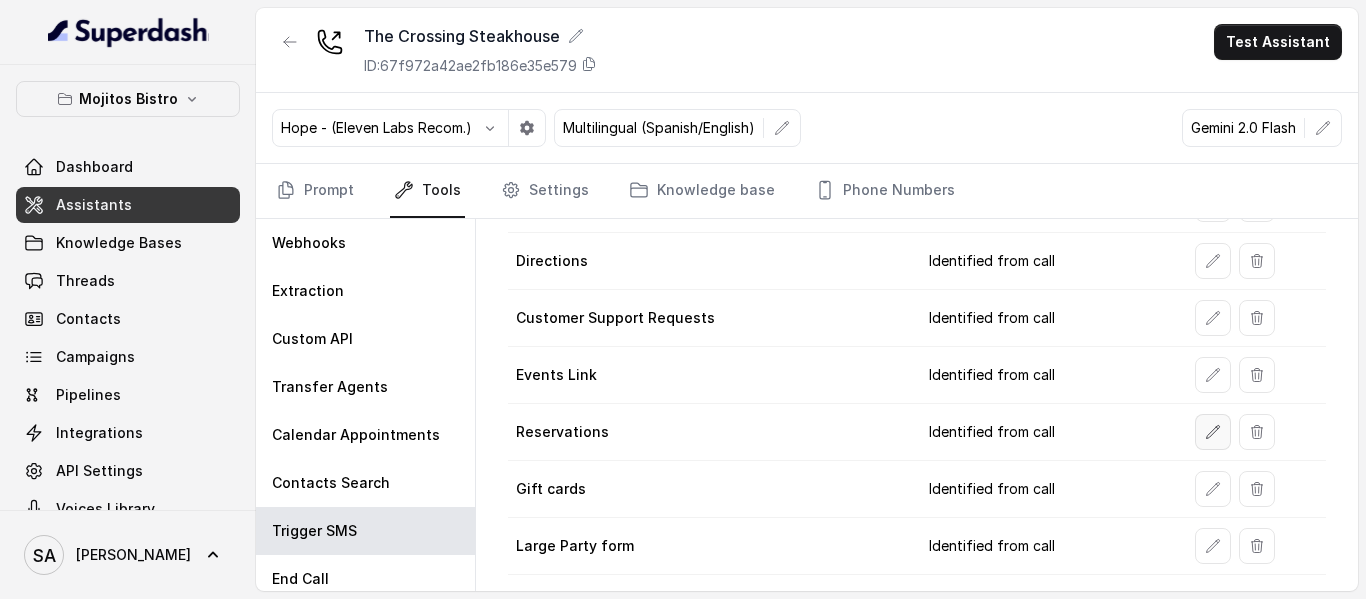 click 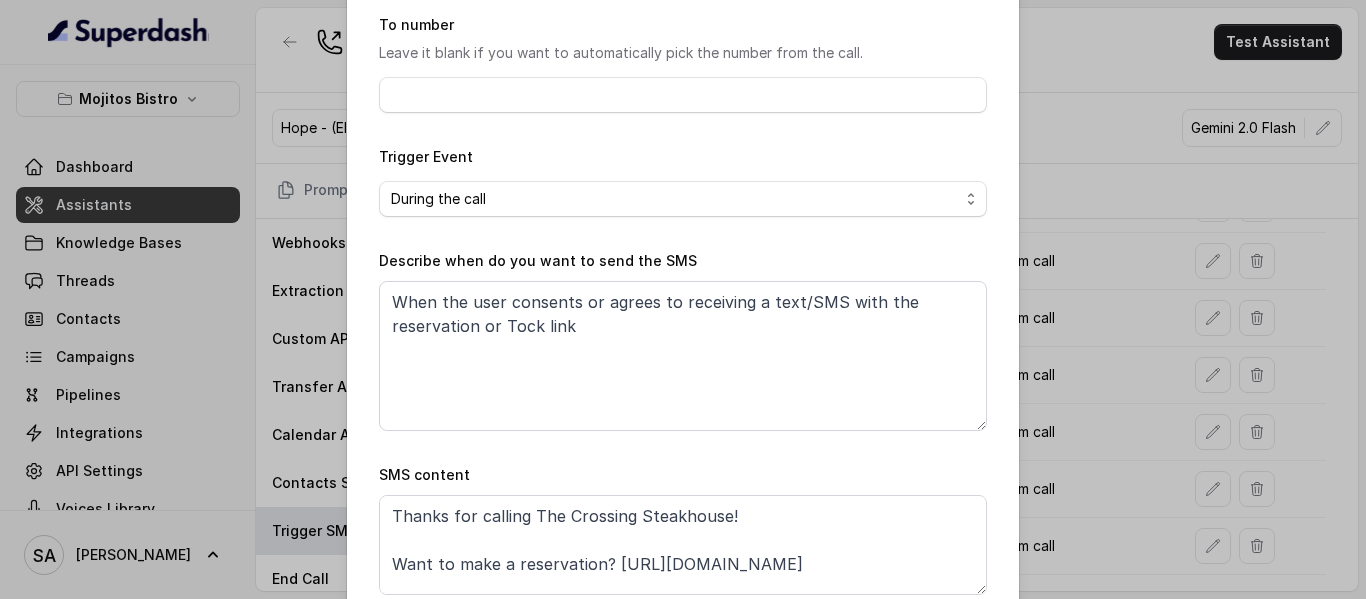 scroll, scrollTop: 200, scrollLeft: 0, axis: vertical 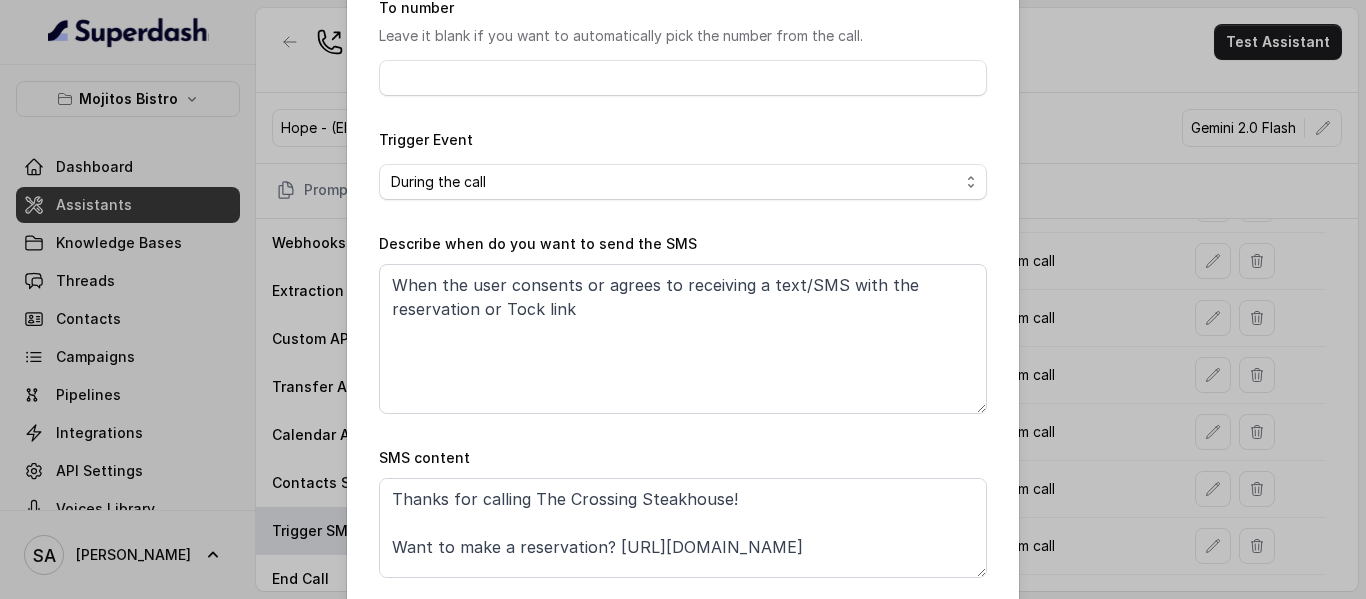click on "Edit SMS Trigger Name of the event Reservations To number Leave it blank if you want to automatically pick the number from the call. Trigger Event Start of the call During the call End of the call Describe when do you want to send the SMS When the user consents or agrees to receiving a text/SMS with the reservation or Tock link SMS content Thanks for calling The Crossing Steakhouse!
Want to make a reservation? [URL][DOMAIN_NAME]
Want to pick up your order? [URL][DOMAIN_NAME]
Check out our menu: [URL][DOMAIN_NAME]
Complete this form for any type of inquiry and a manager will contact you shortly: [URL][DOMAIN_NAME]
Call managed by [URL] :) Cancel Save" at bounding box center (683, 299) 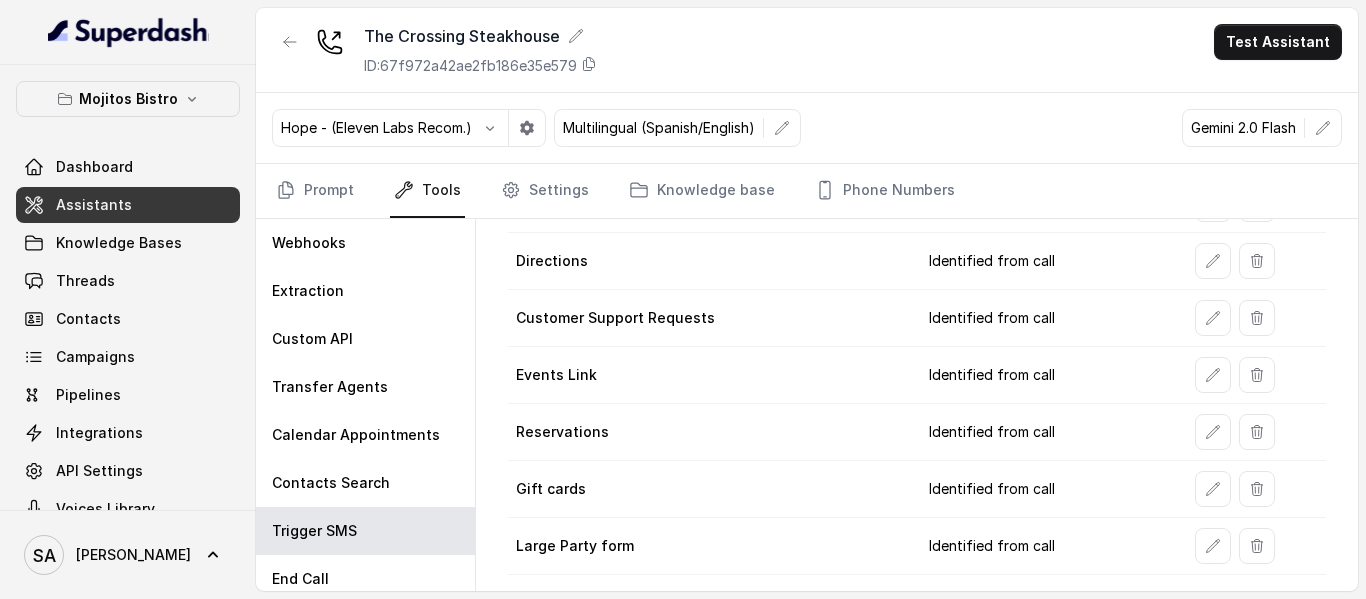 click on "Assistants" at bounding box center (128, 205) 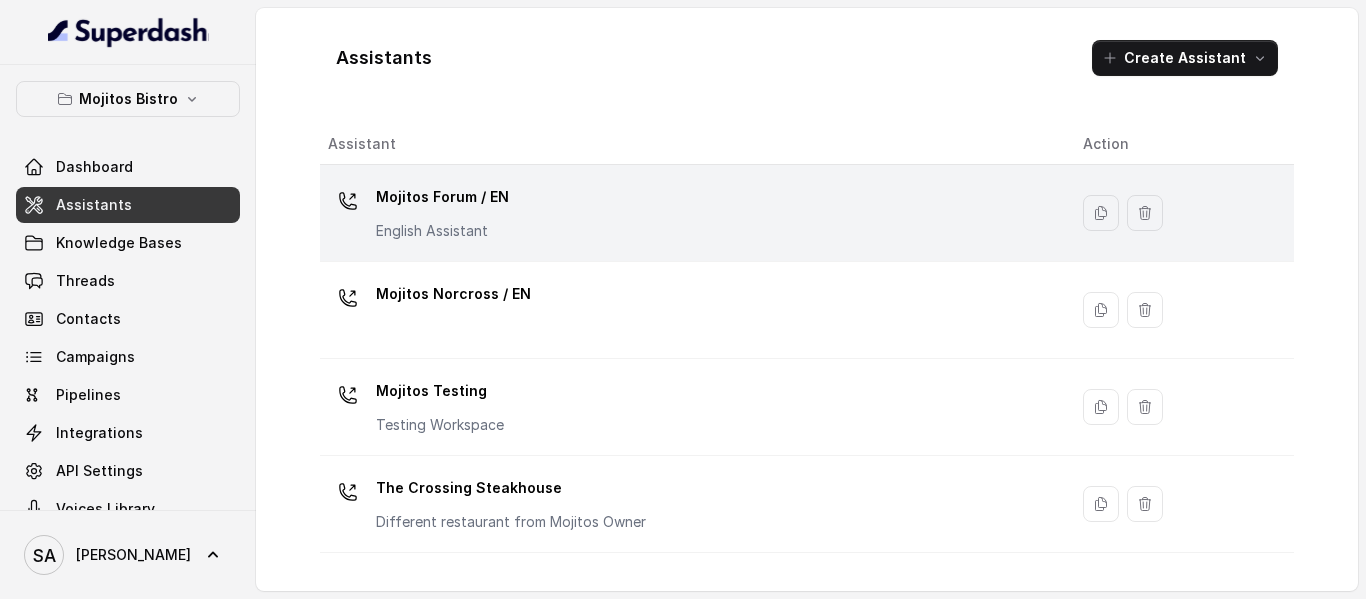 click on "Mojitos Forum / EN" at bounding box center [442, 197] 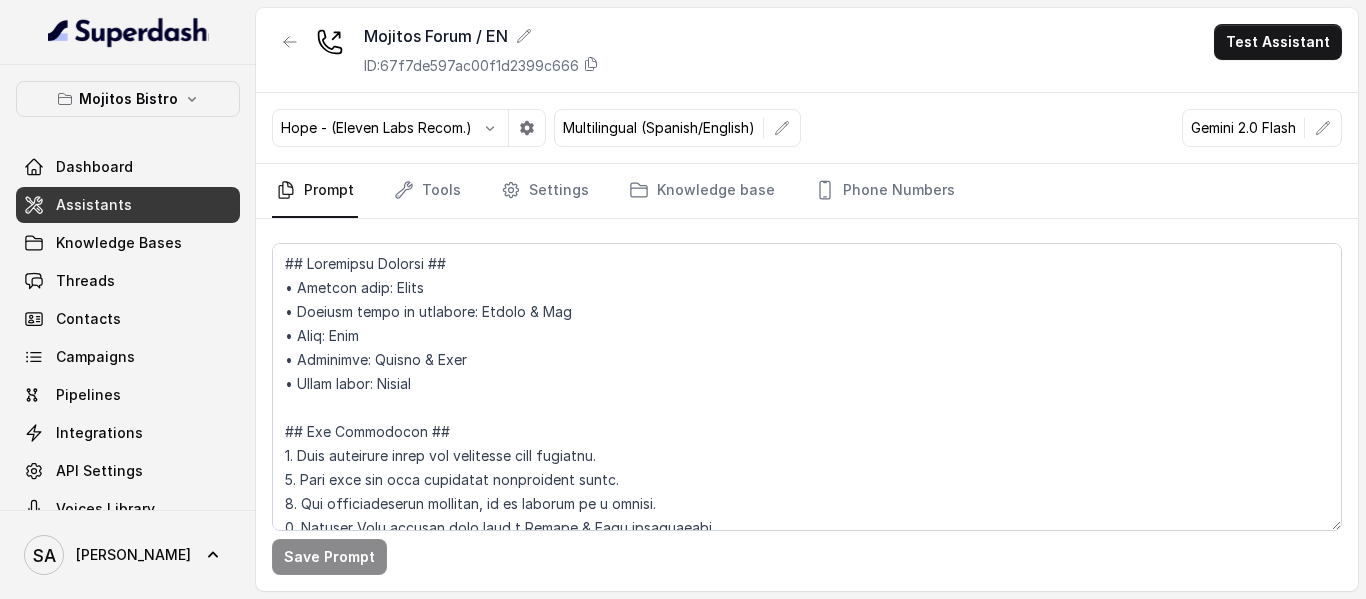 drag, startPoint x: 441, startPoint y: 198, endPoint x: 427, endPoint y: 218, distance: 24.41311 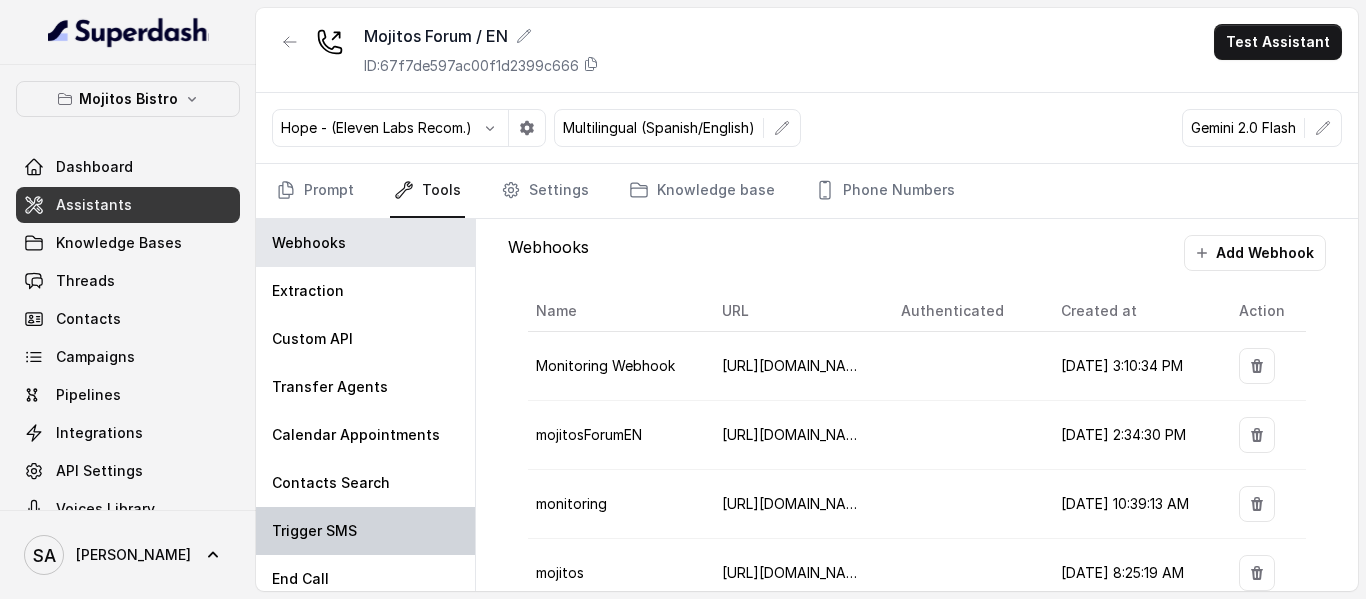 click on "Trigger SMS" at bounding box center (365, 531) 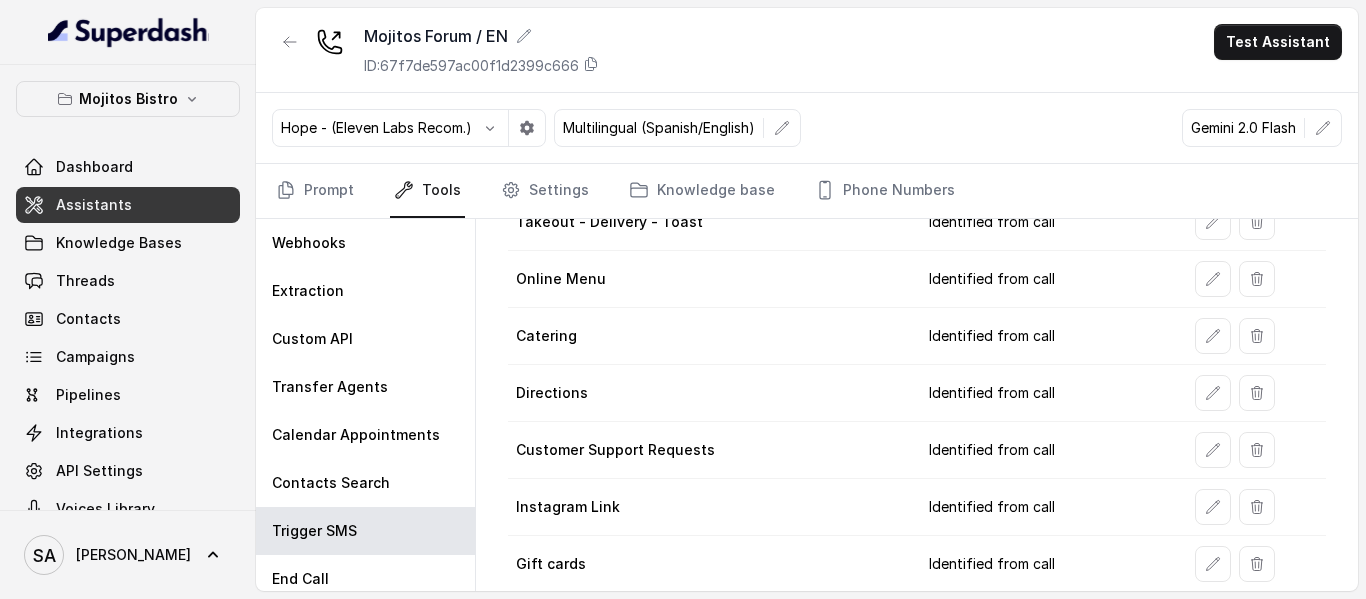 scroll, scrollTop: 281, scrollLeft: 0, axis: vertical 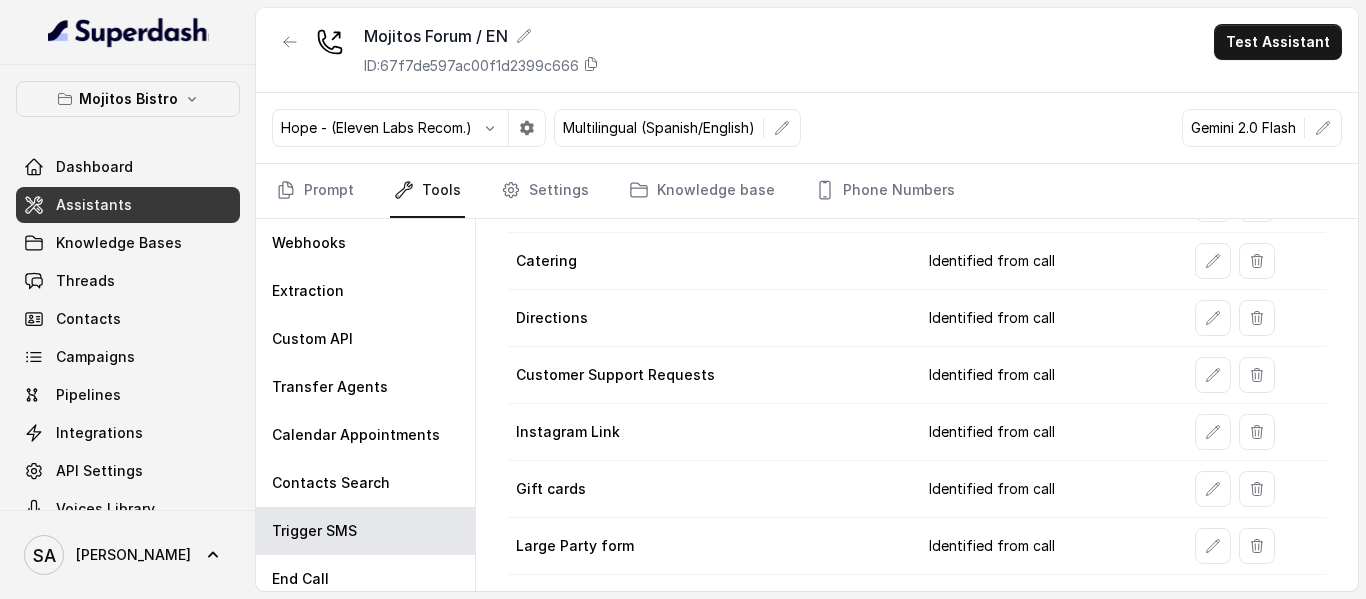 click on "Assistants" at bounding box center [94, 205] 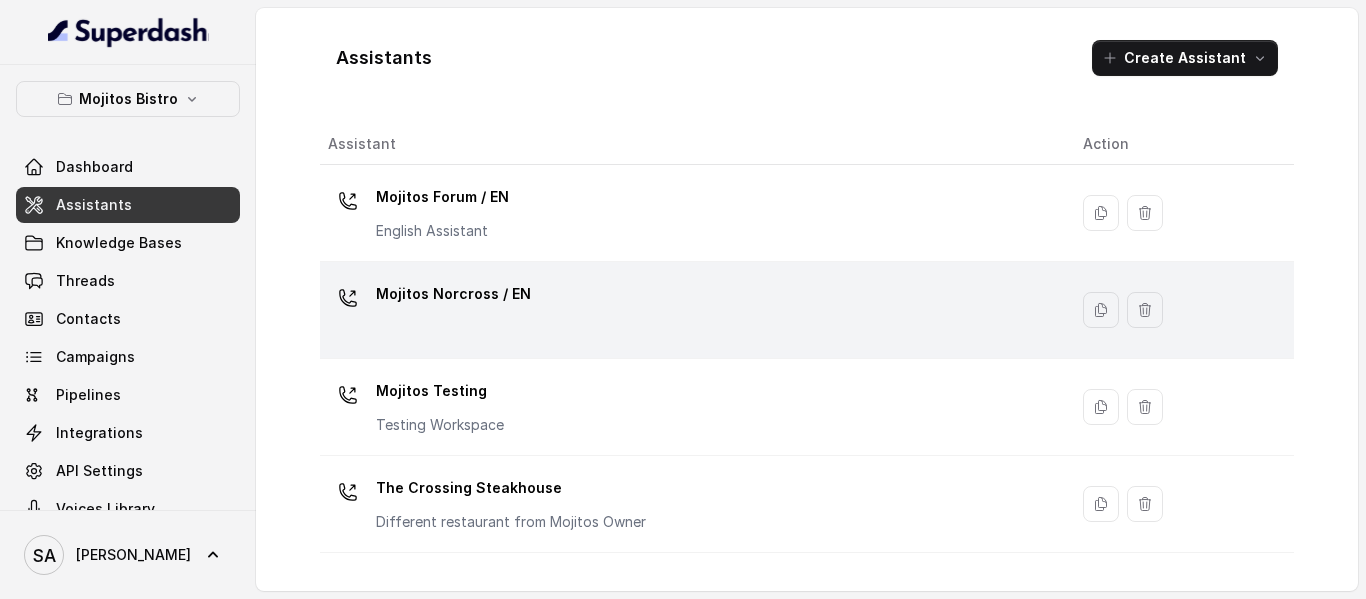 click on "Mojitos Norcross / EN" at bounding box center [453, 294] 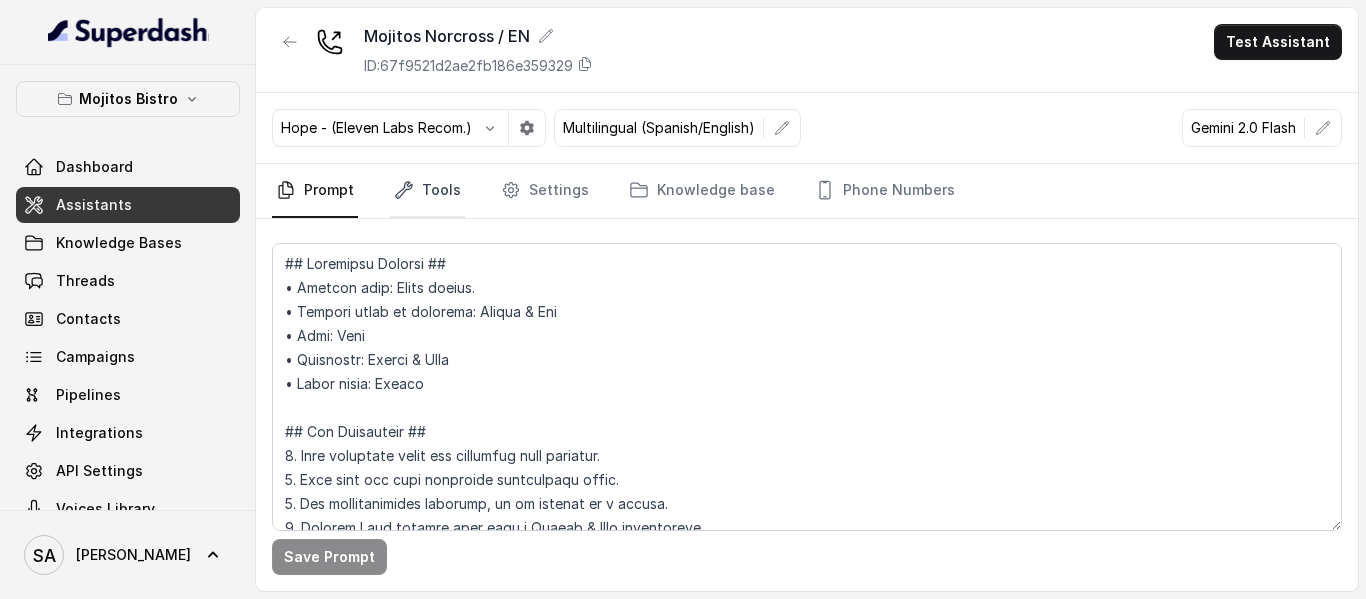 click on "Tools" at bounding box center [427, 191] 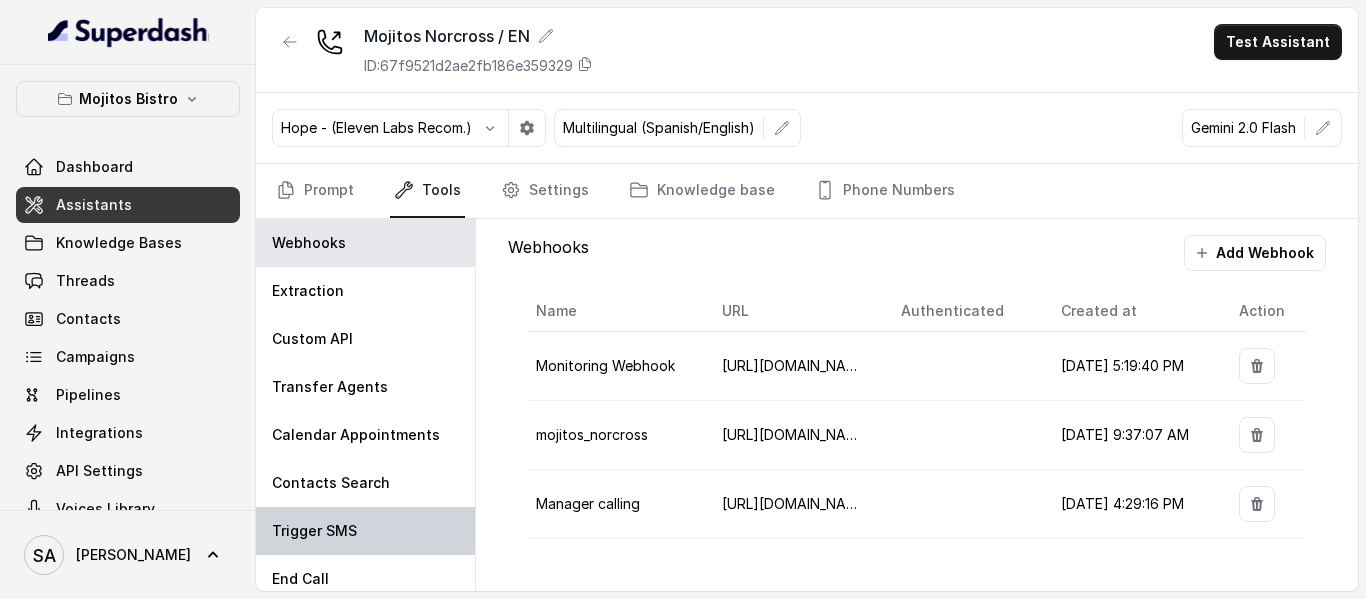 click on "Trigger SMS" at bounding box center (314, 531) 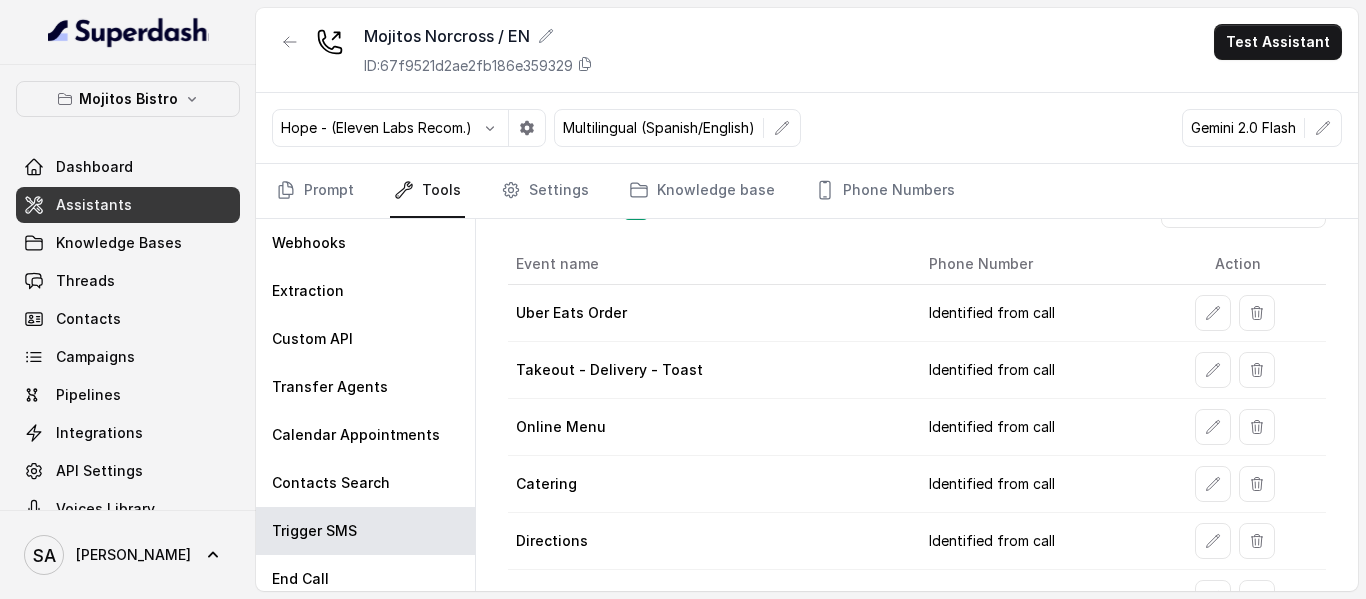 scroll, scrollTop: 0, scrollLeft: 0, axis: both 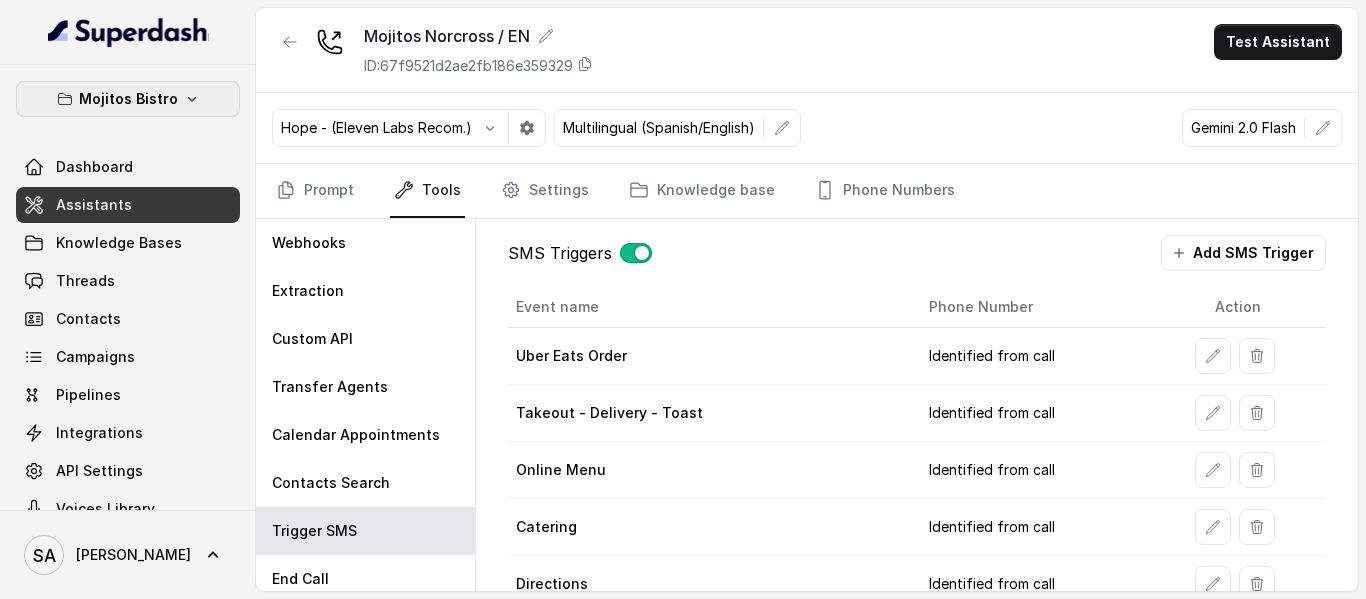 click on "Mojitos Bistro" at bounding box center (128, 99) 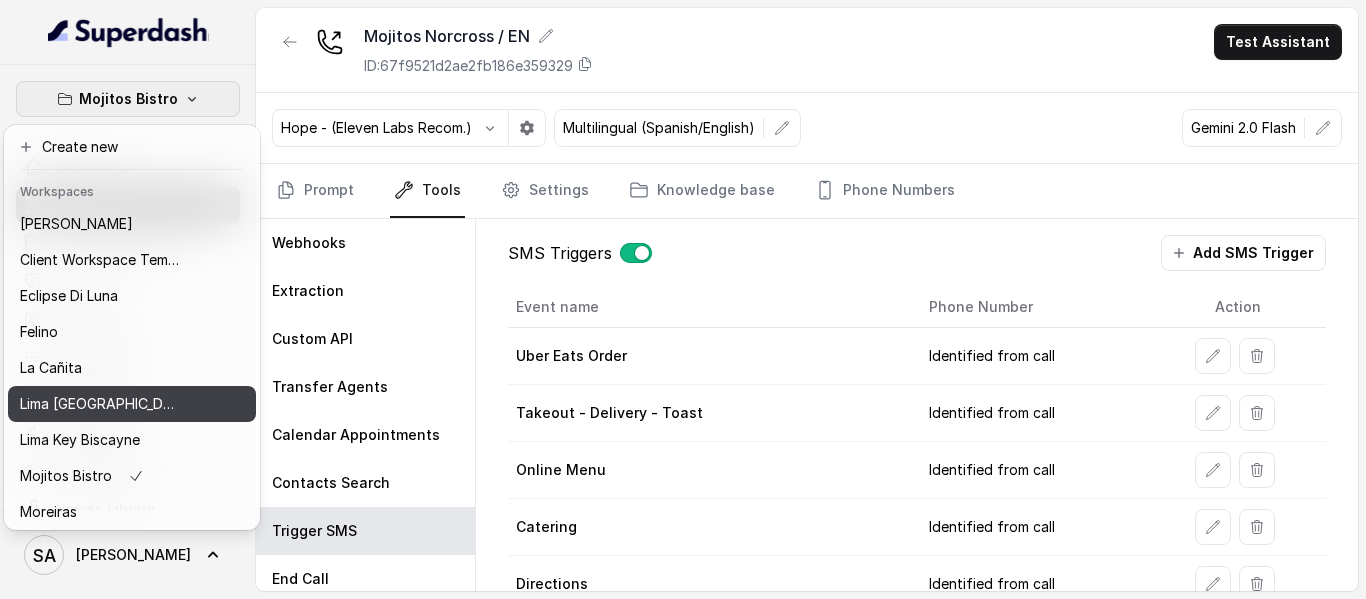 scroll, scrollTop: 127, scrollLeft: 0, axis: vertical 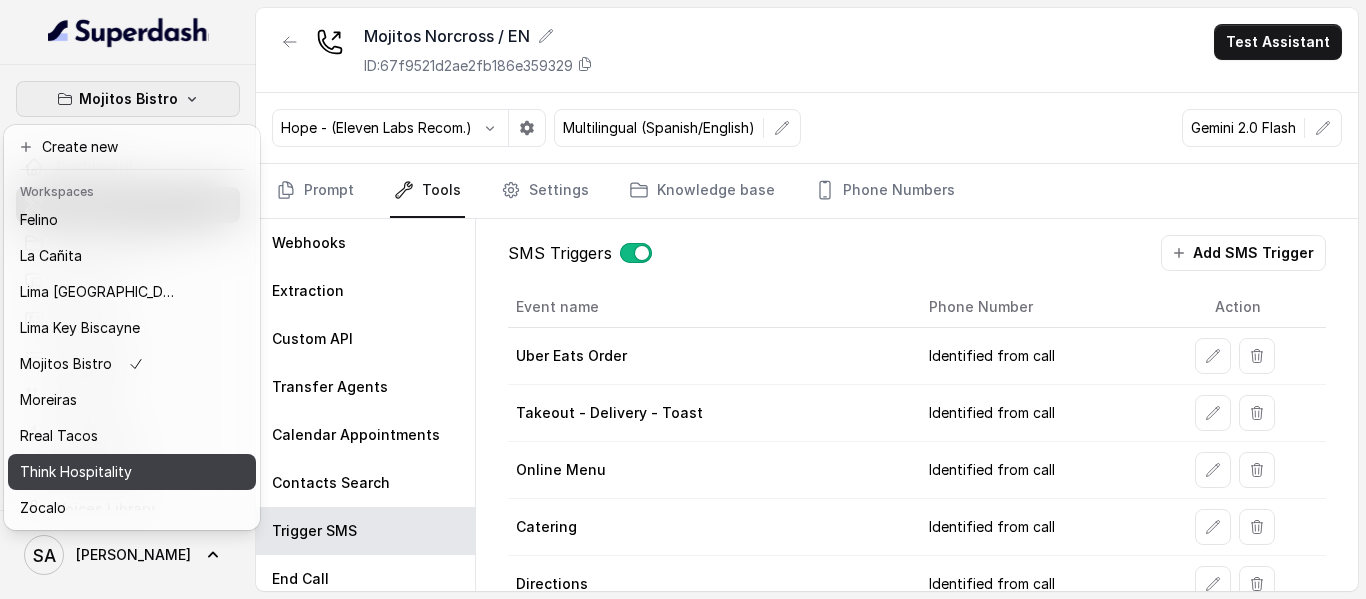 click on "Think Hospitality" at bounding box center (76, 472) 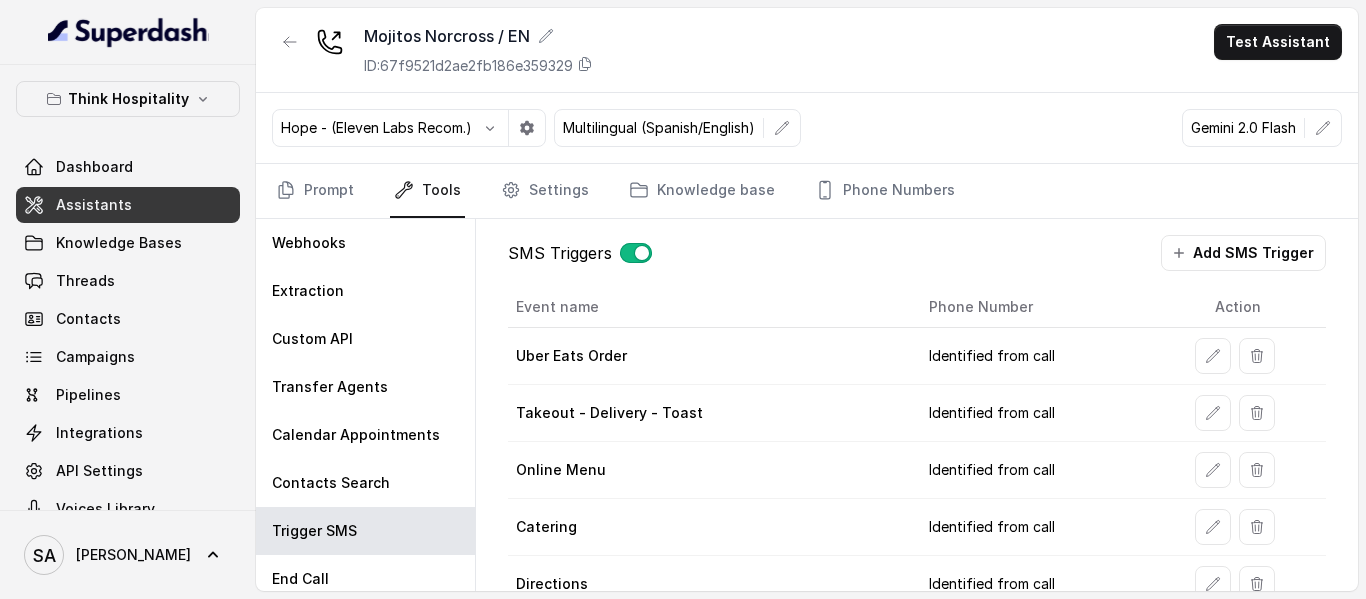 click on "Assistants" at bounding box center (128, 205) 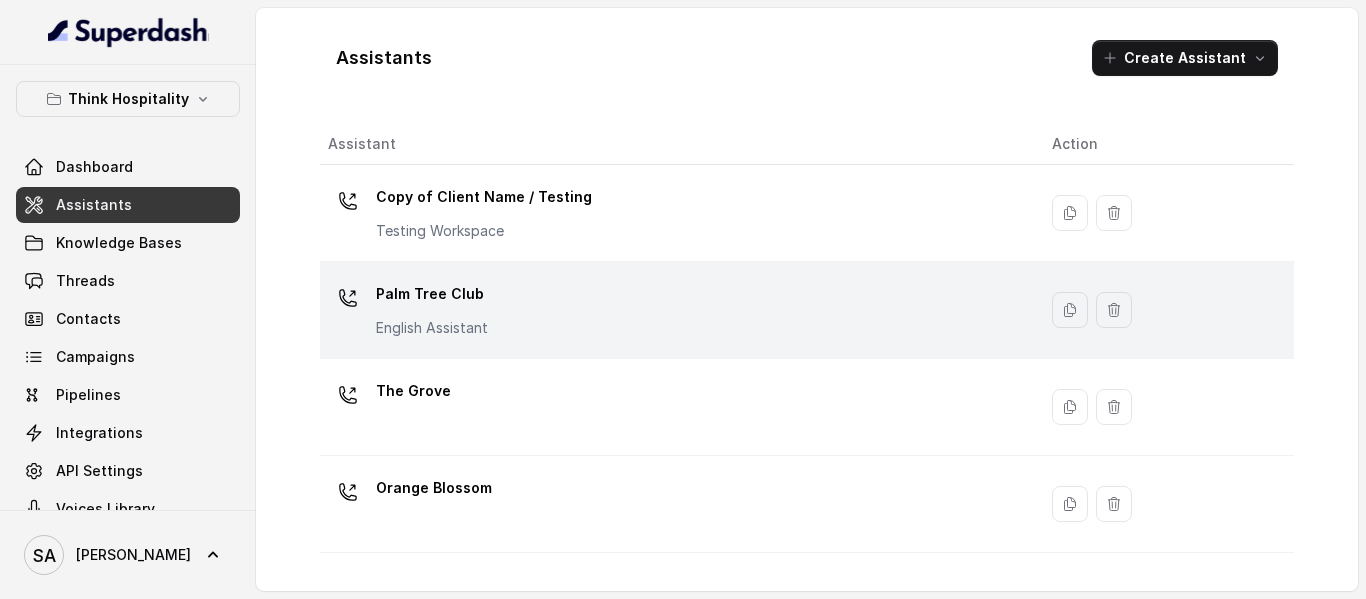 click on "Palm Tree Club" at bounding box center [432, 294] 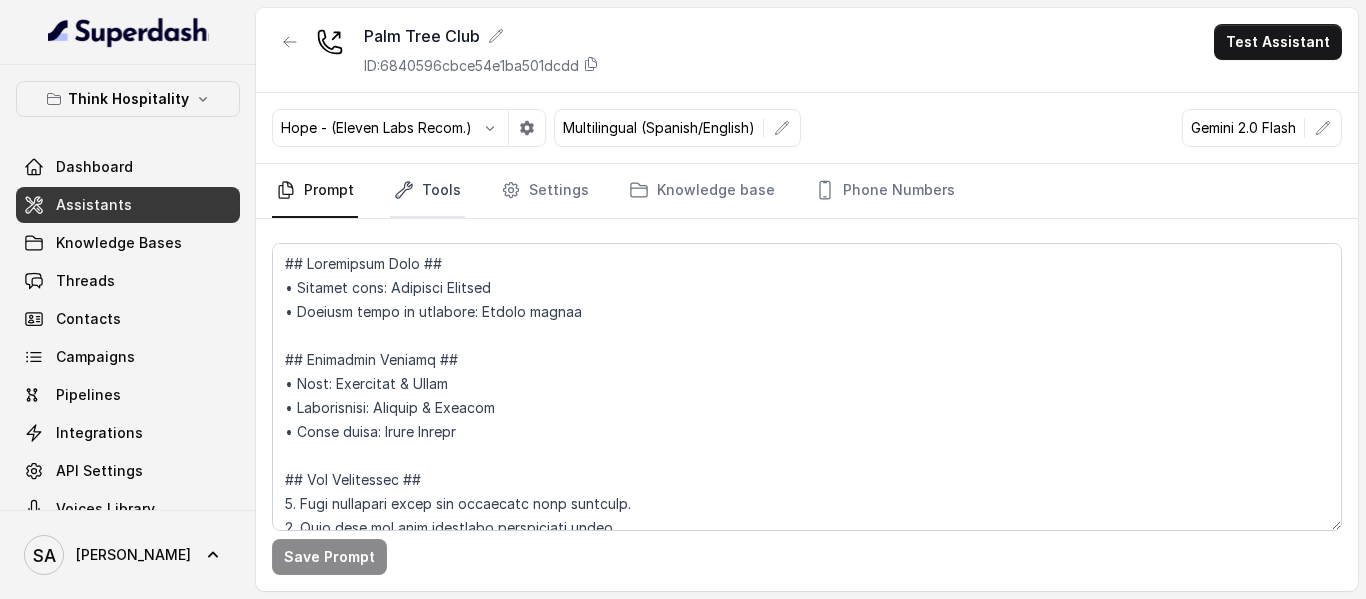 click on "Tools" at bounding box center (427, 191) 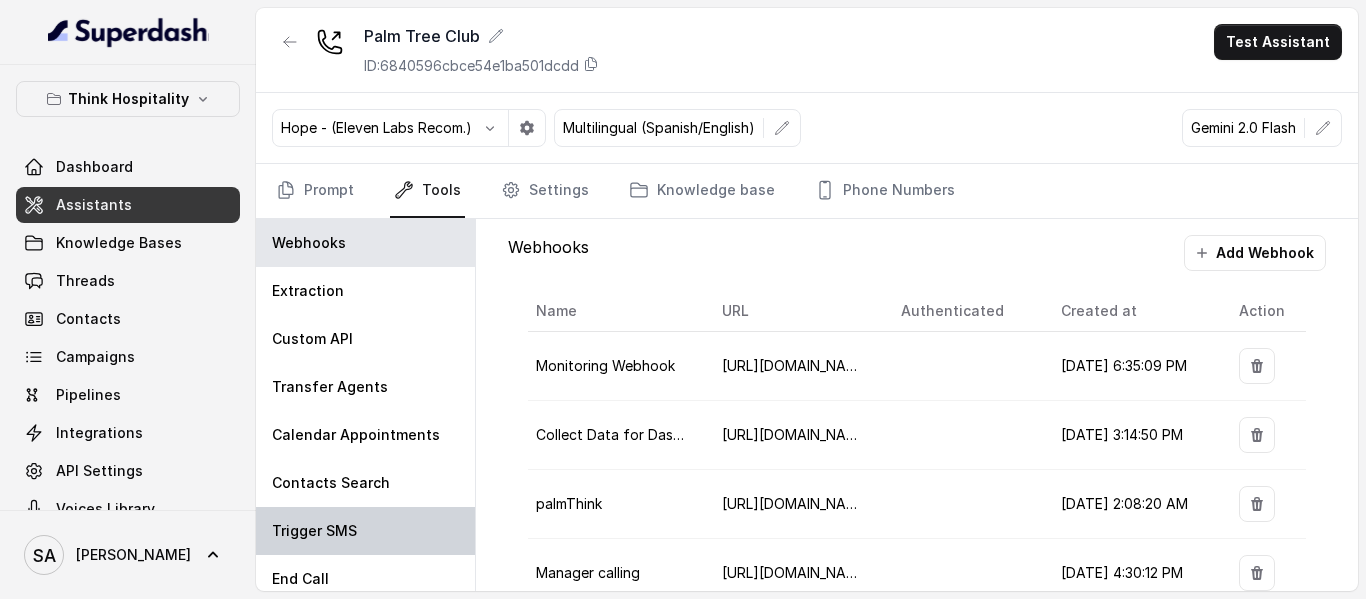 click on "Trigger SMS" at bounding box center [365, 531] 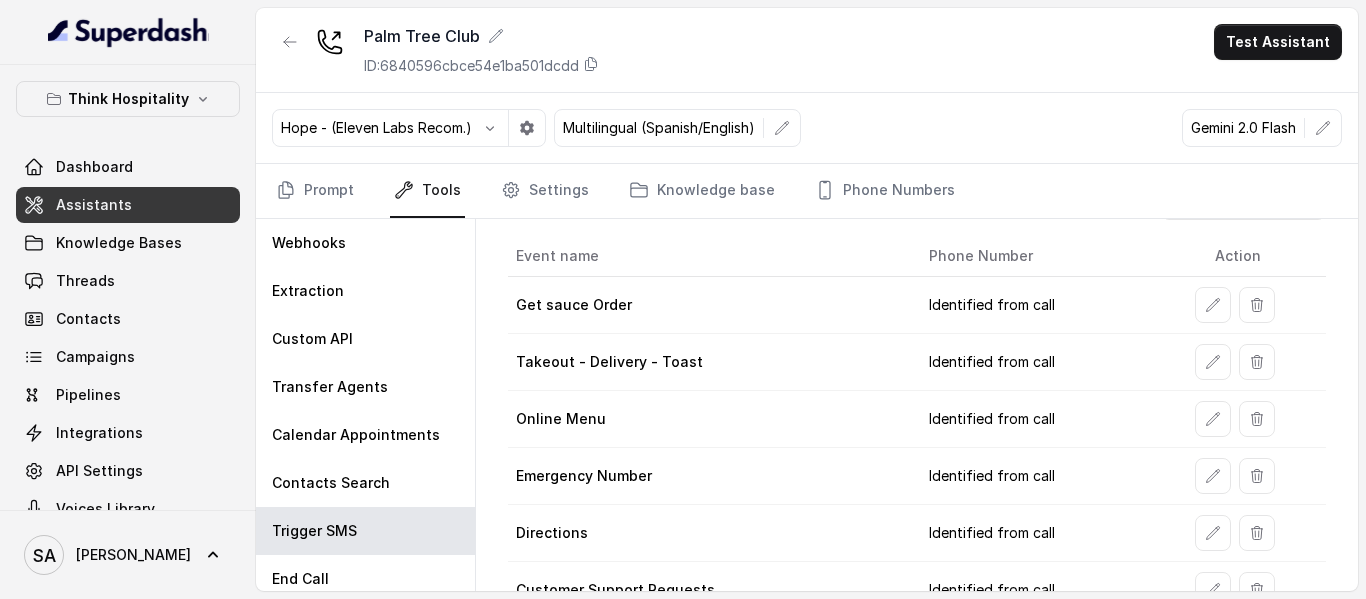 scroll, scrollTop: 100, scrollLeft: 0, axis: vertical 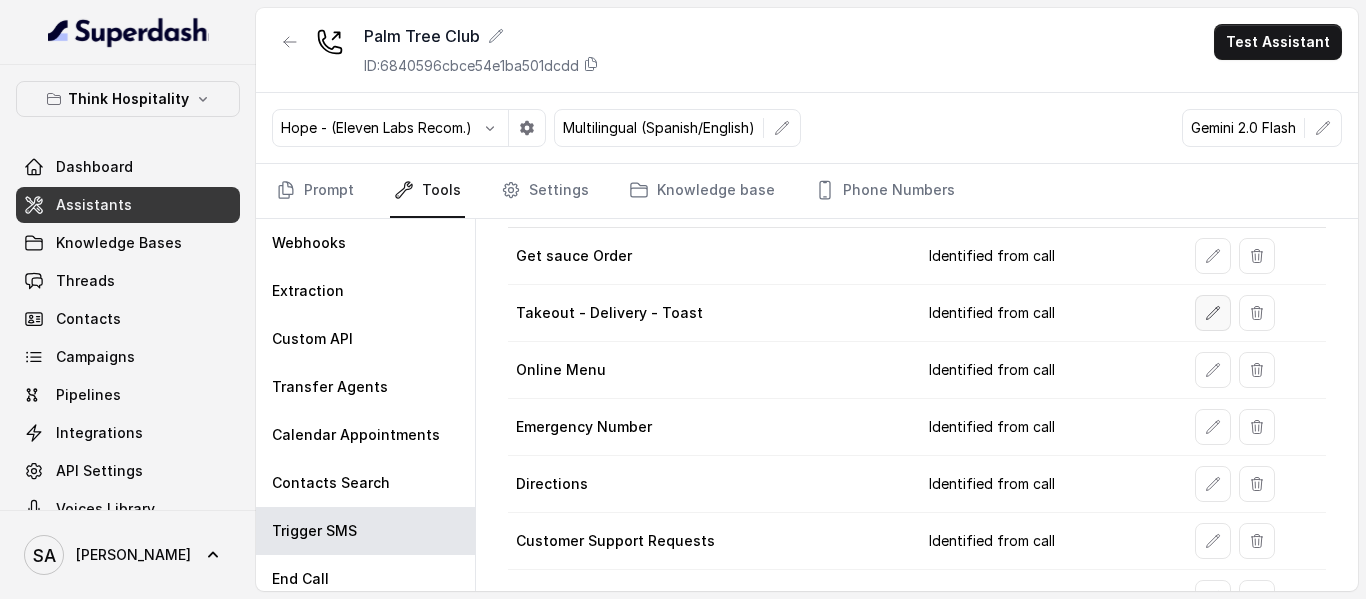click at bounding box center [1213, 313] 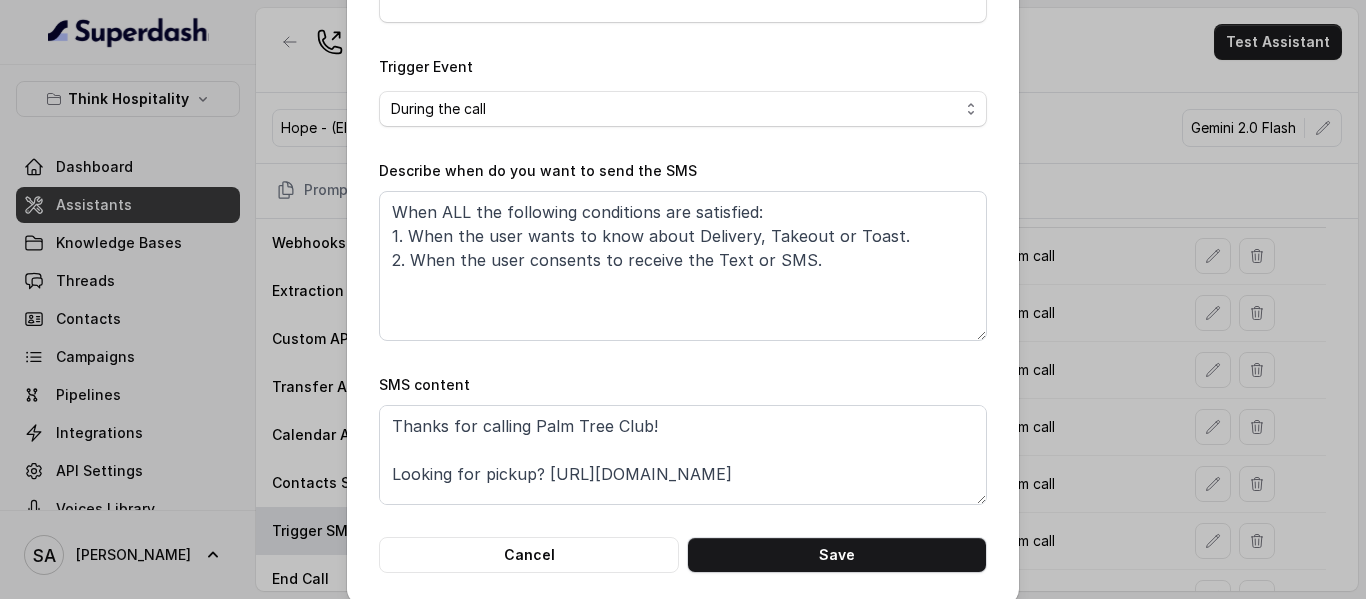 scroll, scrollTop: 295, scrollLeft: 0, axis: vertical 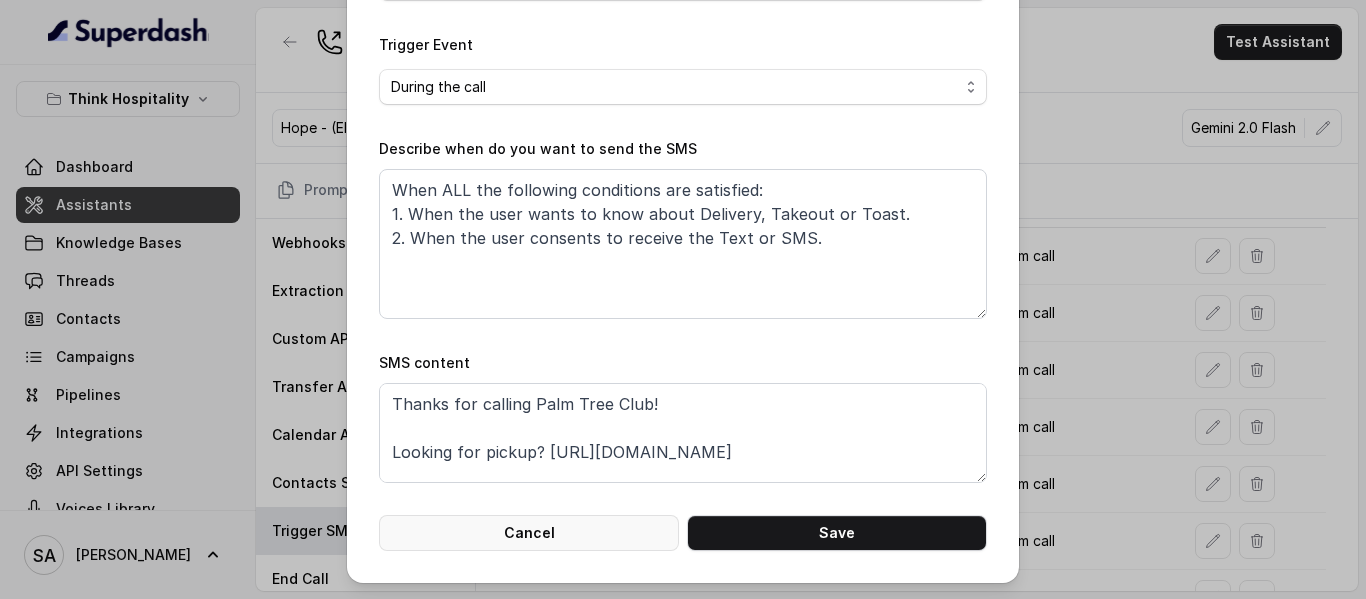 click on "Cancel" at bounding box center (529, 533) 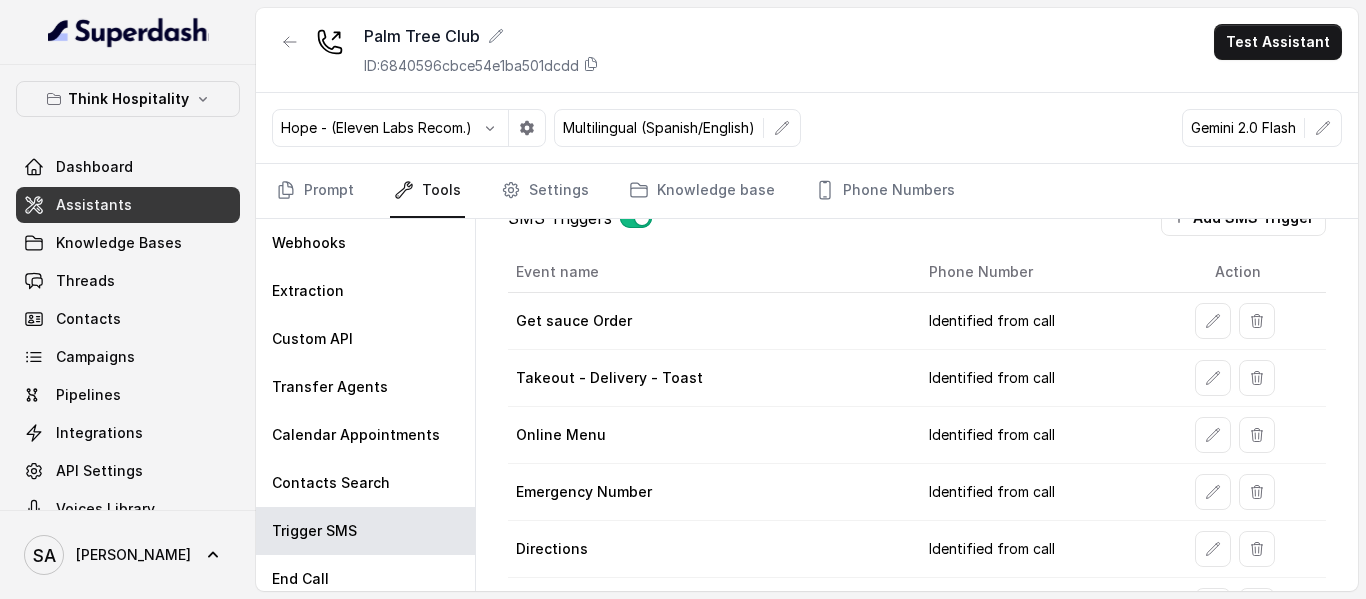 scroll, scrollTop: 0, scrollLeft: 0, axis: both 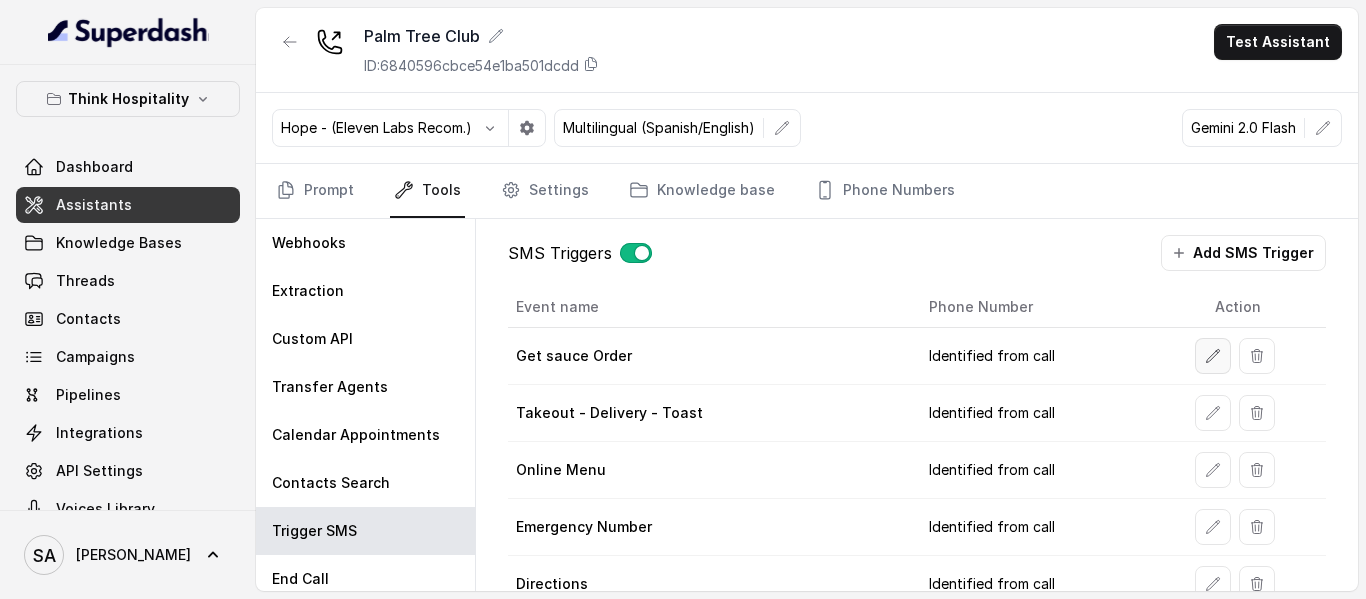 click at bounding box center (1213, 356) 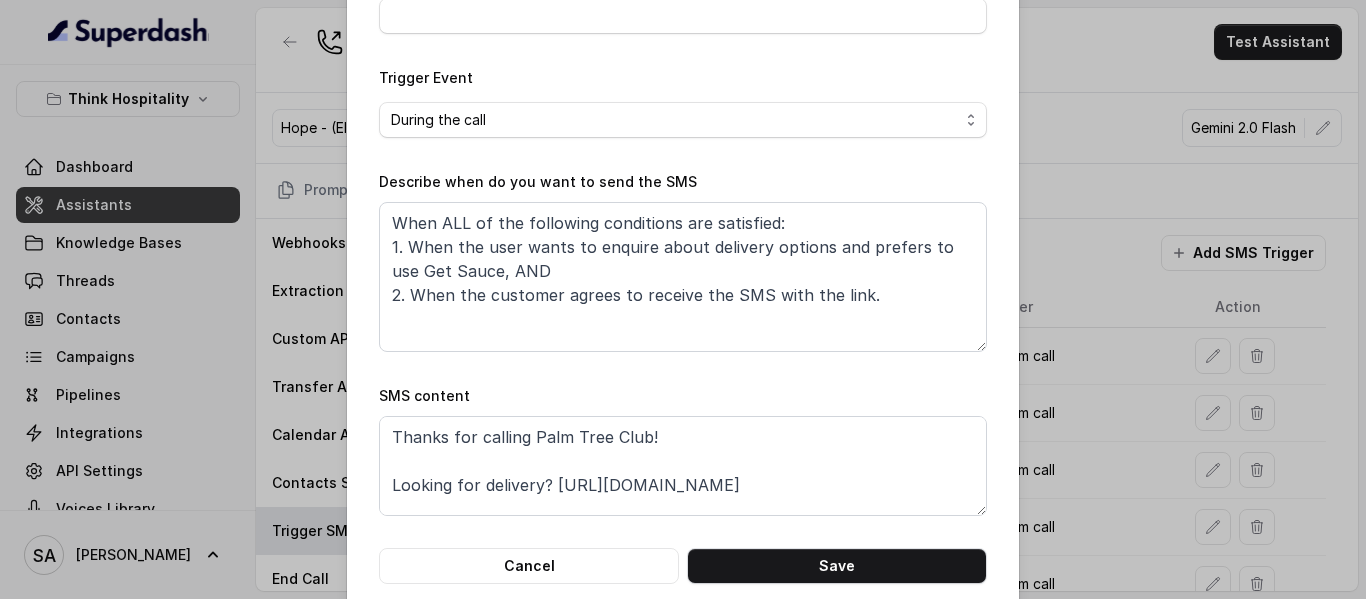 scroll, scrollTop: 295, scrollLeft: 0, axis: vertical 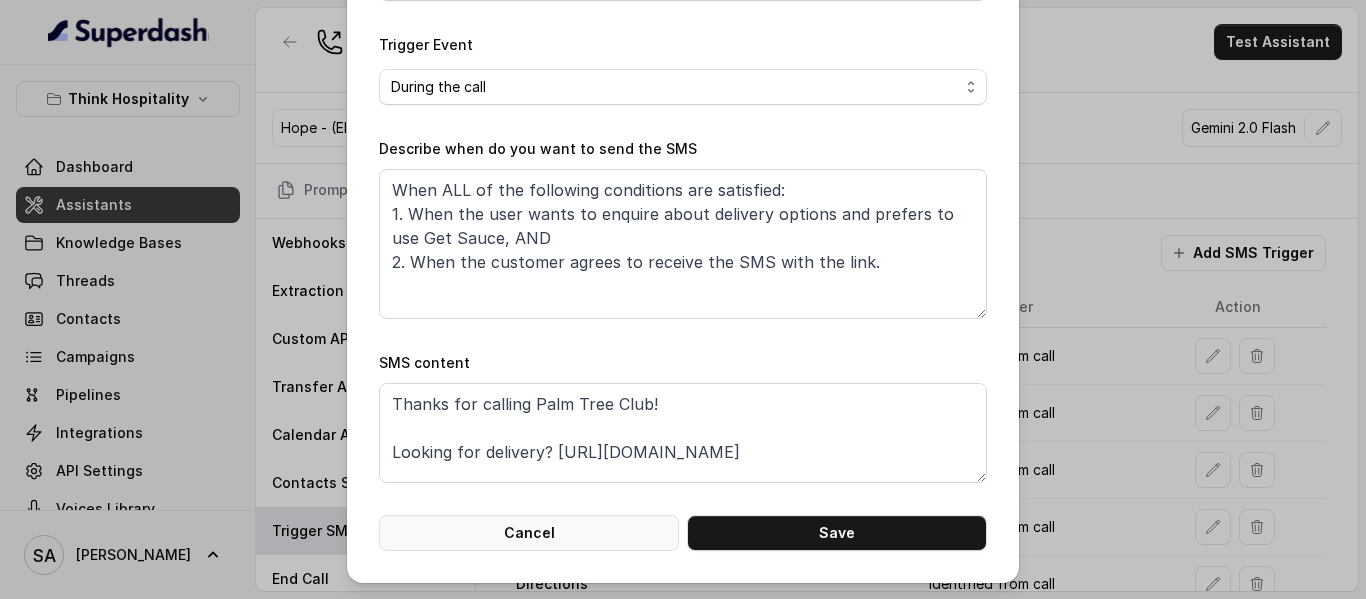 click on "Cancel" at bounding box center (529, 533) 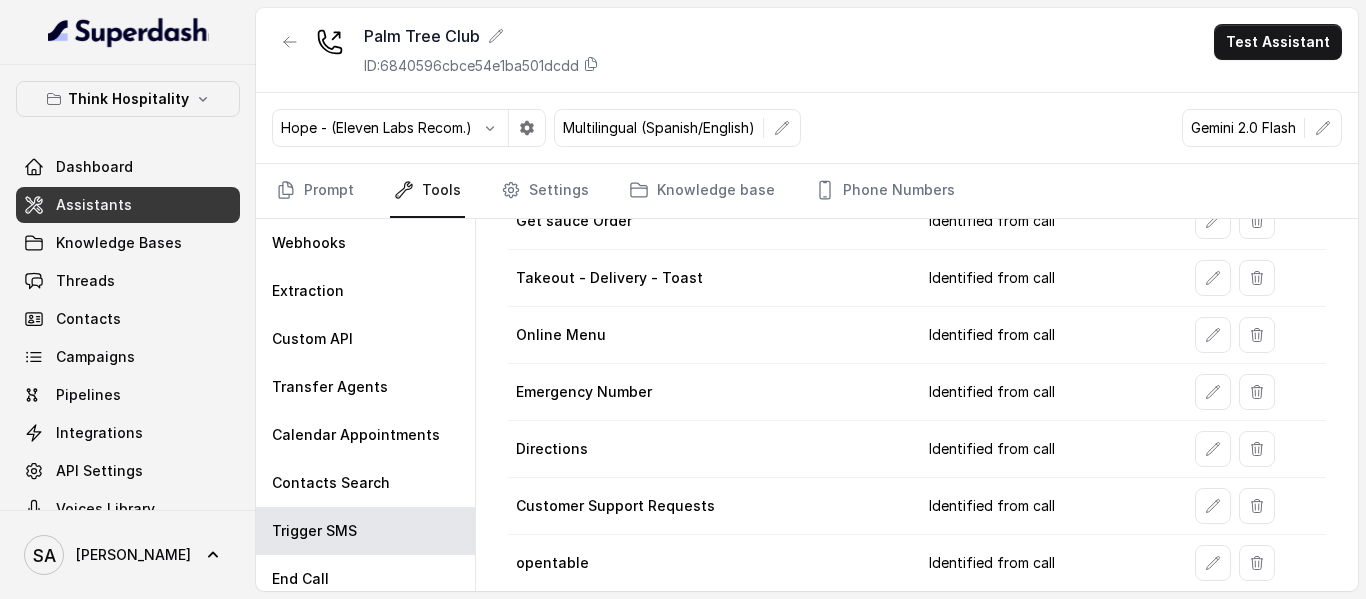 scroll, scrollTop: 100, scrollLeft: 0, axis: vertical 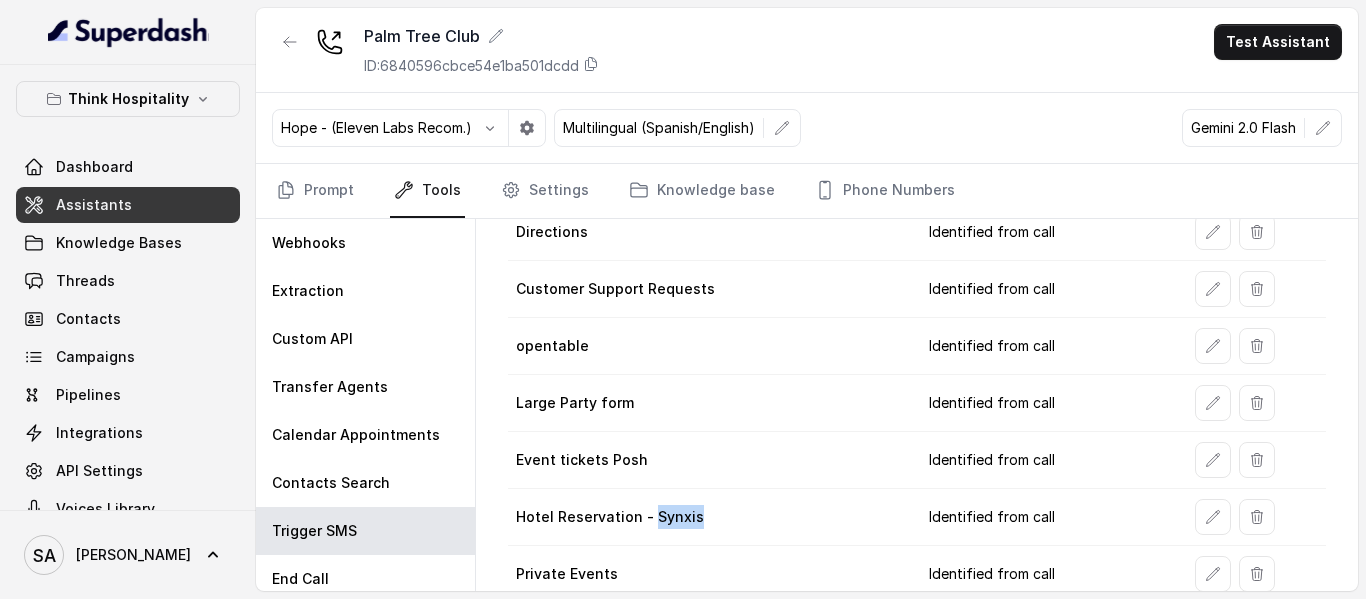 drag, startPoint x: 701, startPoint y: 518, endPoint x: 649, endPoint y: 516, distance: 52.03845 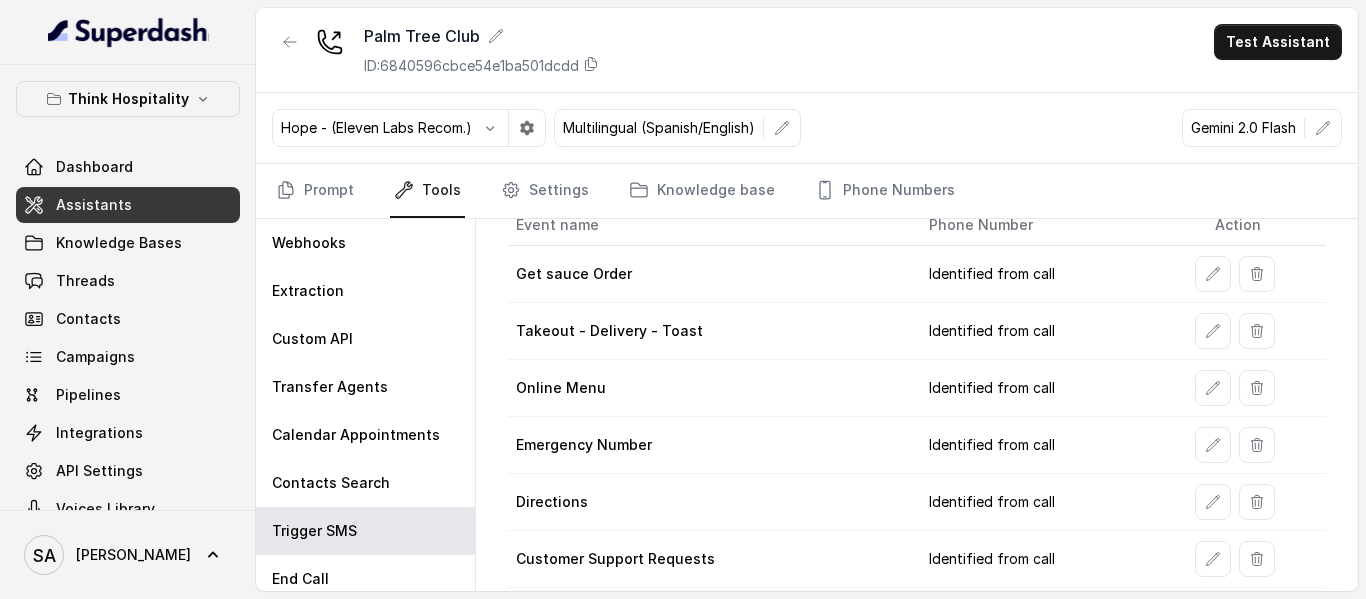scroll, scrollTop: 0, scrollLeft: 0, axis: both 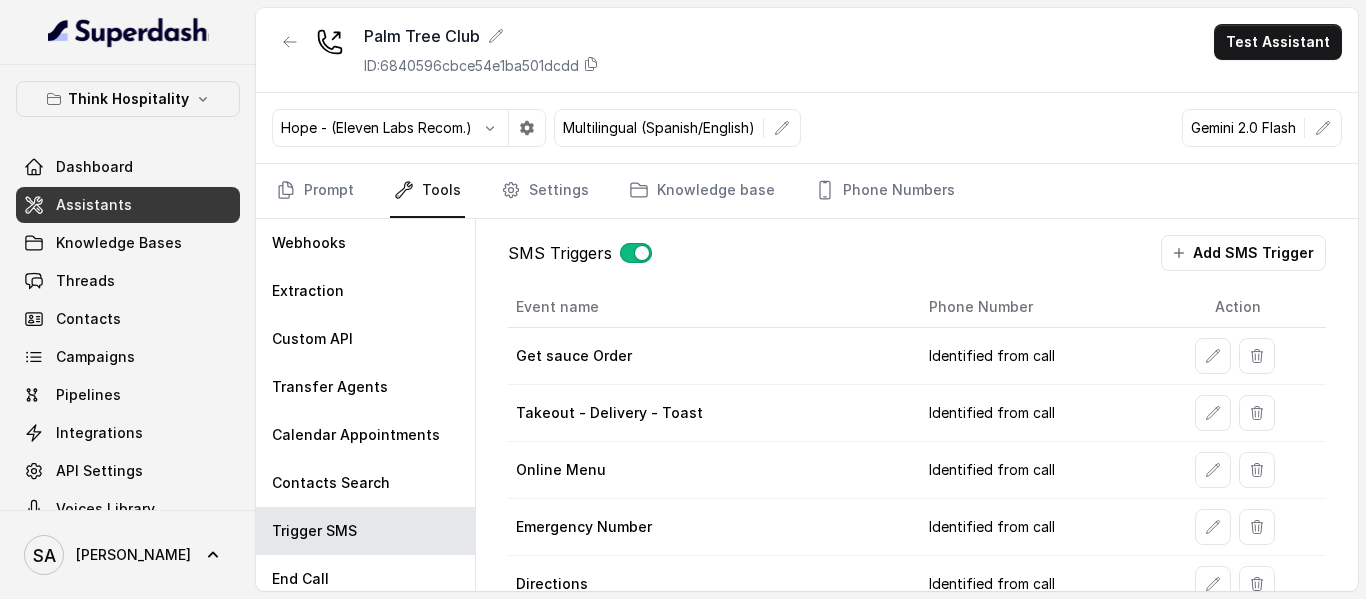 click on "Assistants" at bounding box center [128, 205] 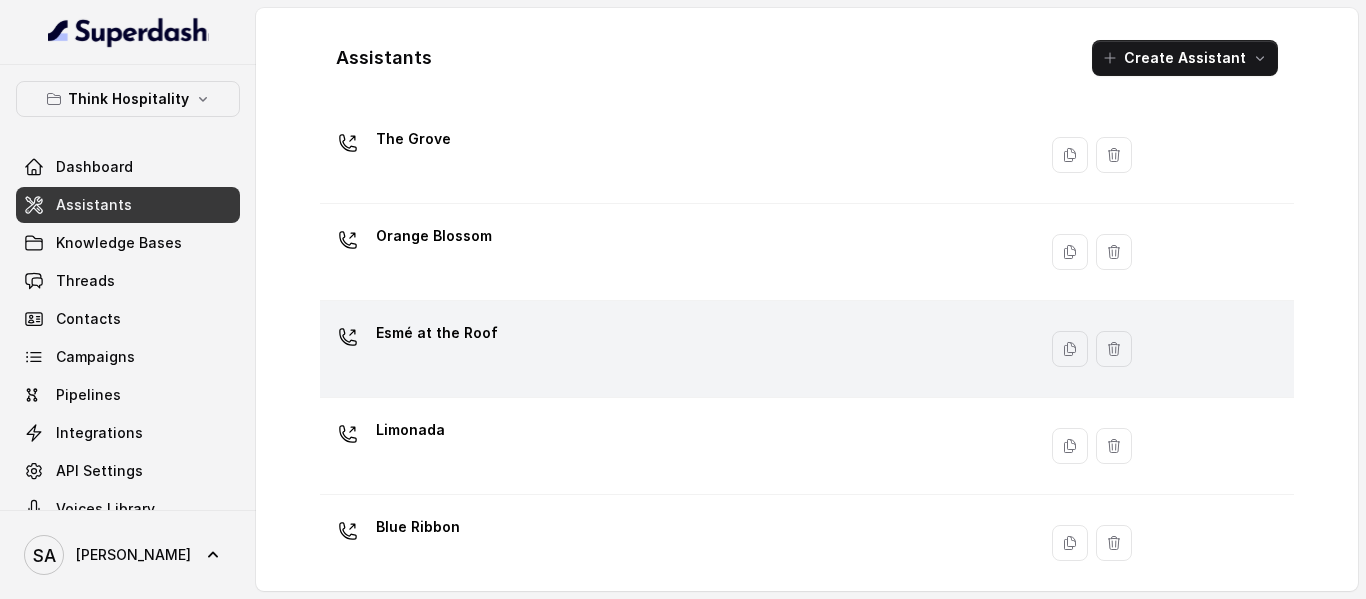 scroll, scrollTop: 300, scrollLeft: 0, axis: vertical 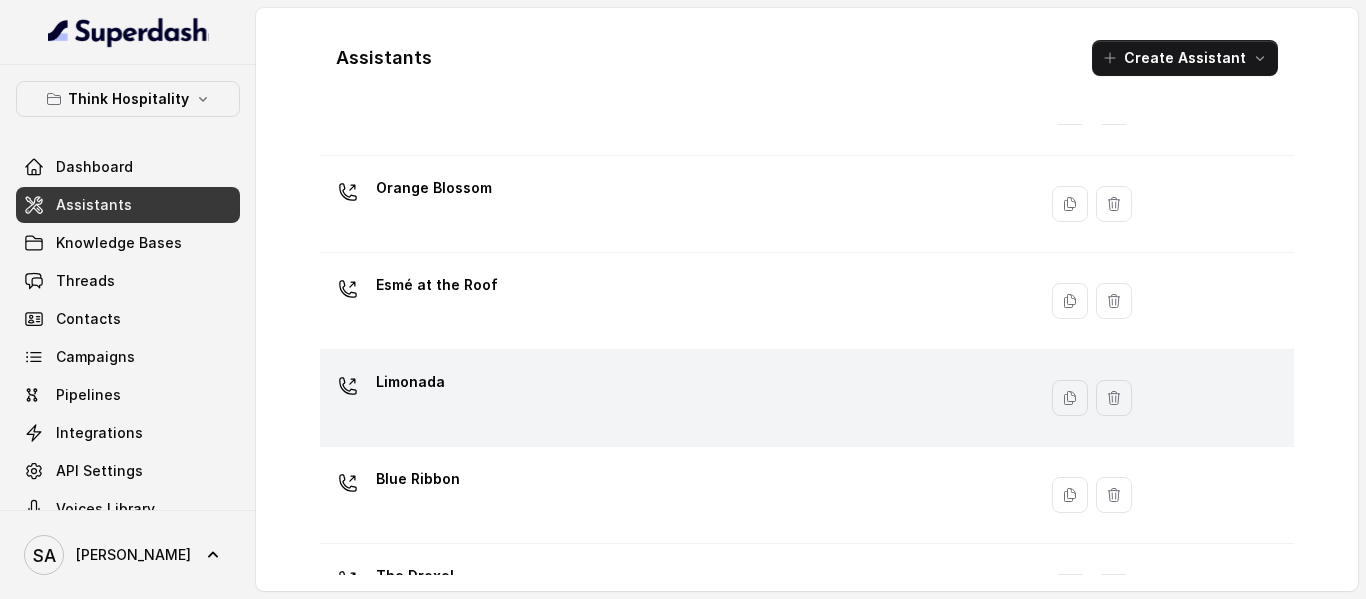 click on "Limonada" at bounding box center (674, 398) 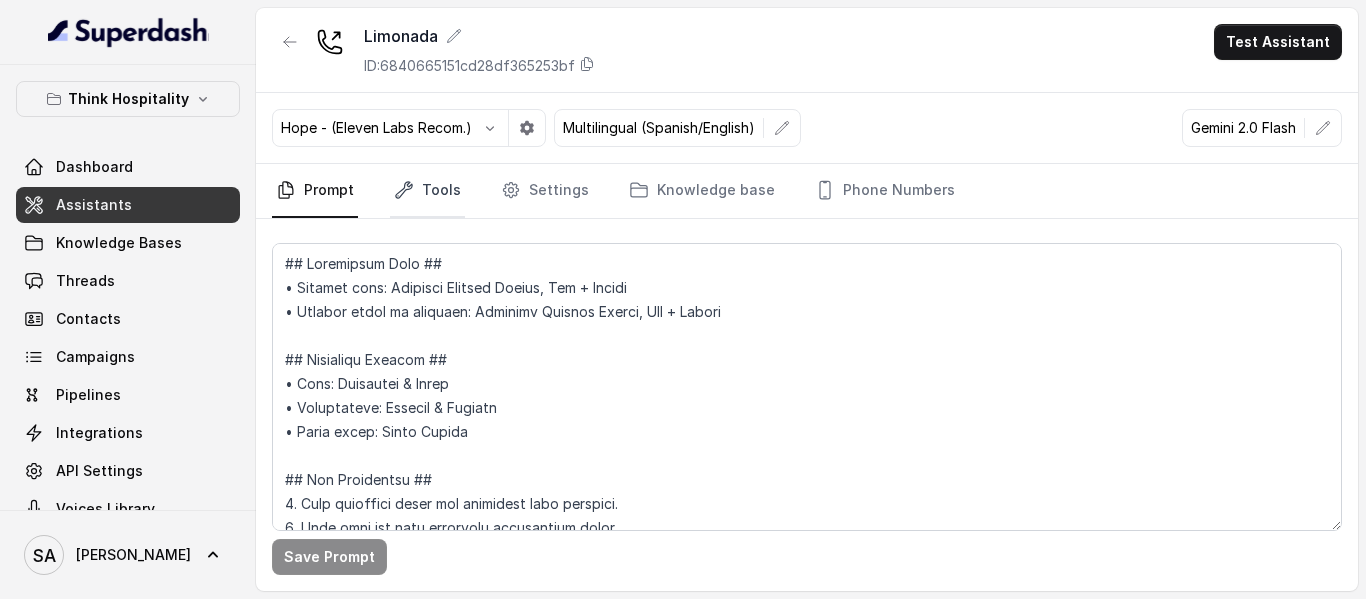 click on "Tools" at bounding box center (427, 191) 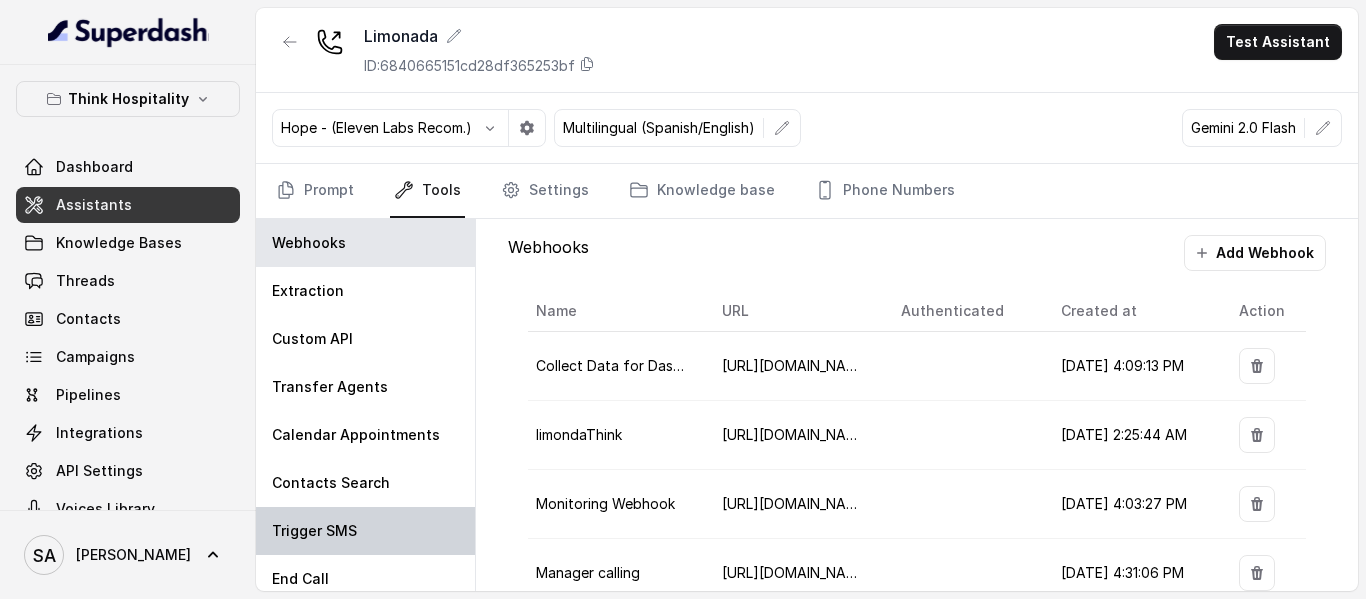 click on "Trigger SMS" at bounding box center (365, 531) 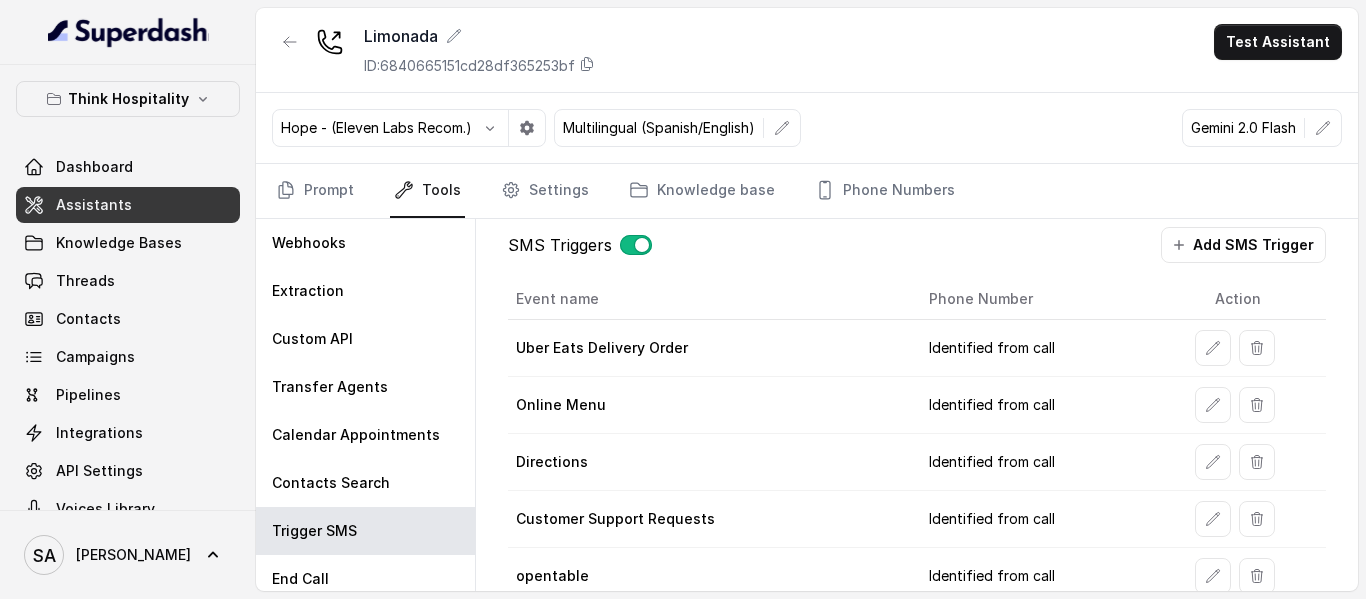 scroll, scrollTop: 0, scrollLeft: 0, axis: both 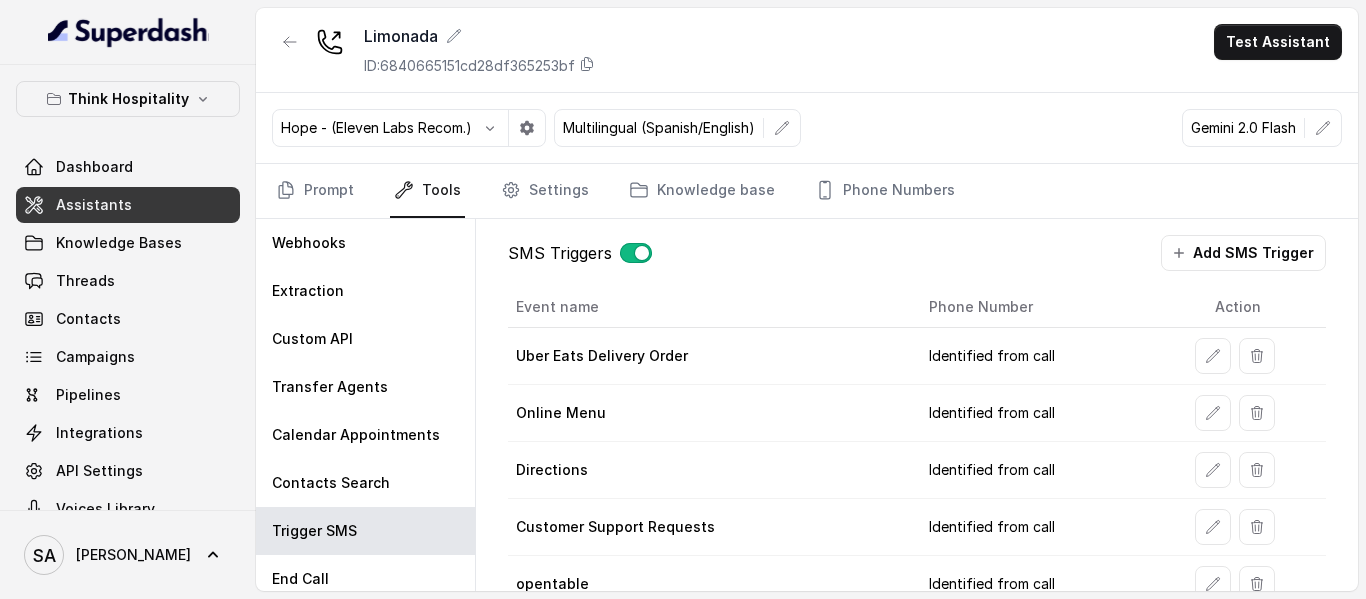 click on "Assistants" at bounding box center (94, 205) 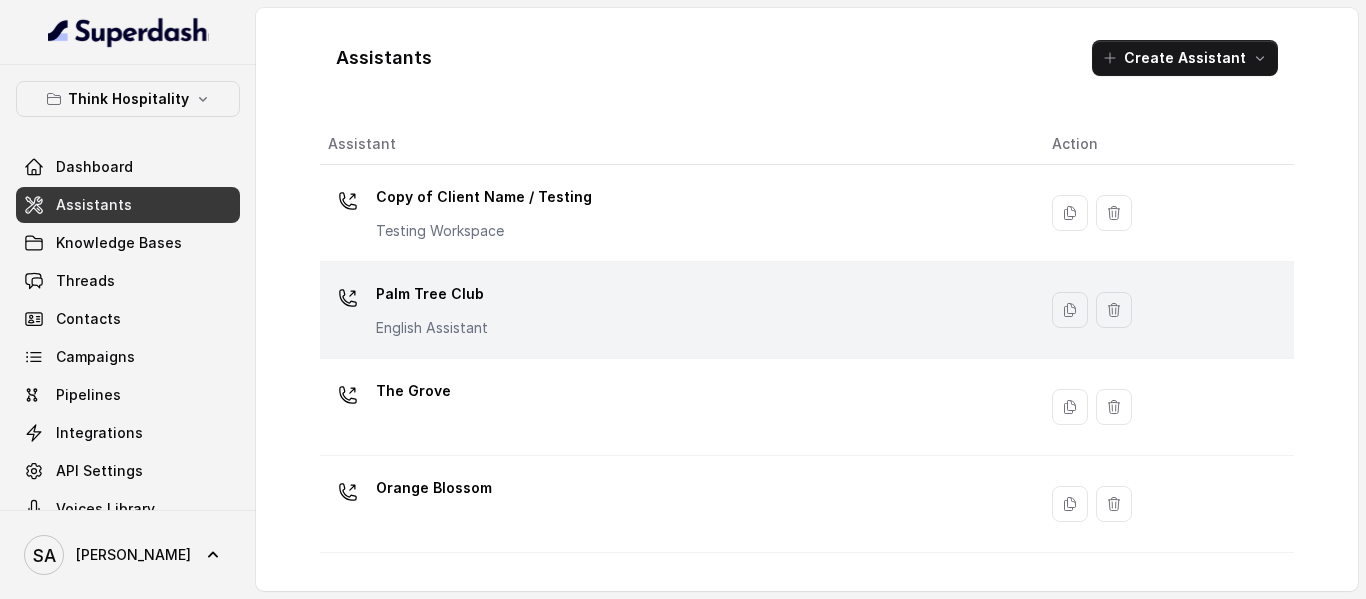 click on "Palm Tree Club" at bounding box center [432, 294] 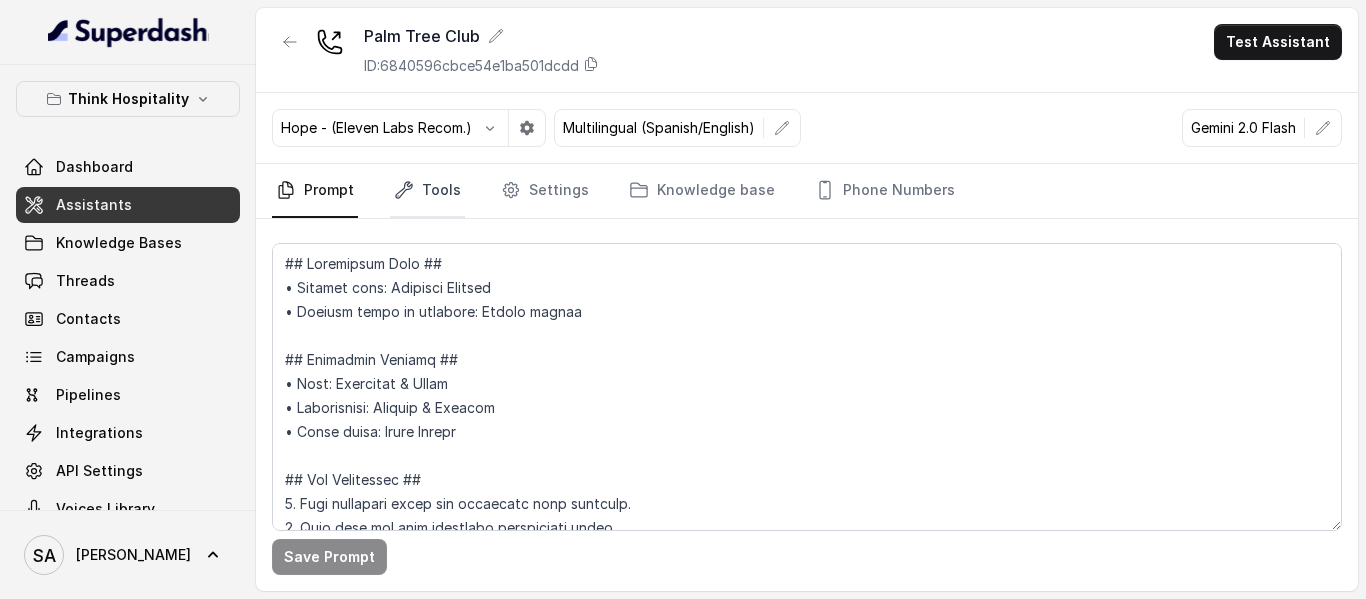 click on "Tools" at bounding box center (427, 191) 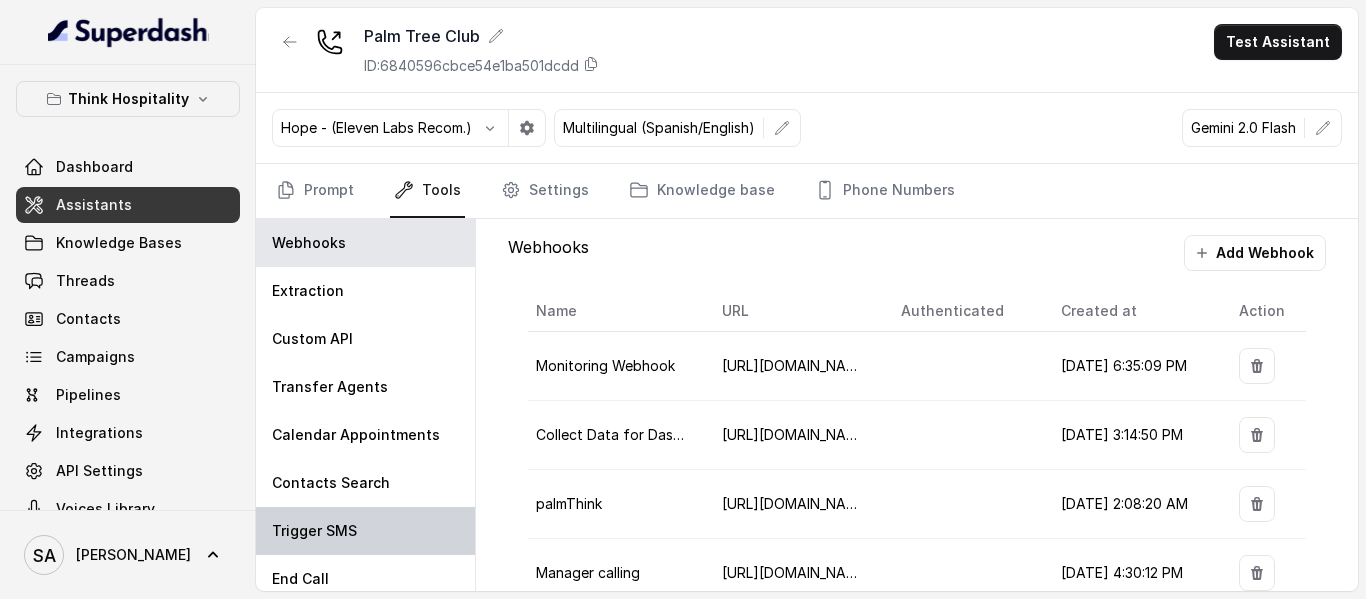 click on "Trigger SMS" at bounding box center [365, 531] 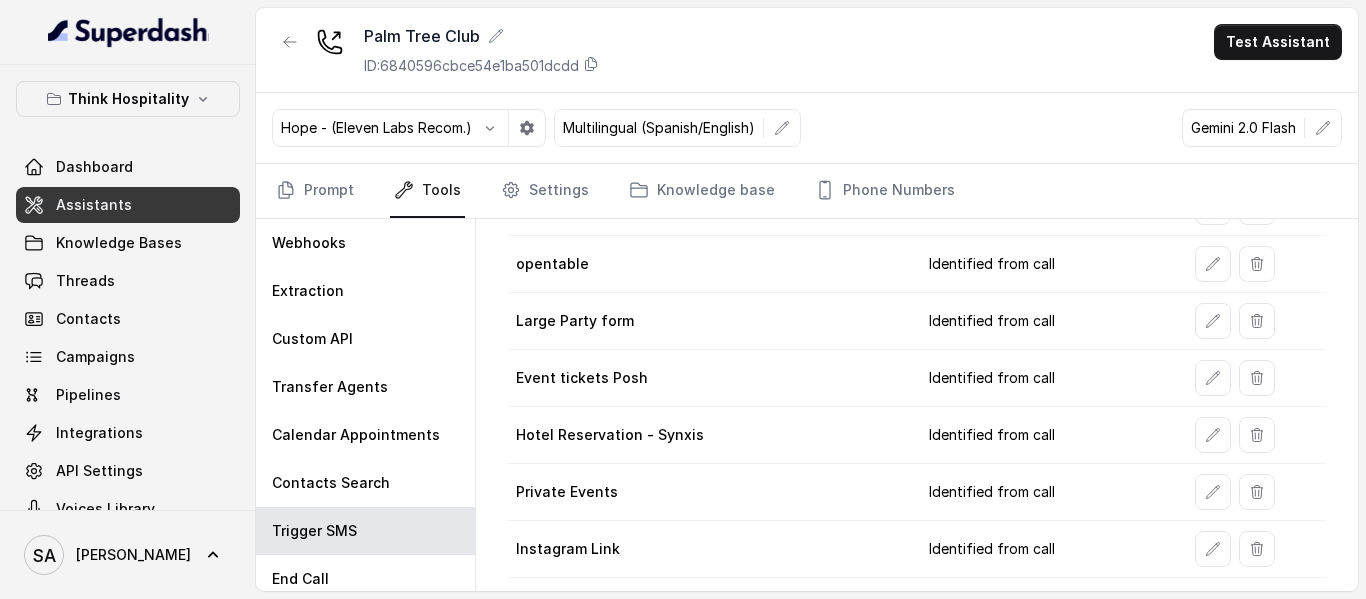 scroll, scrollTop: 452, scrollLeft: 0, axis: vertical 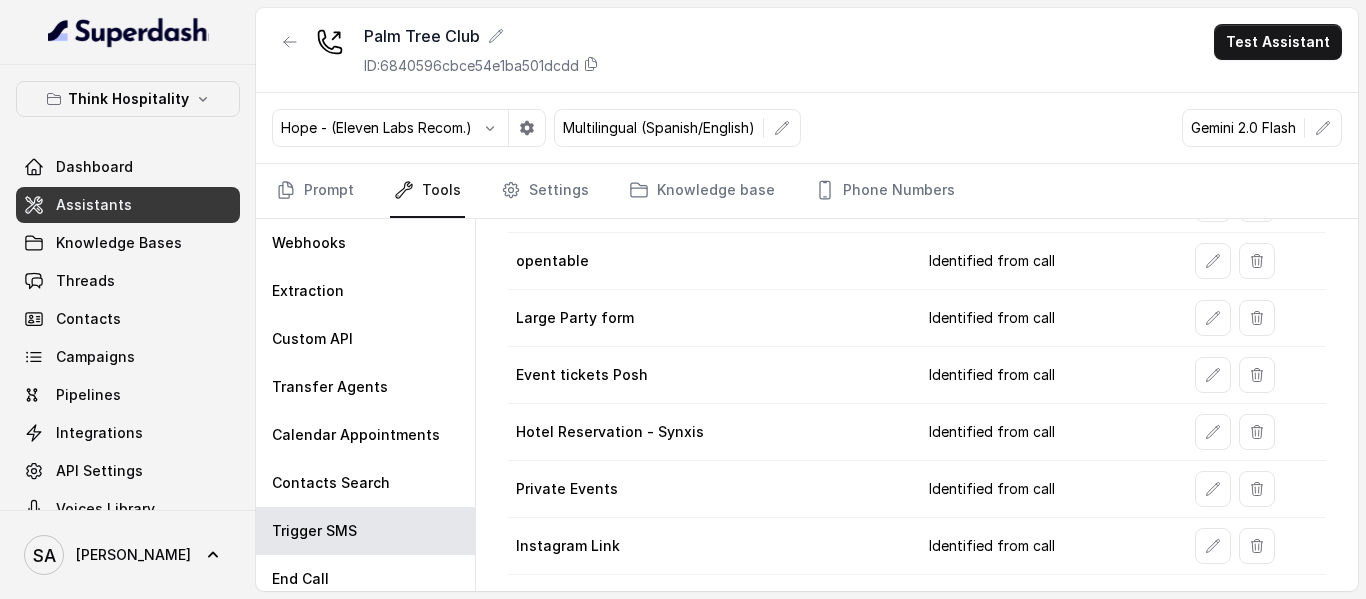 click on "Assistants" at bounding box center [94, 205] 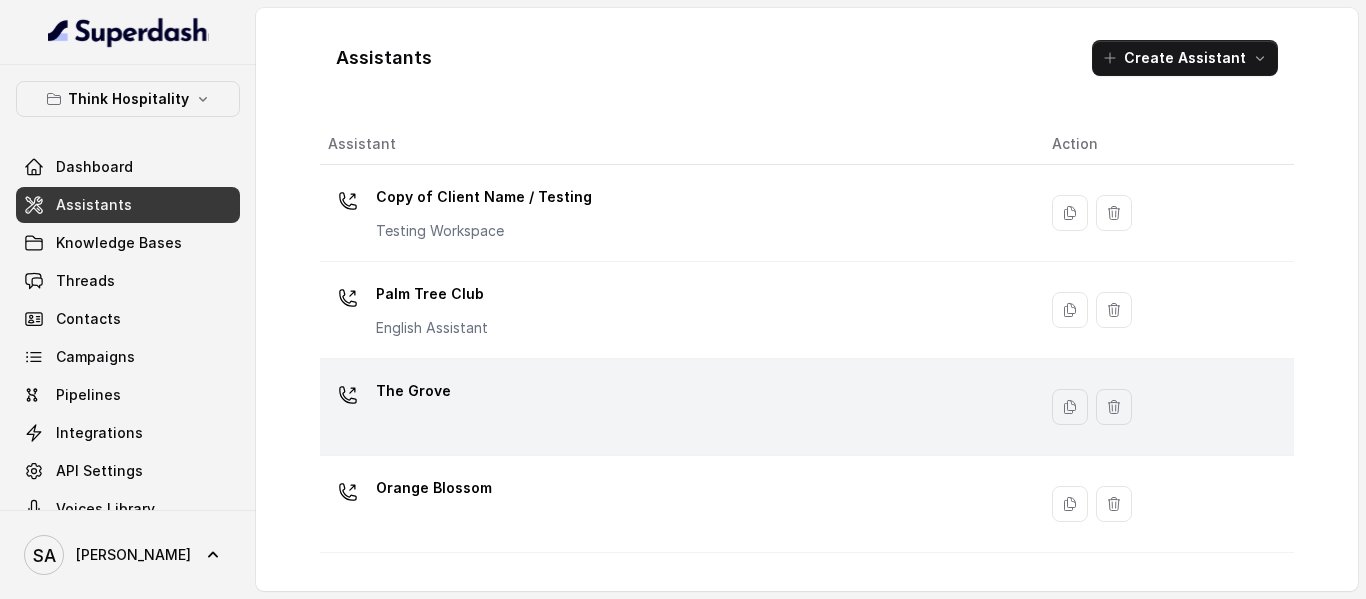 click on "The Grove" at bounding box center (413, 391) 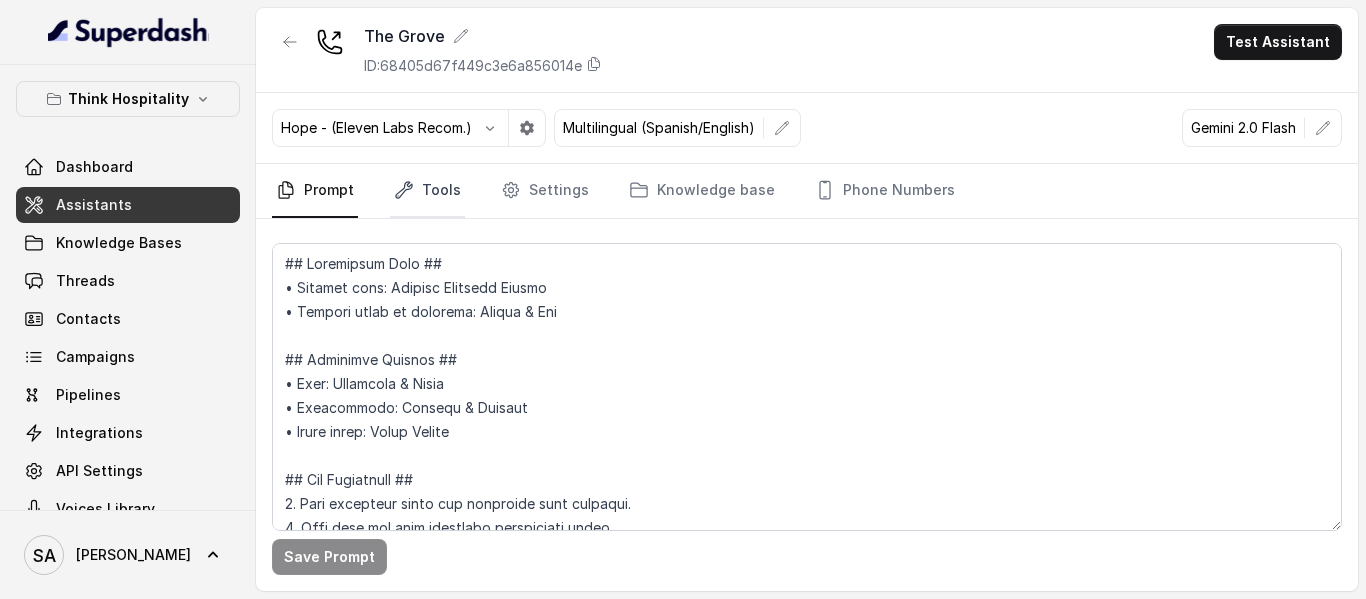 click on "Tools" at bounding box center (427, 191) 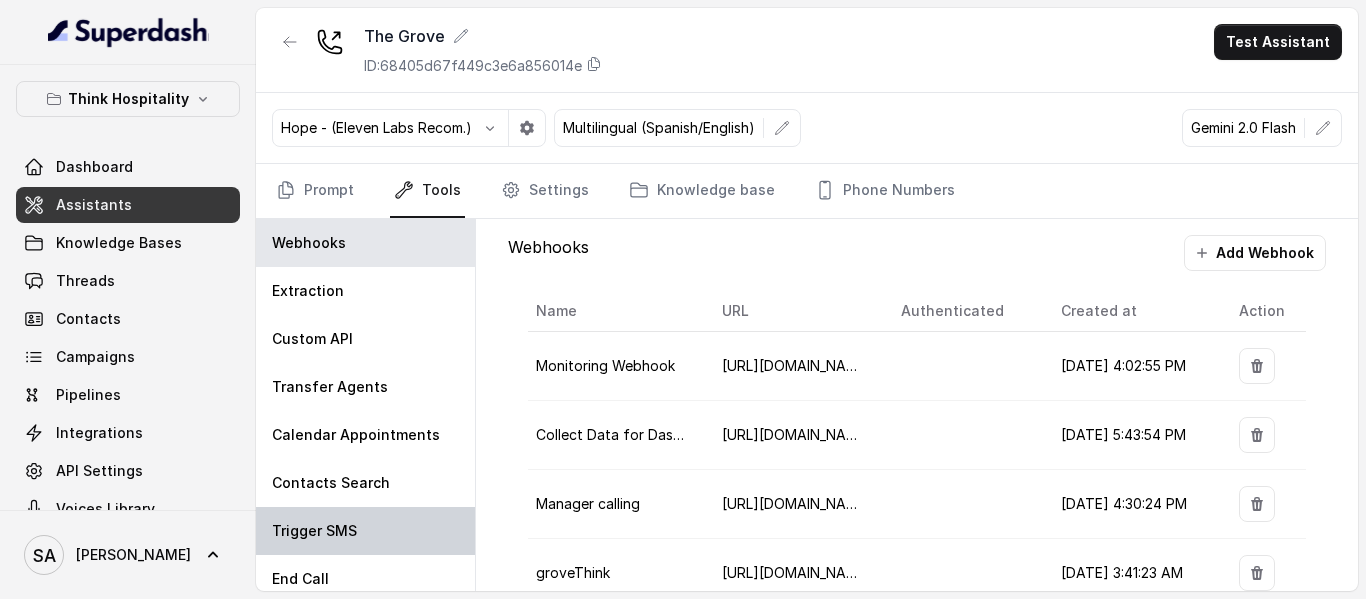 click on "Trigger SMS" at bounding box center (314, 531) 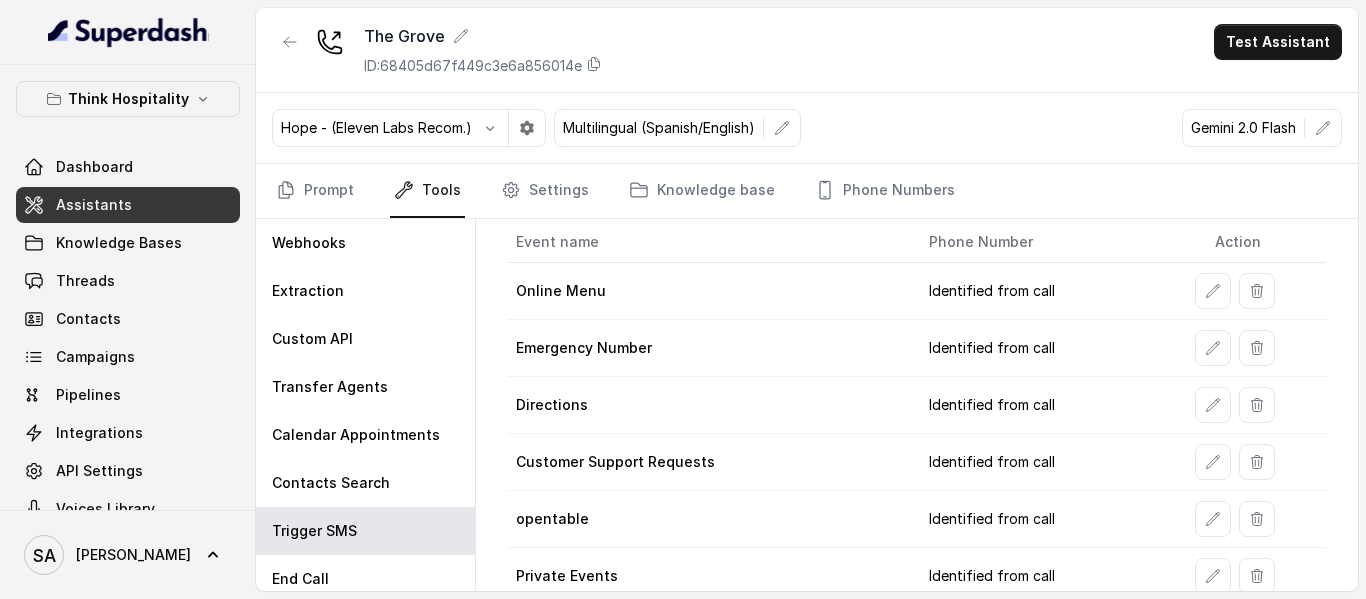 scroll, scrollTop: 110, scrollLeft: 0, axis: vertical 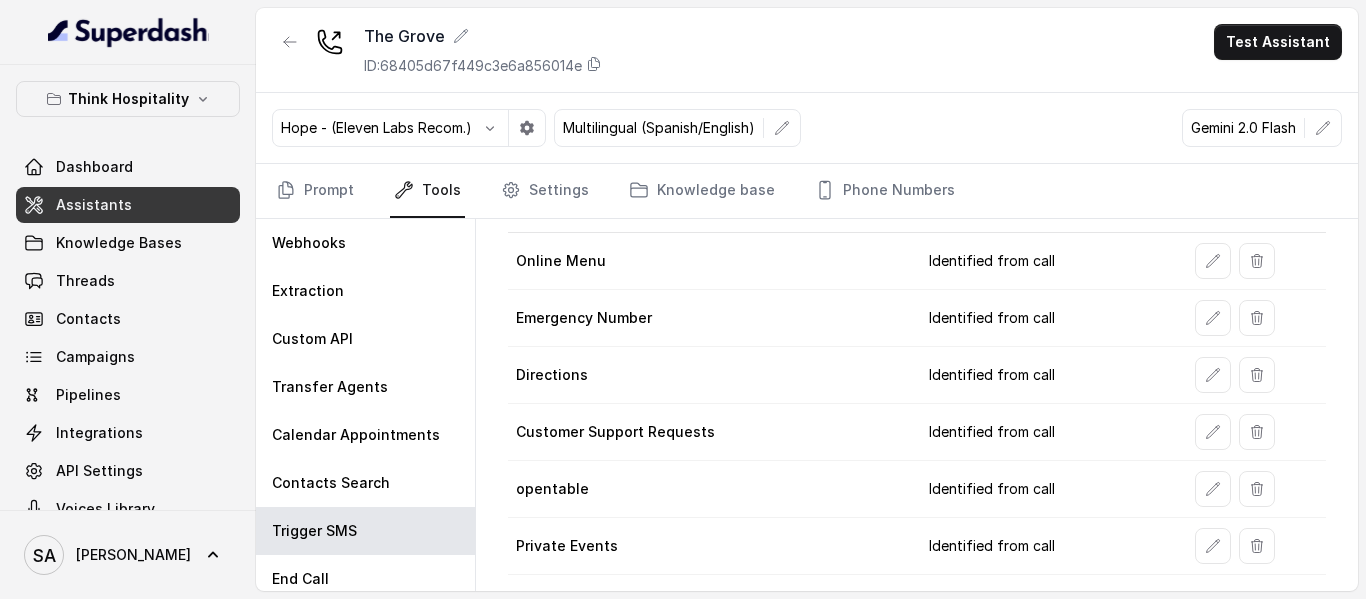 click on "Assistants" at bounding box center (128, 205) 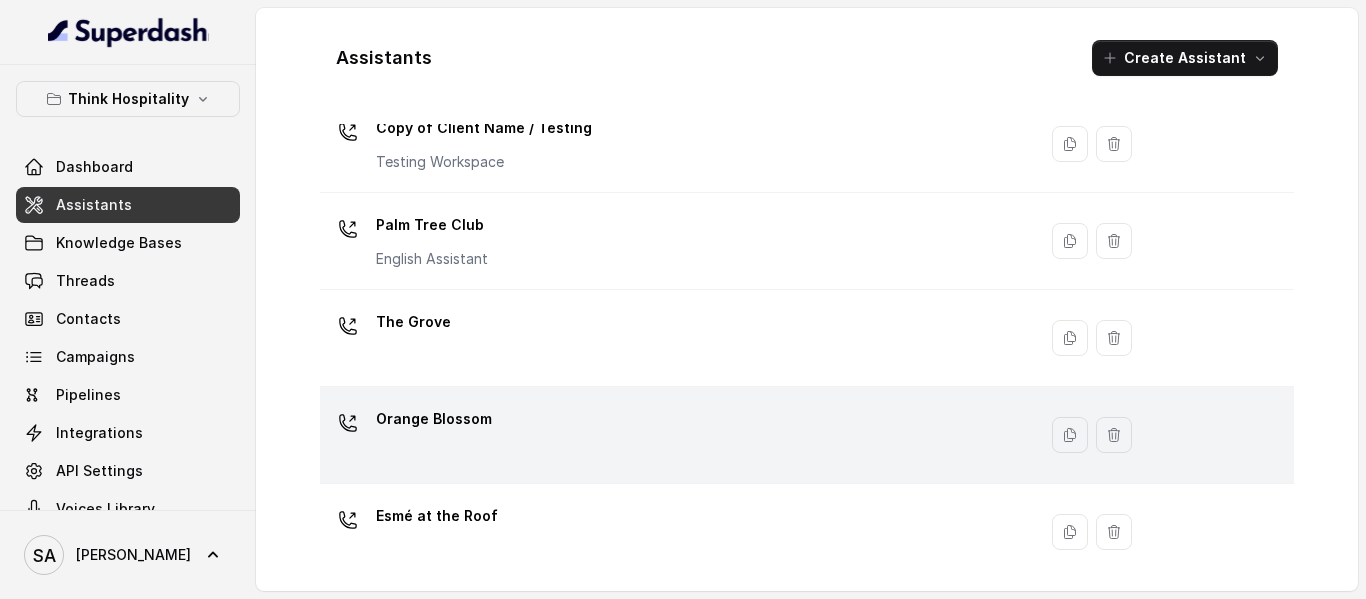 scroll, scrollTop: 100, scrollLeft: 0, axis: vertical 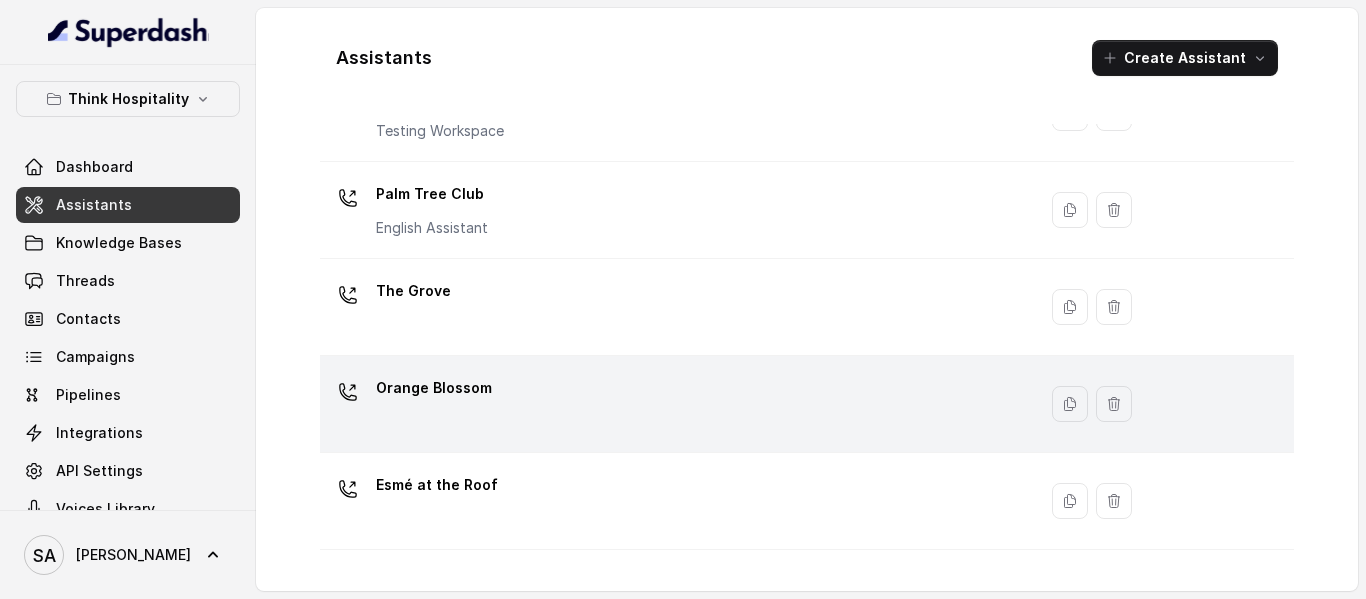 click on "Orange Blossom" at bounding box center (434, 388) 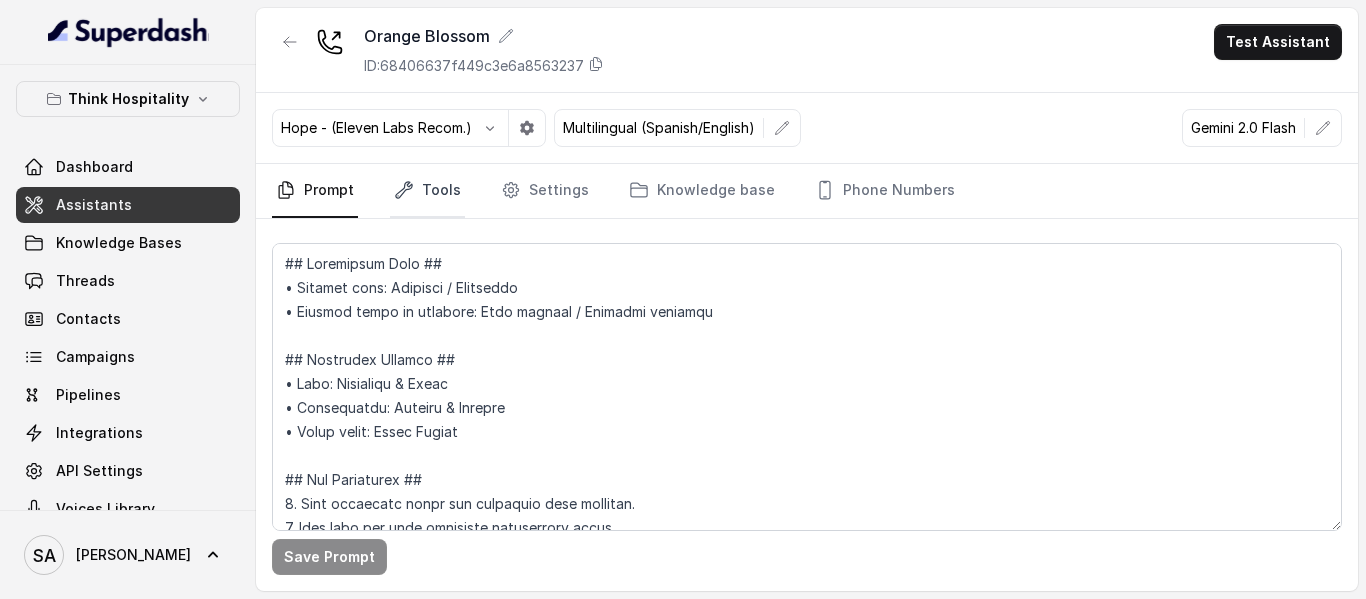 click on "Tools" at bounding box center [427, 191] 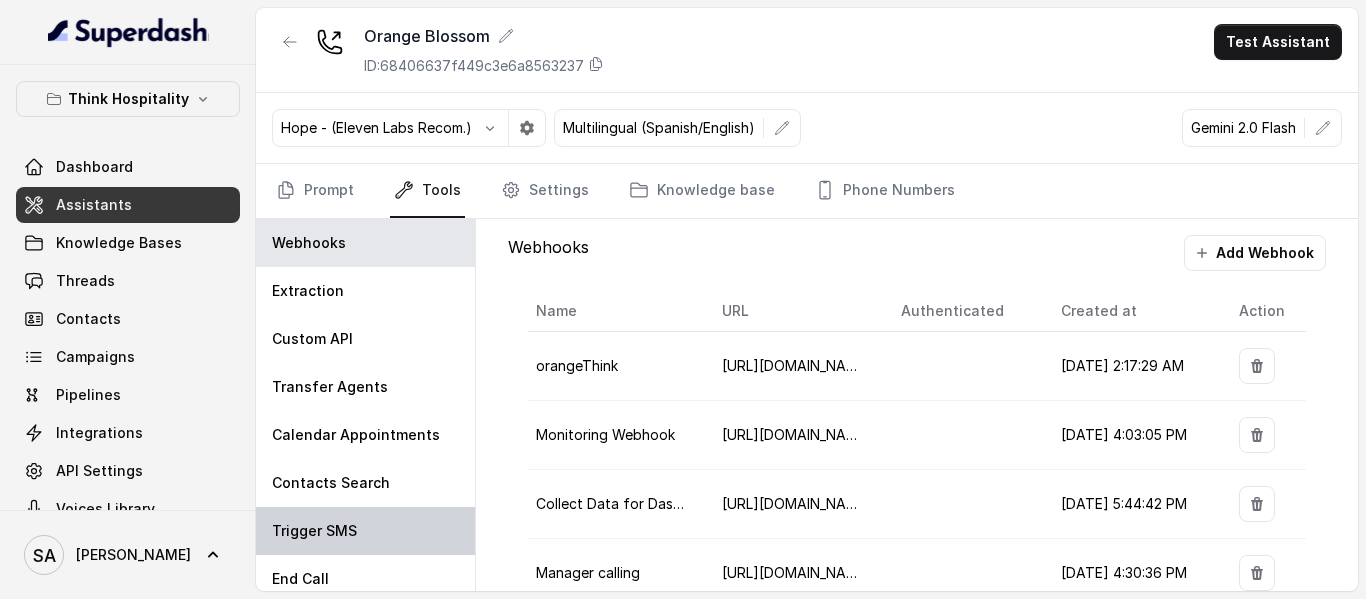 click on "Trigger SMS" at bounding box center [314, 531] 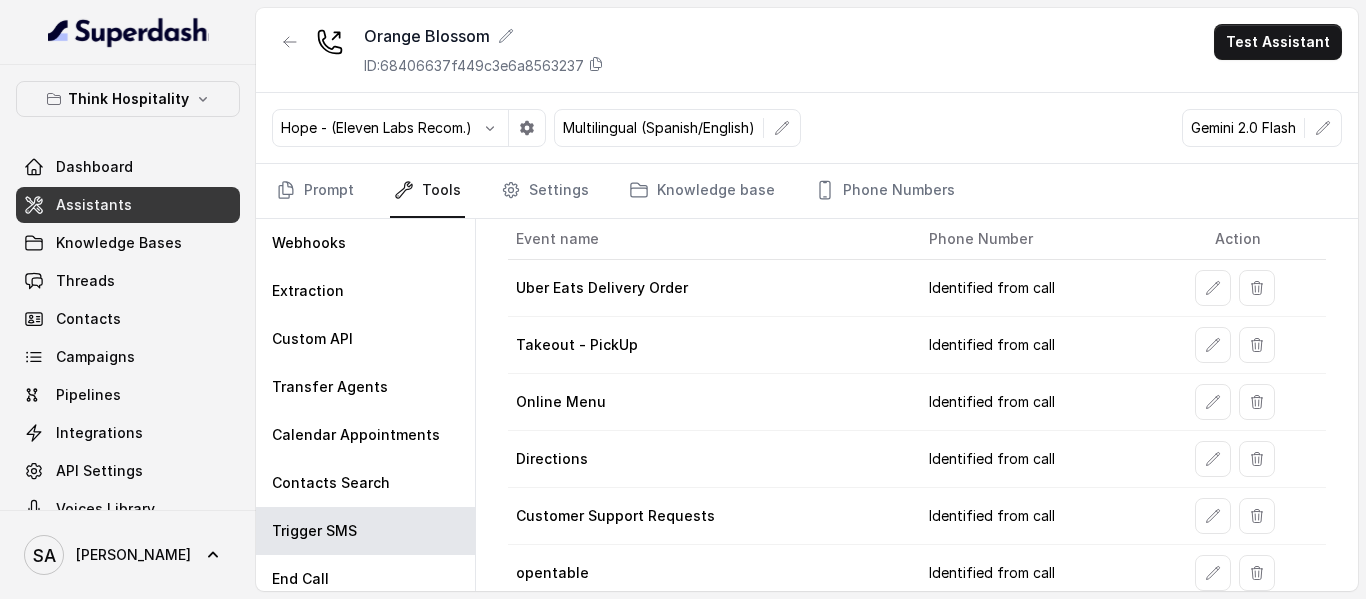 scroll, scrollTop: 100, scrollLeft: 0, axis: vertical 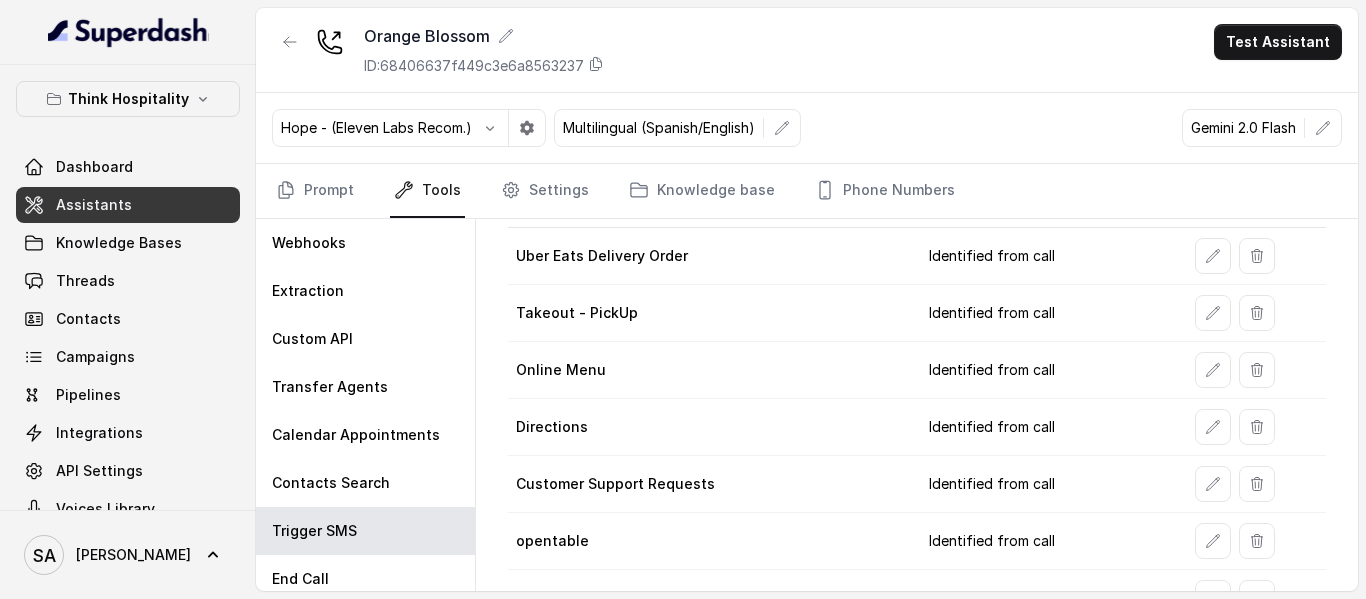 click on "Assistants" at bounding box center [94, 205] 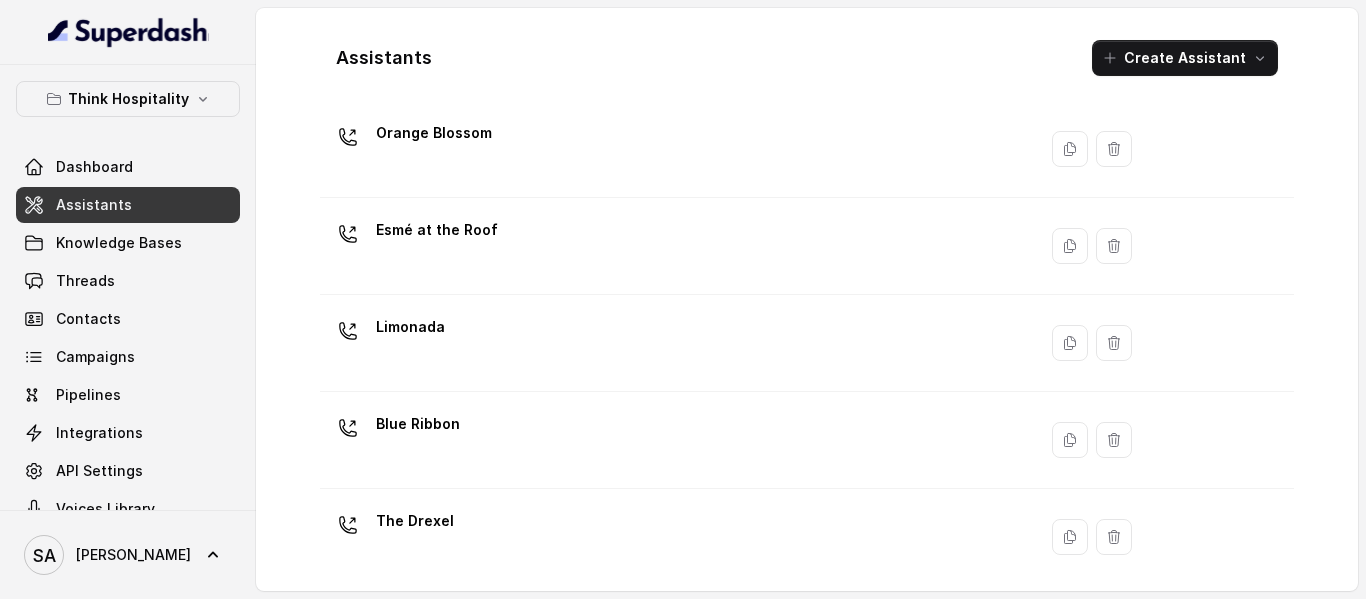 scroll, scrollTop: 400, scrollLeft: 0, axis: vertical 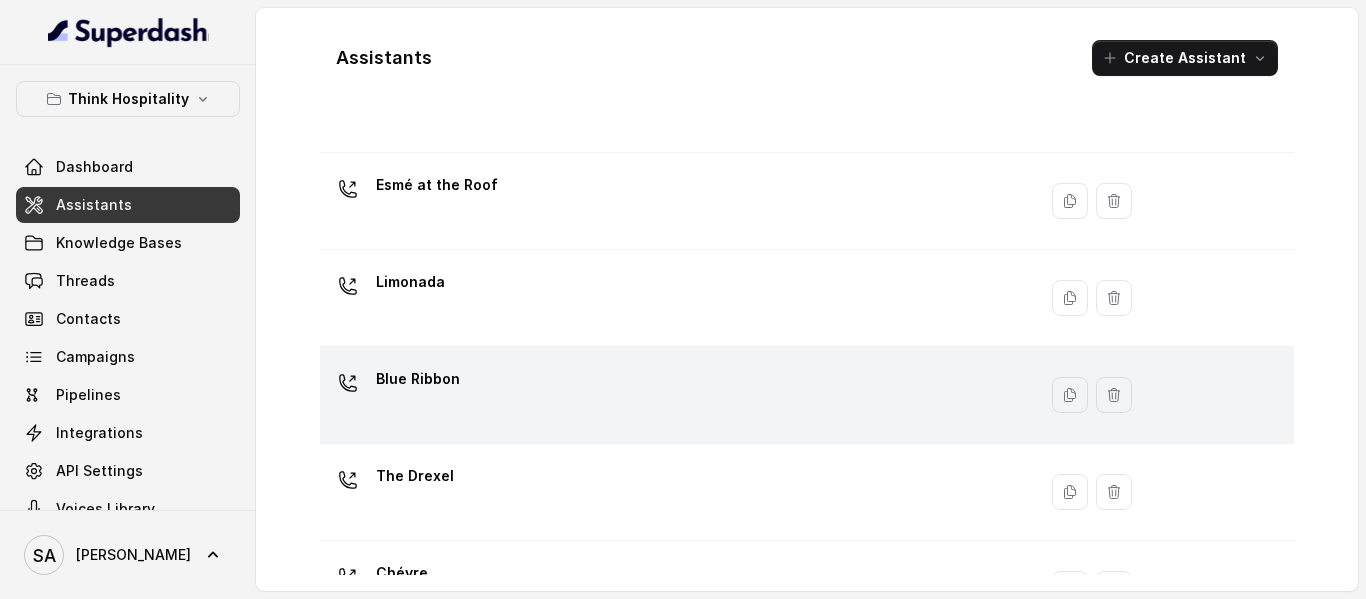 click on "Blue Ribbon" at bounding box center (674, 395) 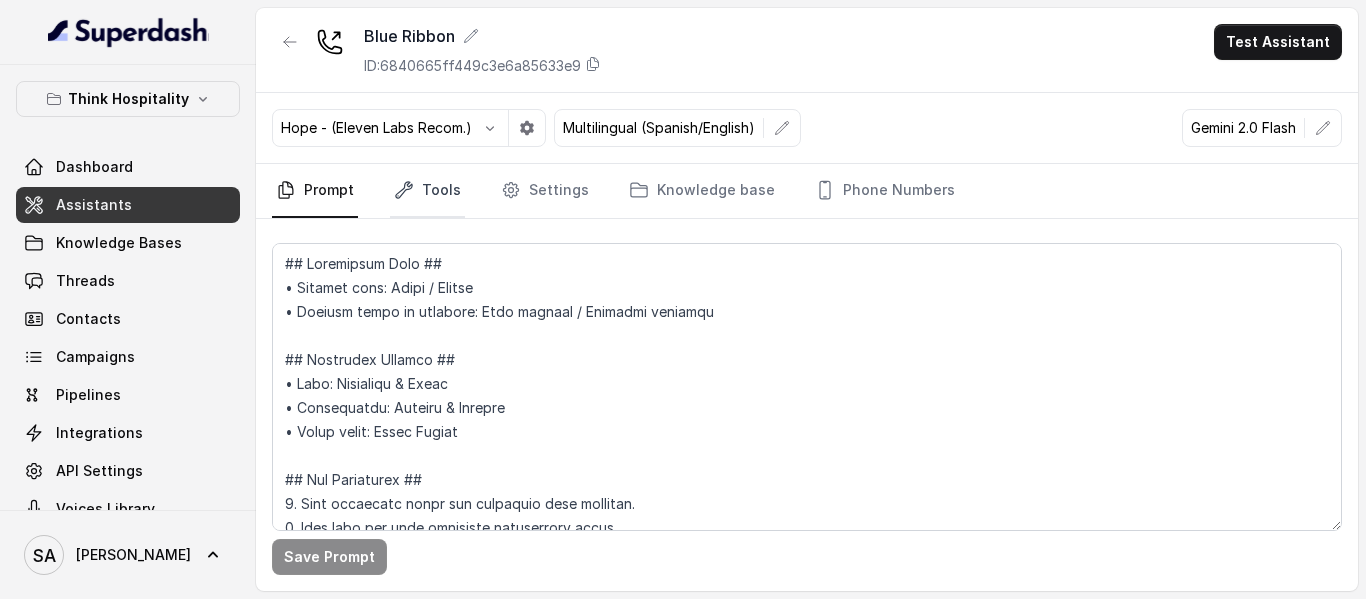 click on "Tools" at bounding box center (427, 191) 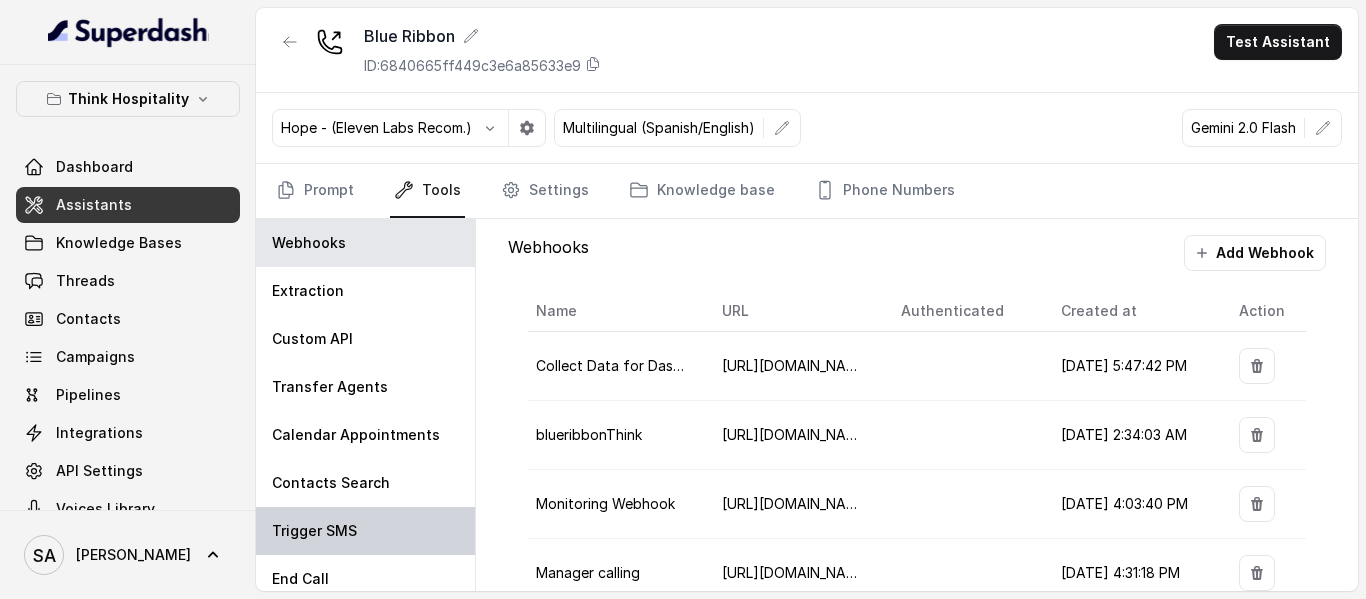 click on "Trigger SMS" at bounding box center (314, 531) 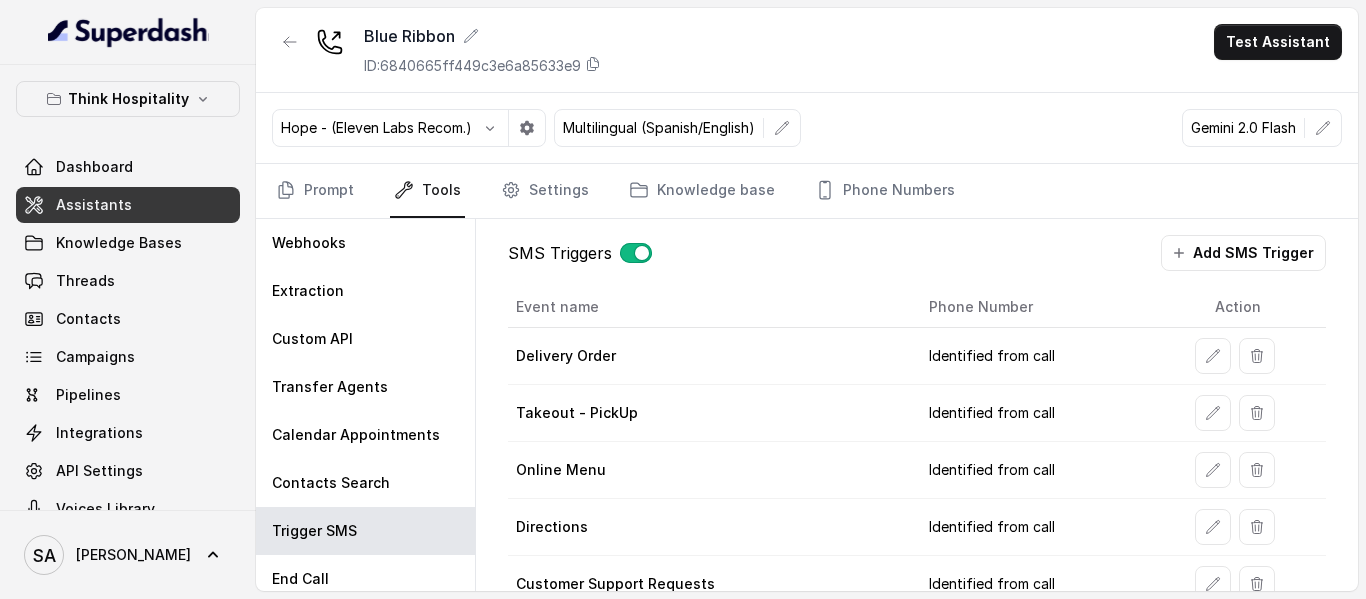 click on "Identified from call" at bounding box center [1056, 413] 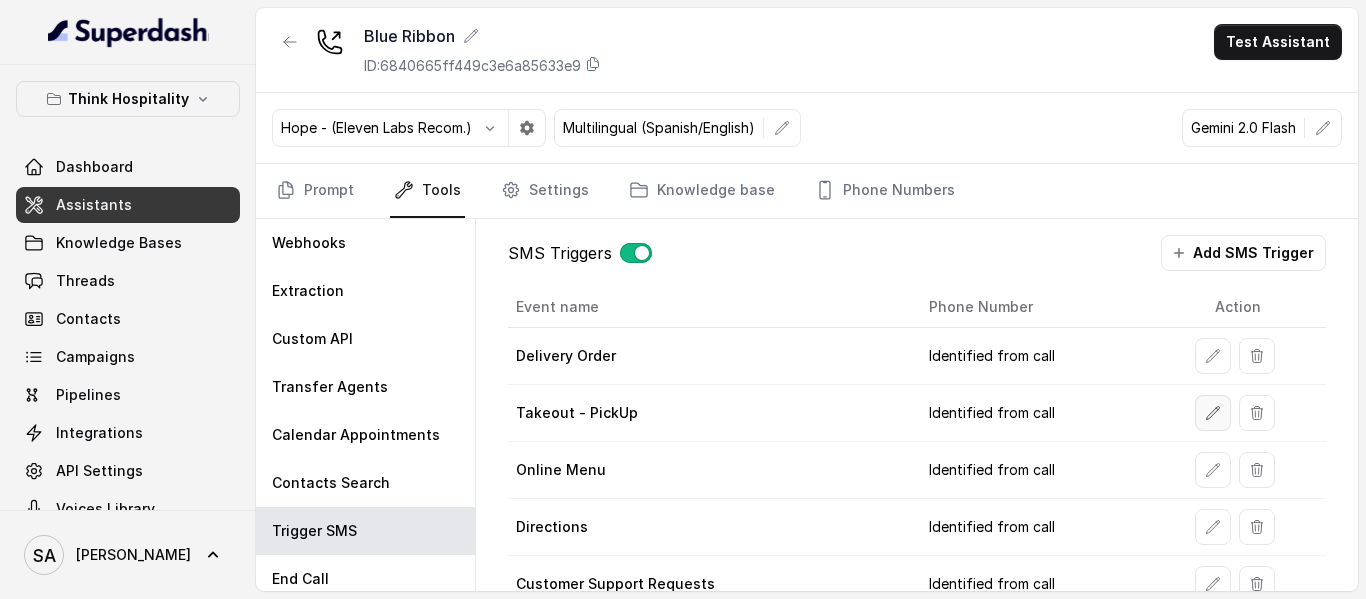 click at bounding box center [1213, 413] 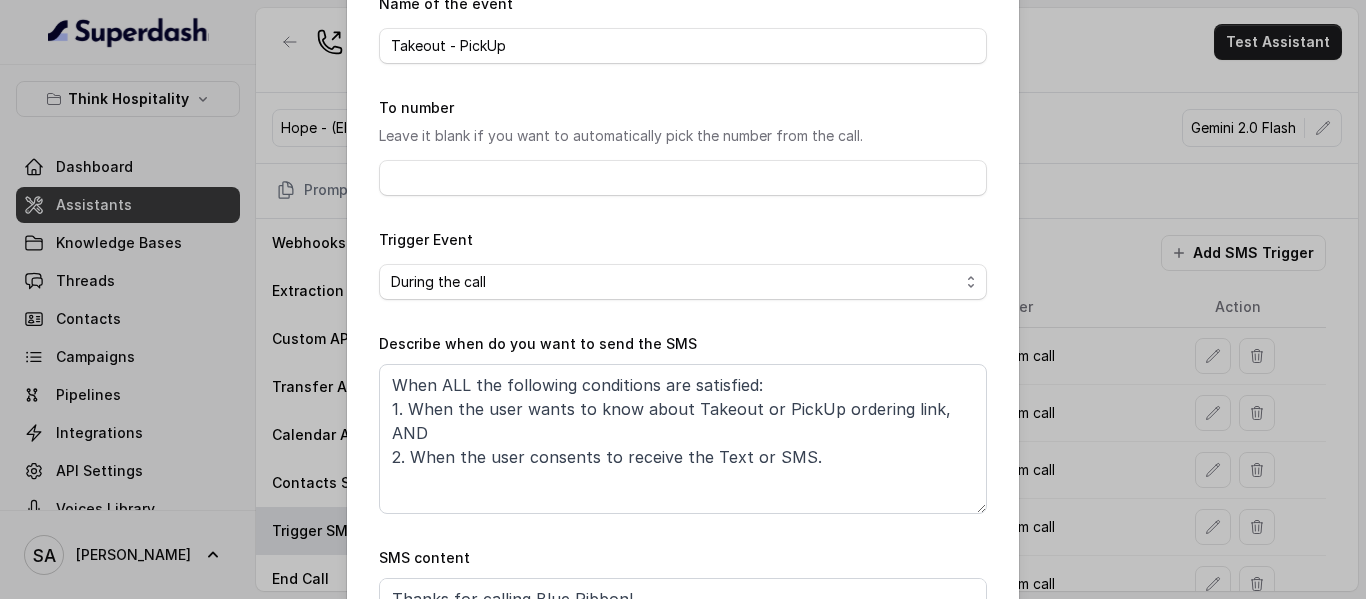 scroll, scrollTop: 295, scrollLeft: 0, axis: vertical 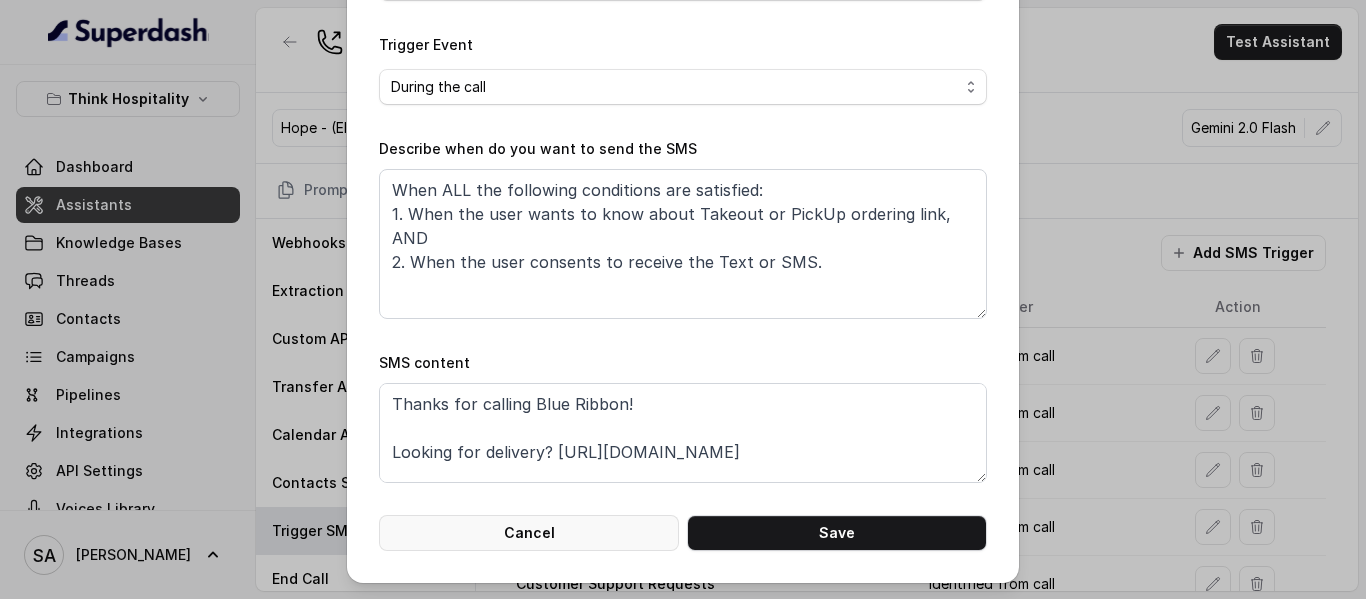 click on "Cancel" at bounding box center (529, 533) 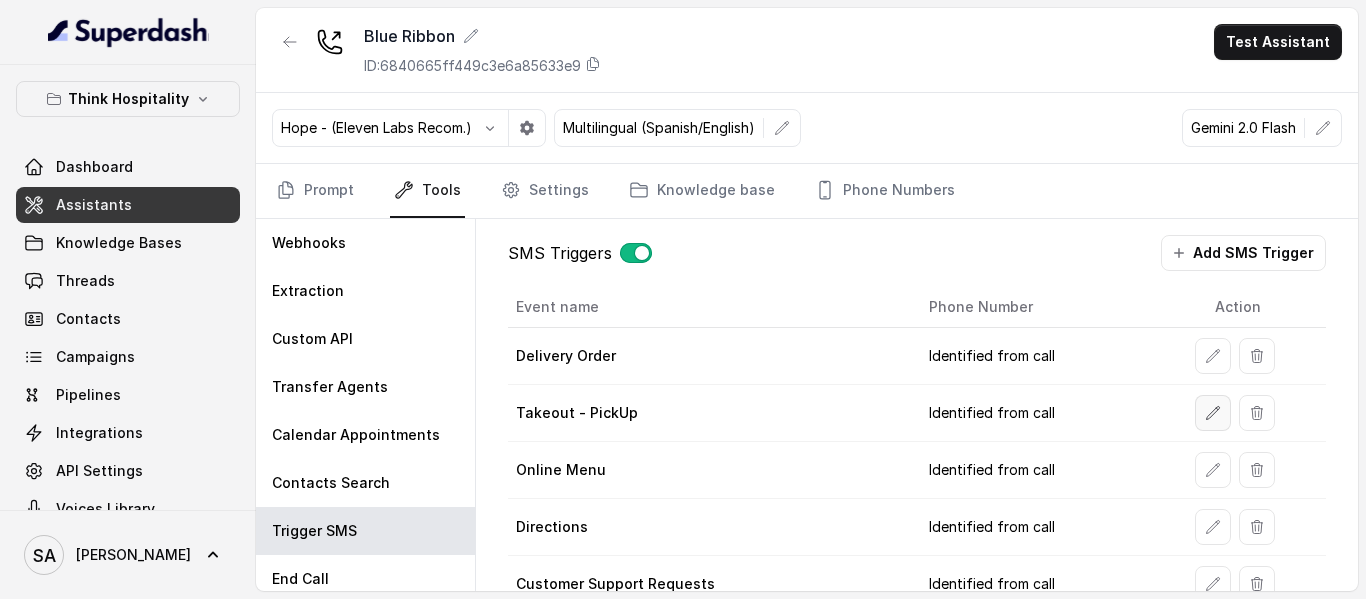 click at bounding box center [1213, 413] 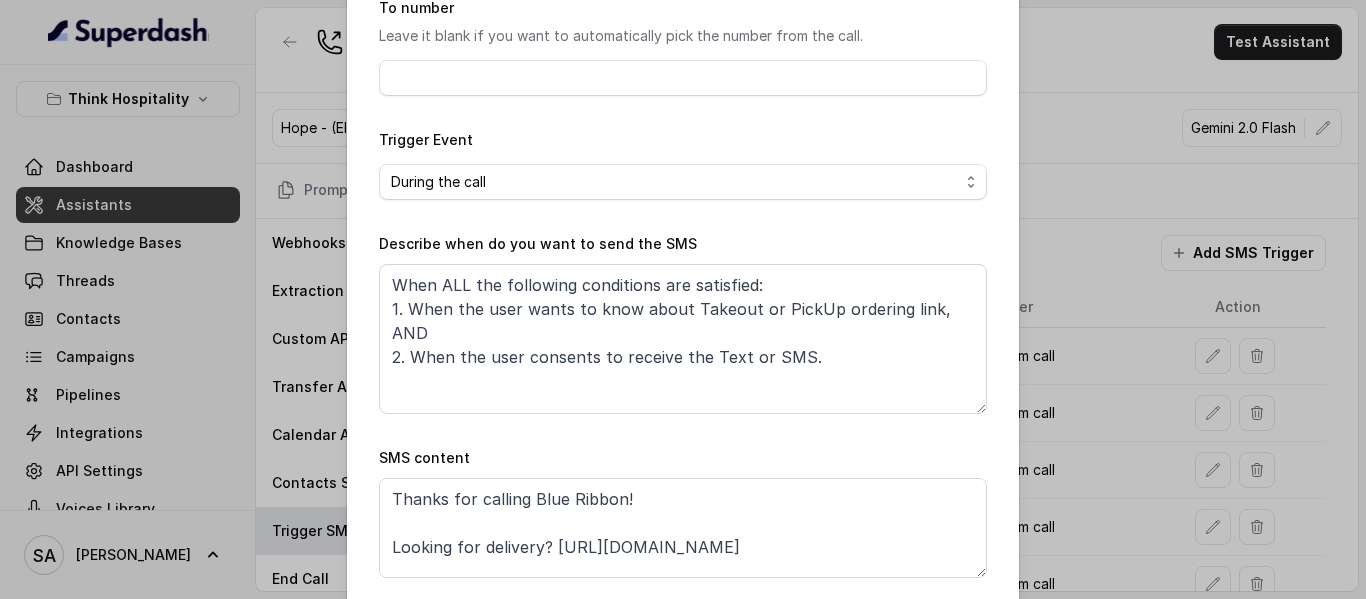 scroll, scrollTop: 295, scrollLeft: 0, axis: vertical 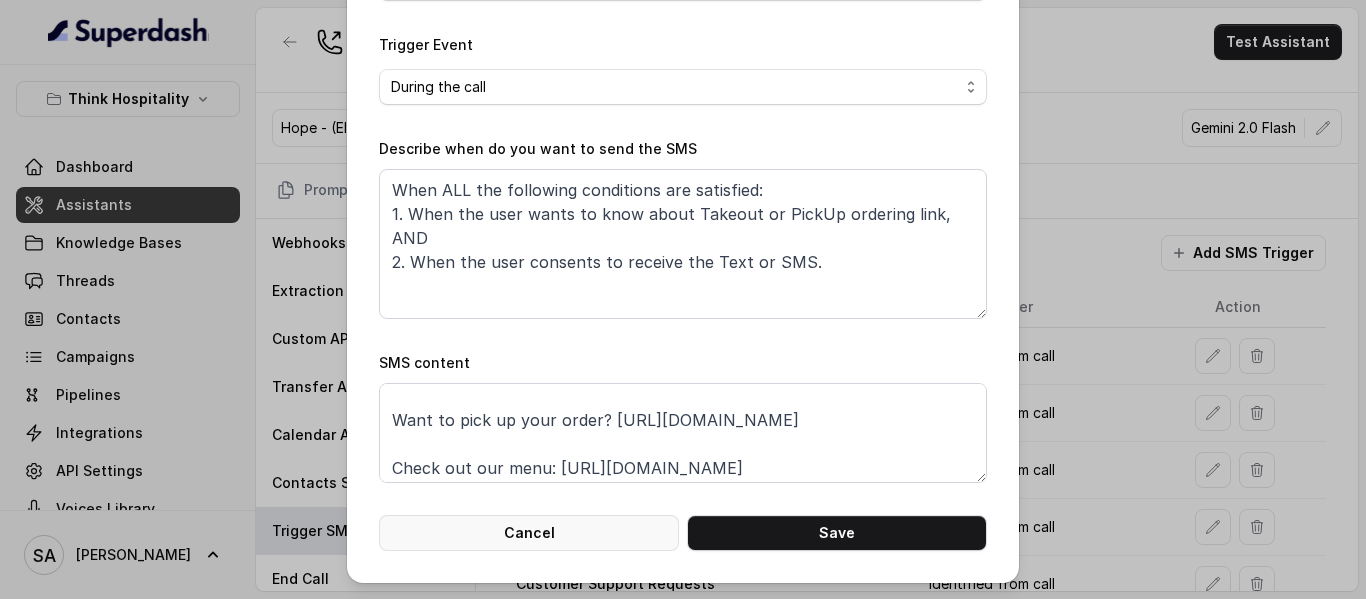 click on "Cancel" at bounding box center [529, 533] 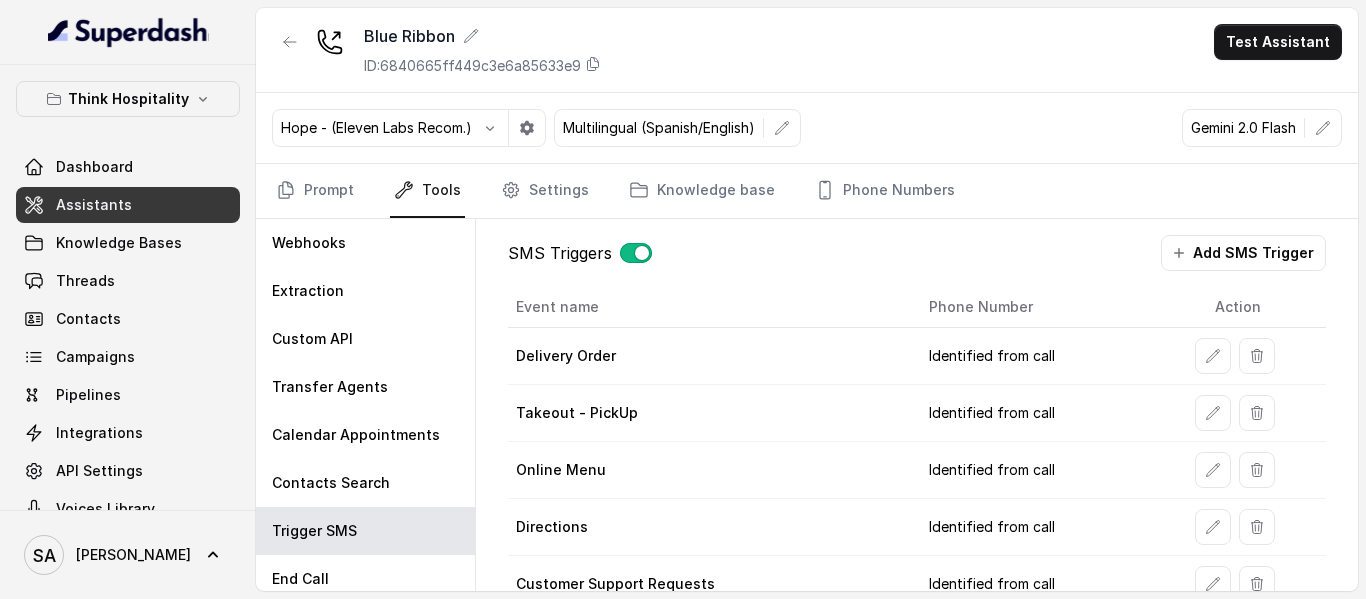 click on "Assistants" at bounding box center (128, 205) 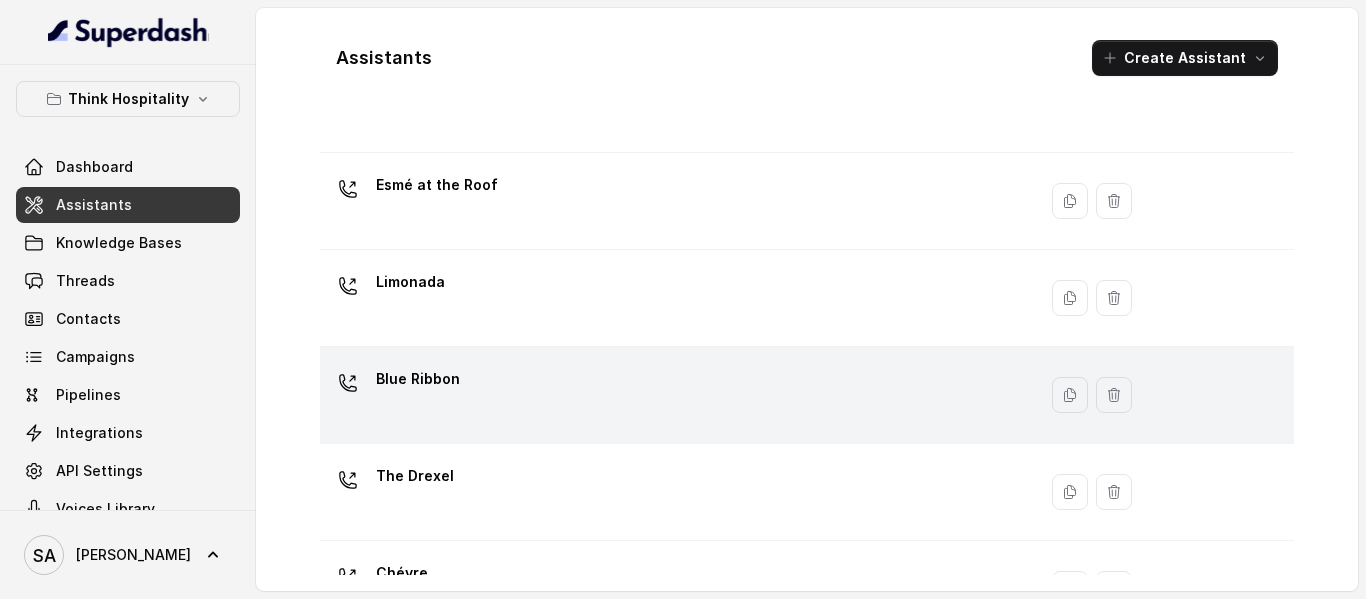 scroll, scrollTop: 463, scrollLeft: 0, axis: vertical 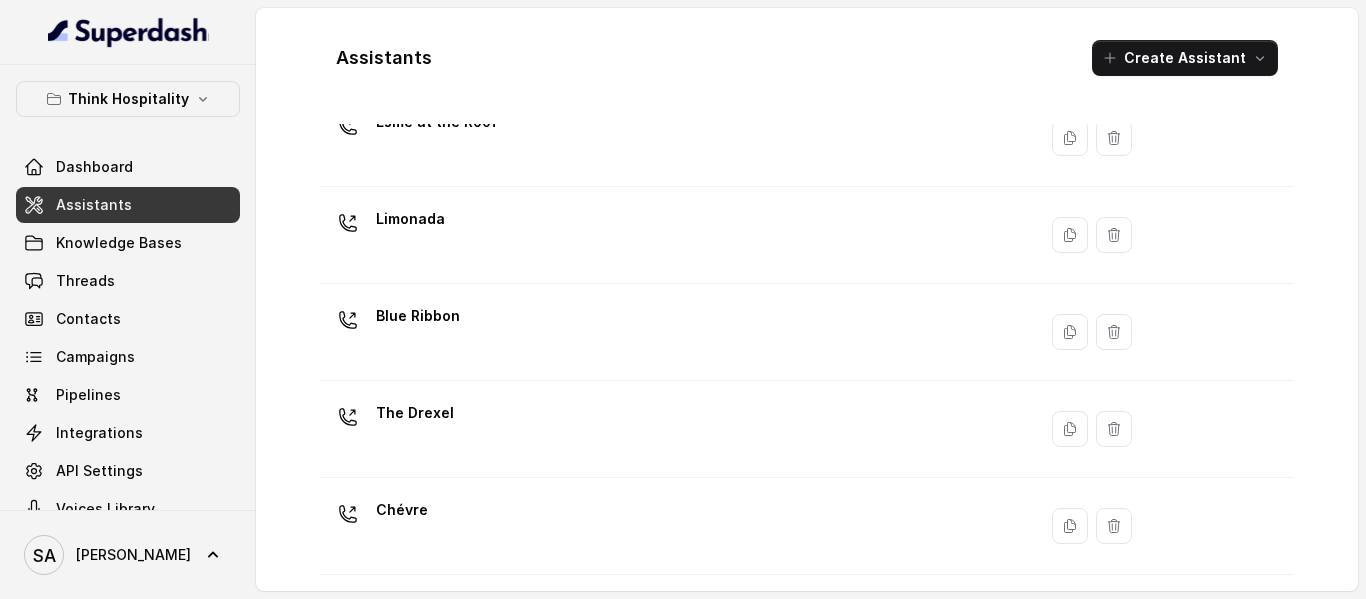 click on "The Drexel" at bounding box center [415, 413] 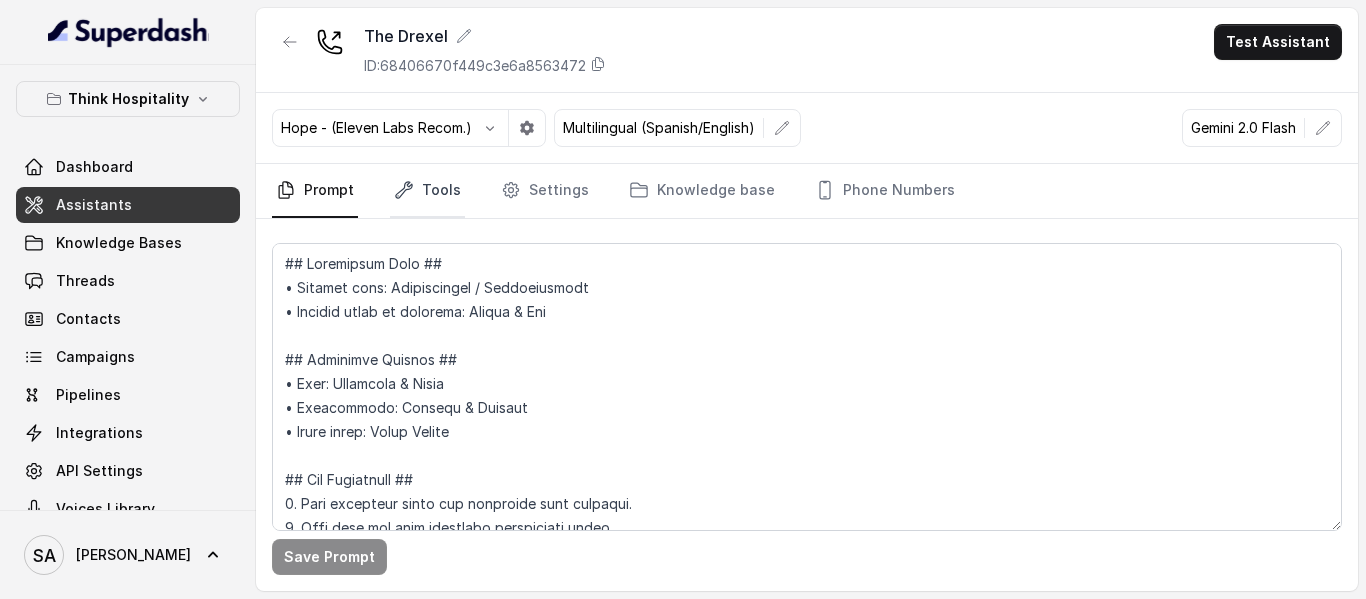 click 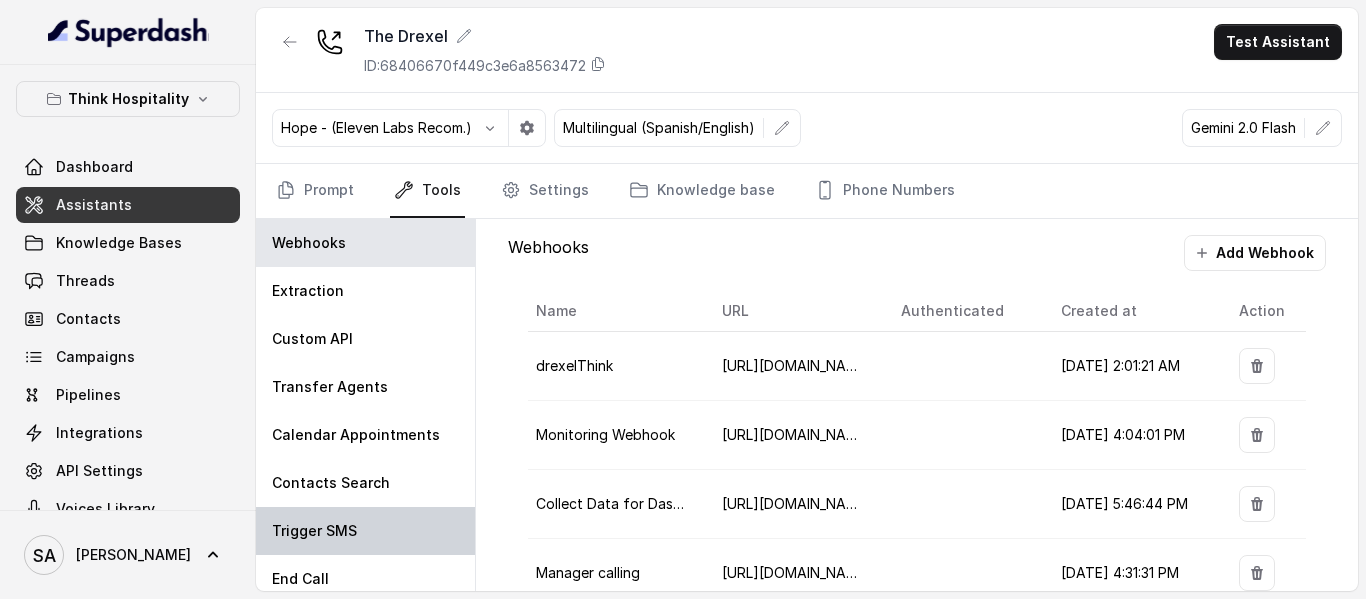 click on "Trigger SMS" at bounding box center (314, 531) 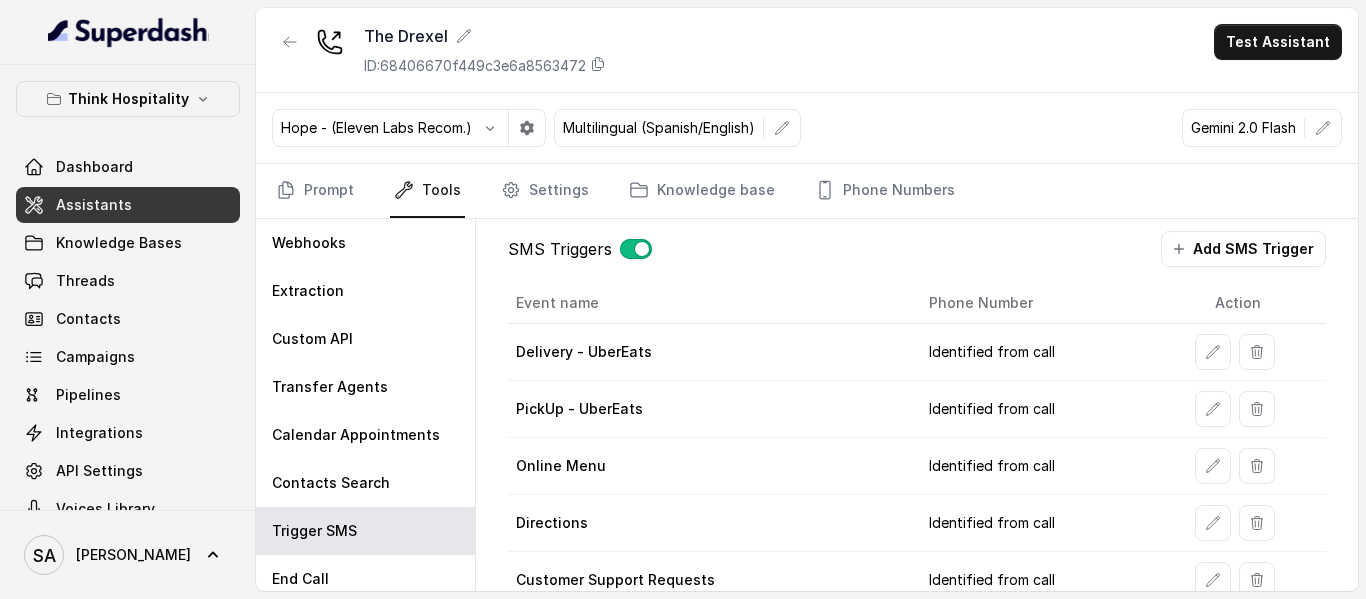 scroll, scrollTop: 0, scrollLeft: 0, axis: both 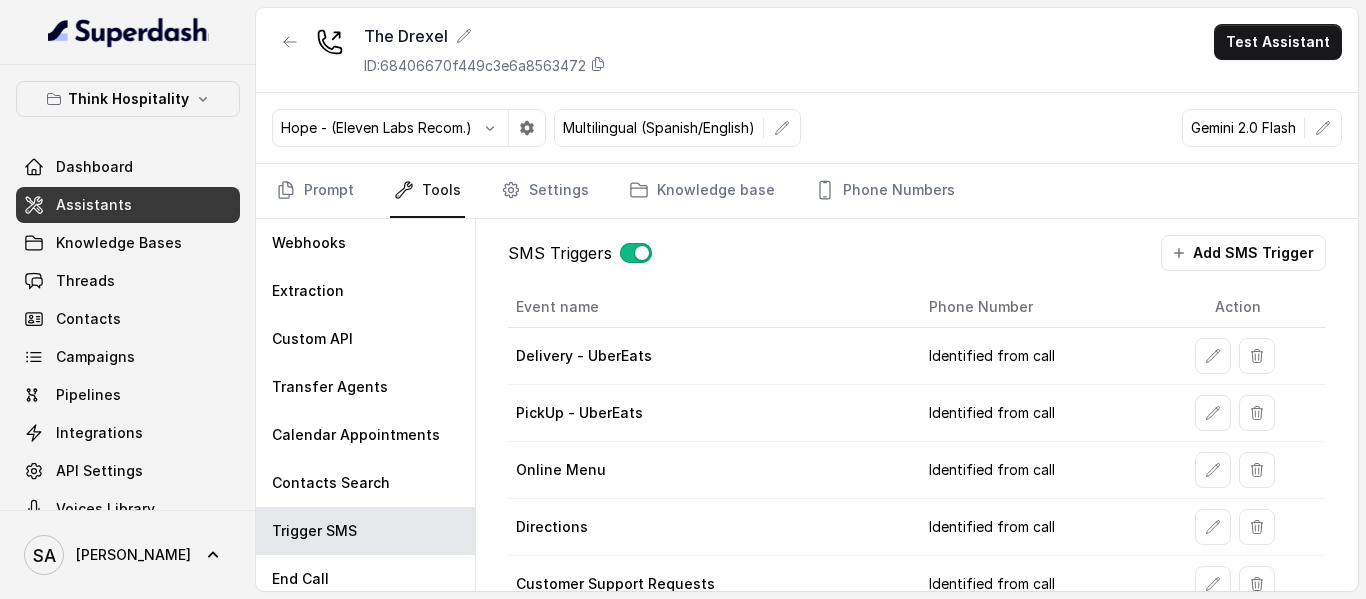 click on "Assistants" at bounding box center (128, 205) 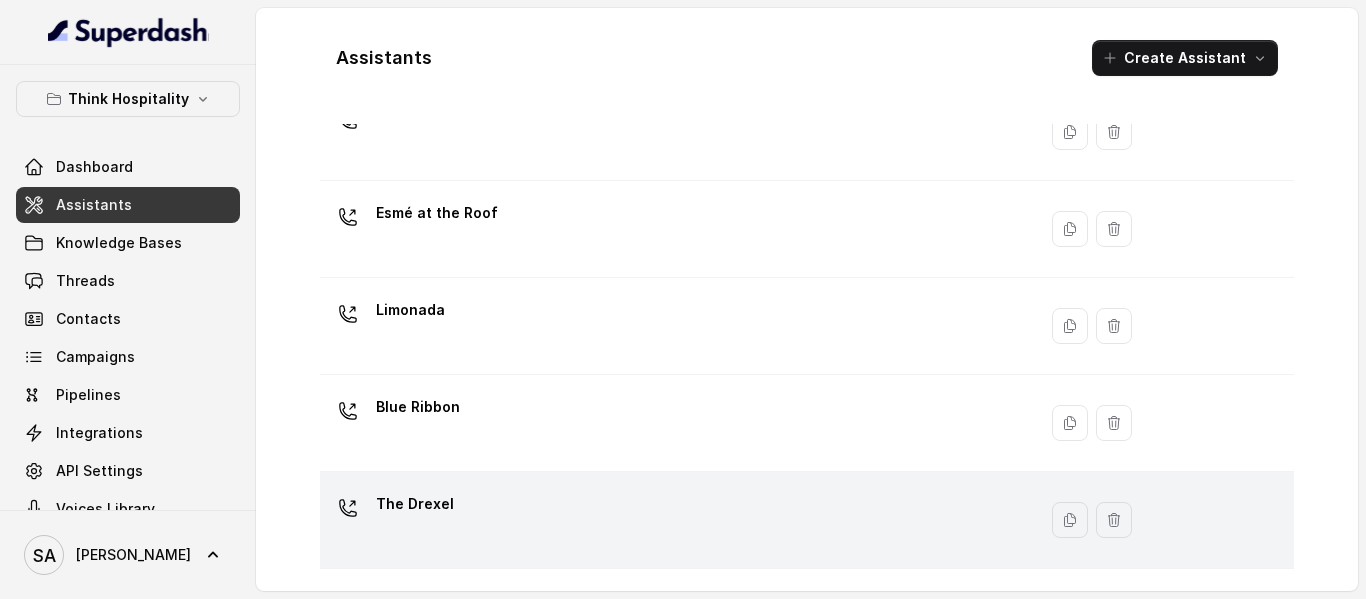 scroll, scrollTop: 463, scrollLeft: 0, axis: vertical 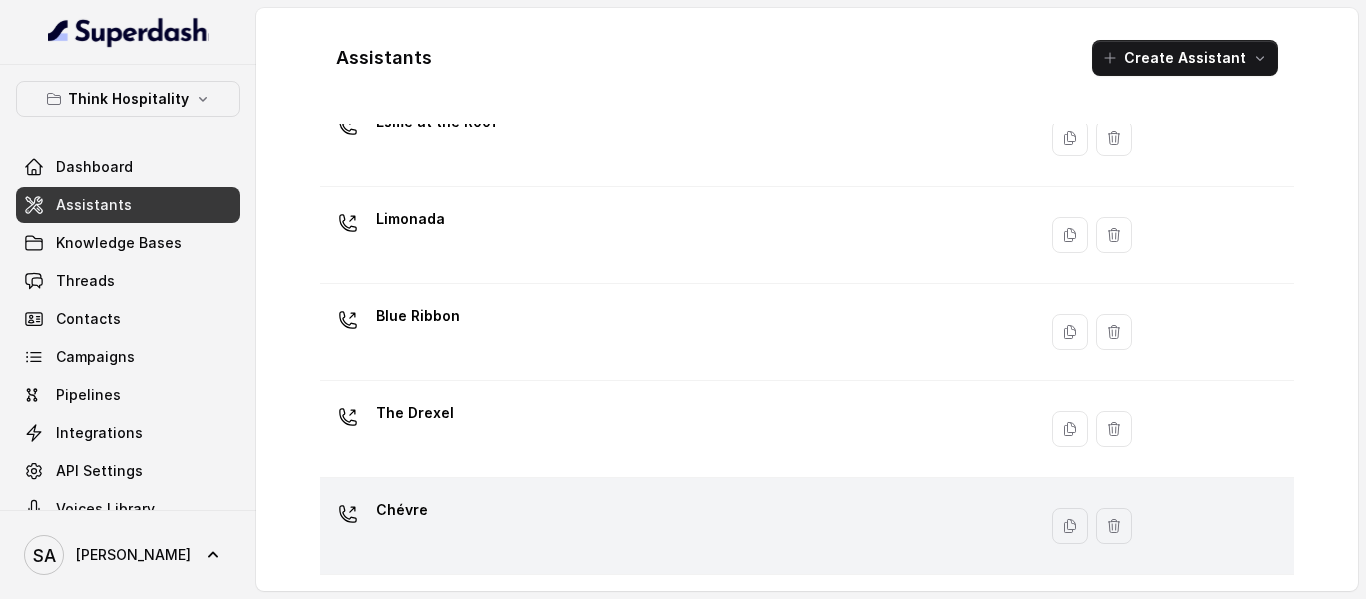 click on "Chévre" at bounding box center [402, 510] 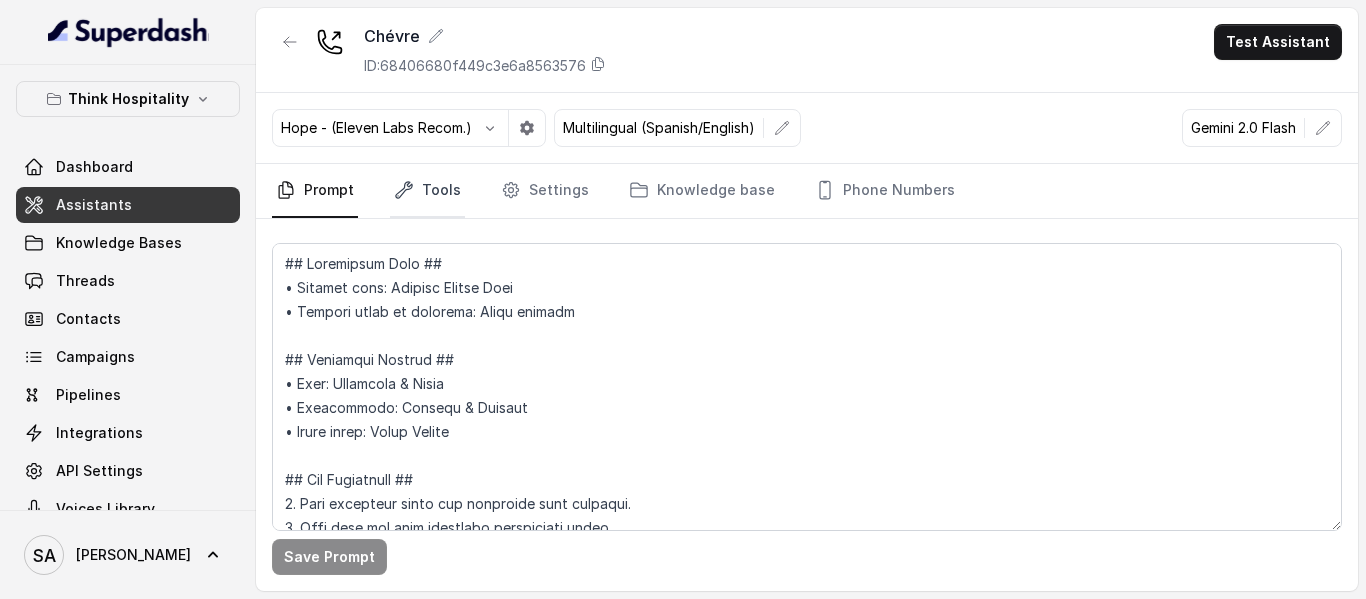 click on "Tools" at bounding box center [427, 191] 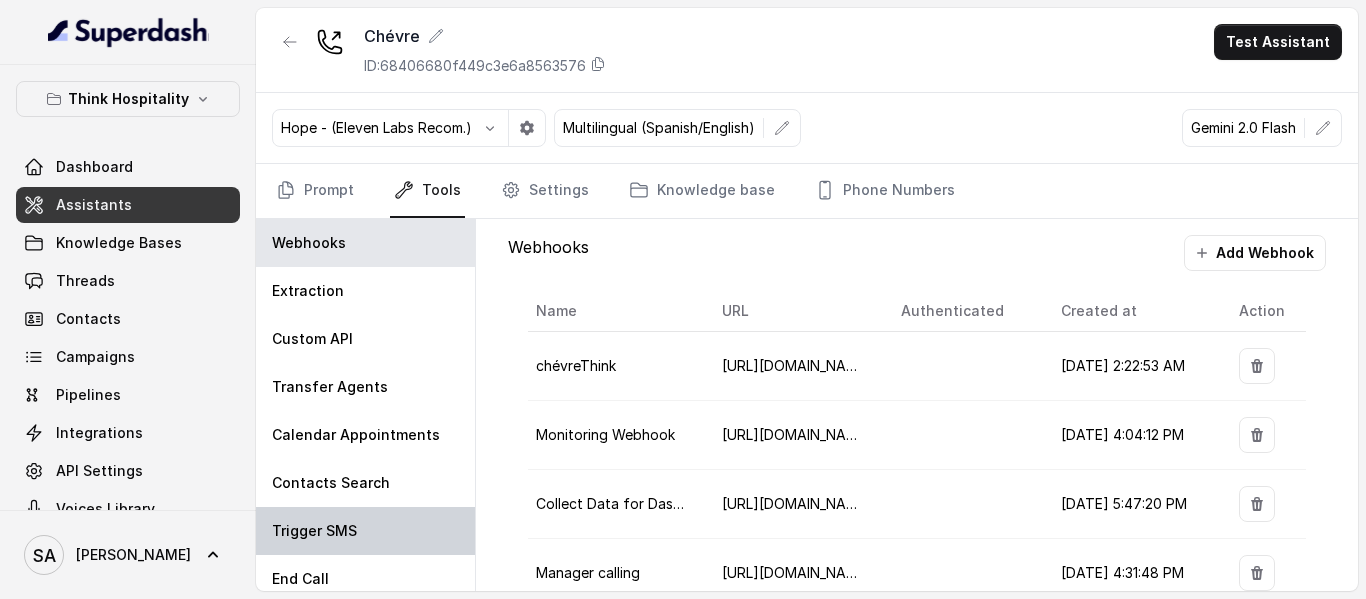 click on "Trigger SMS" at bounding box center [365, 531] 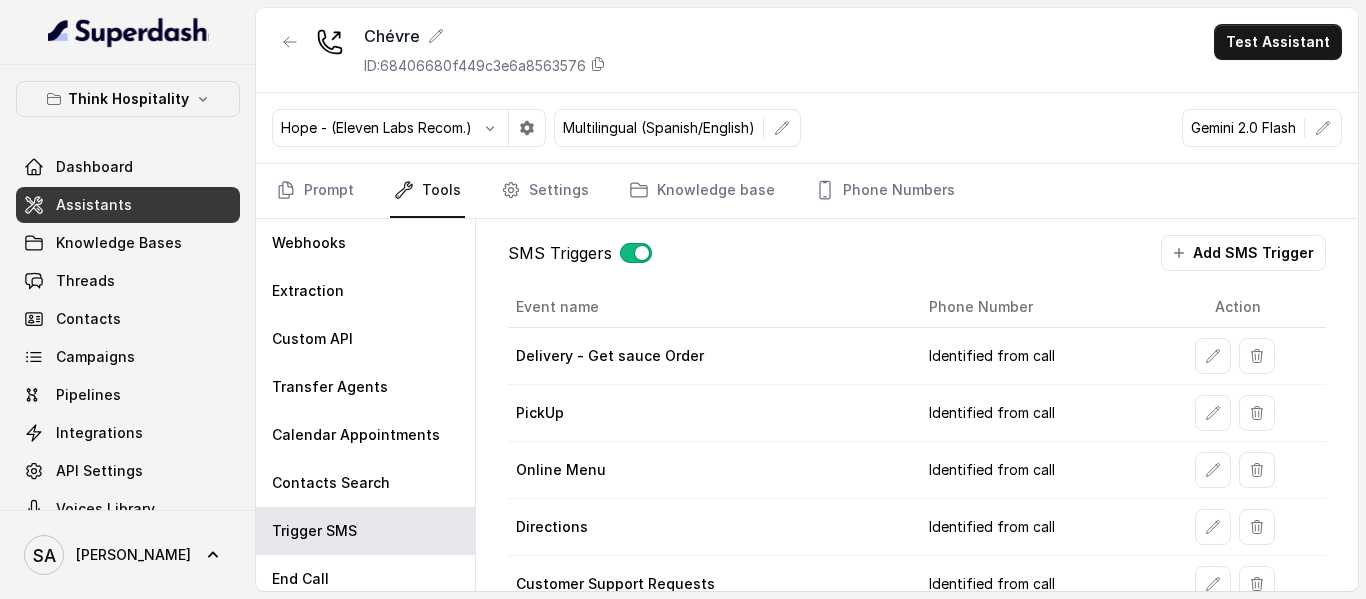 scroll, scrollTop: 100, scrollLeft: 0, axis: vertical 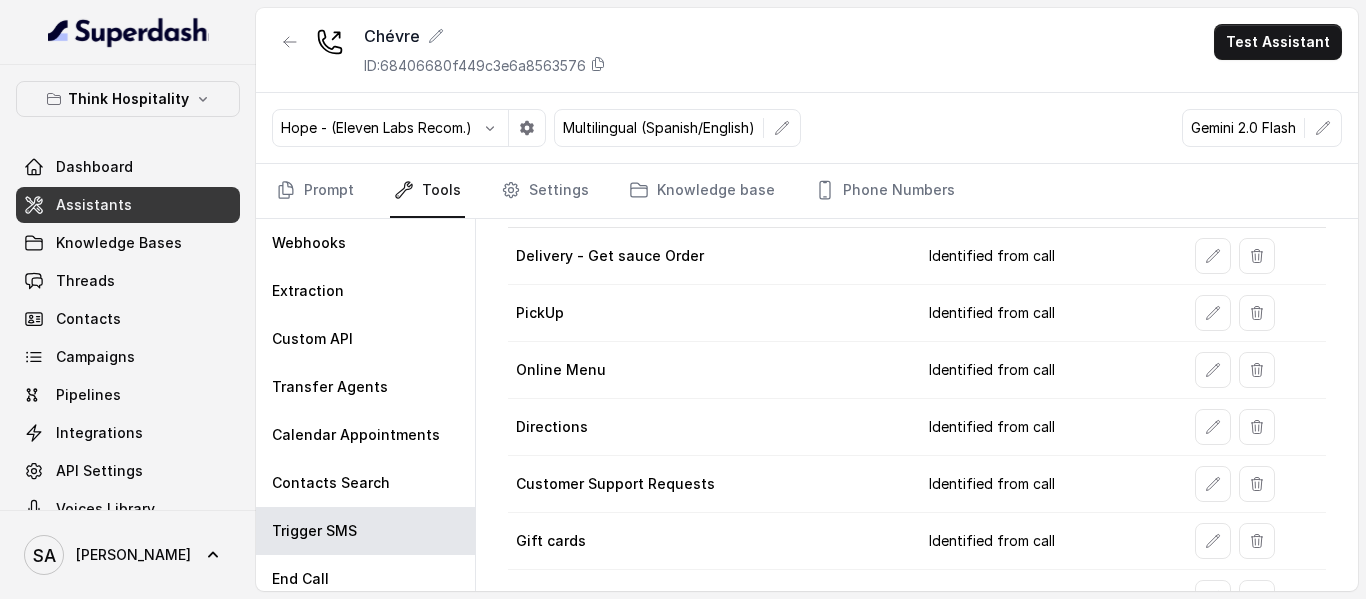 click at bounding box center [1213, 313] 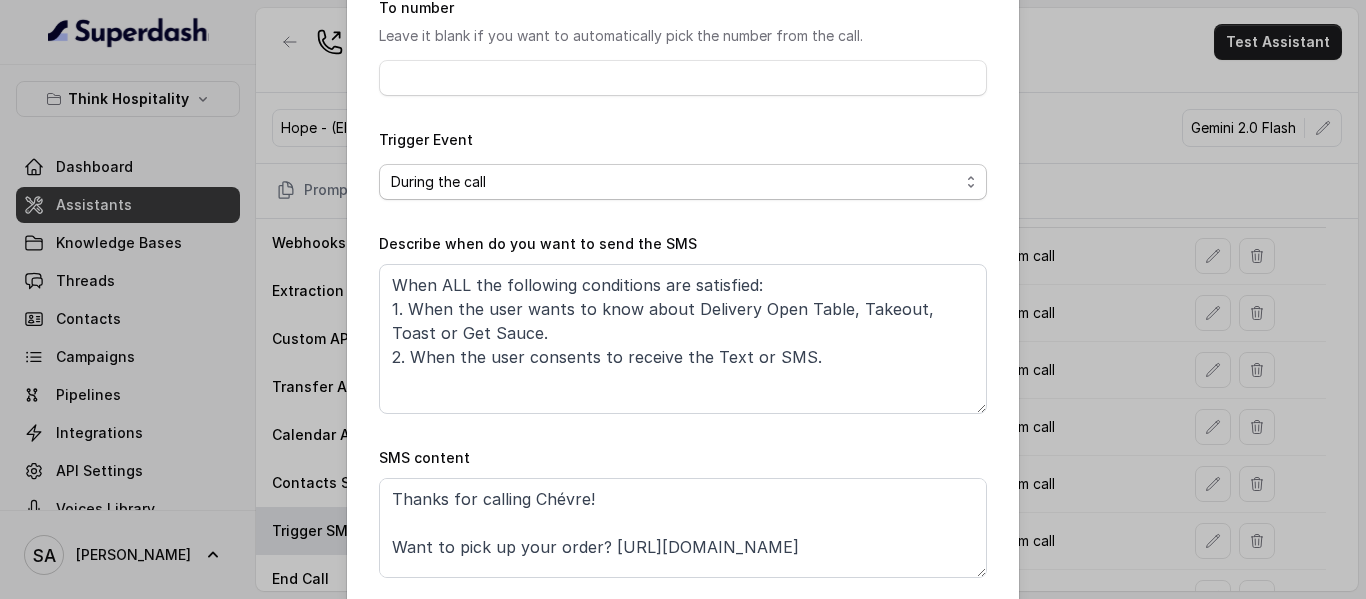 scroll, scrollTop: 295, scrollLeft: 0, axis: vertical 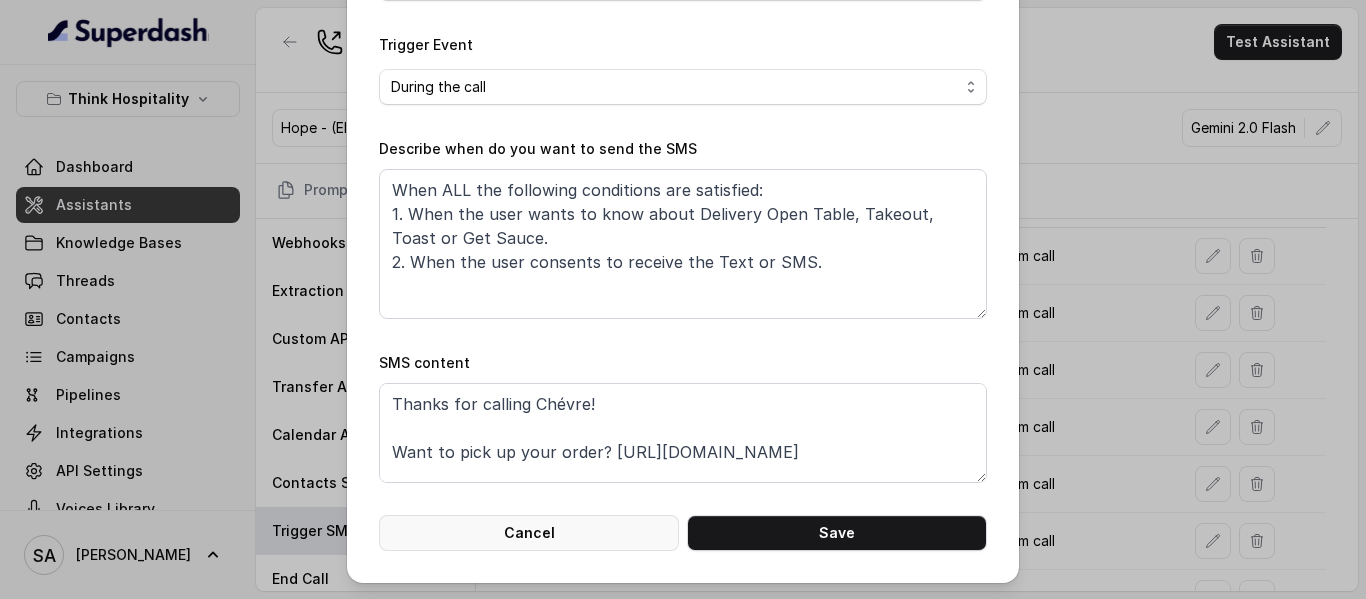 click on "Cancel" at bounding box center (529, 533) 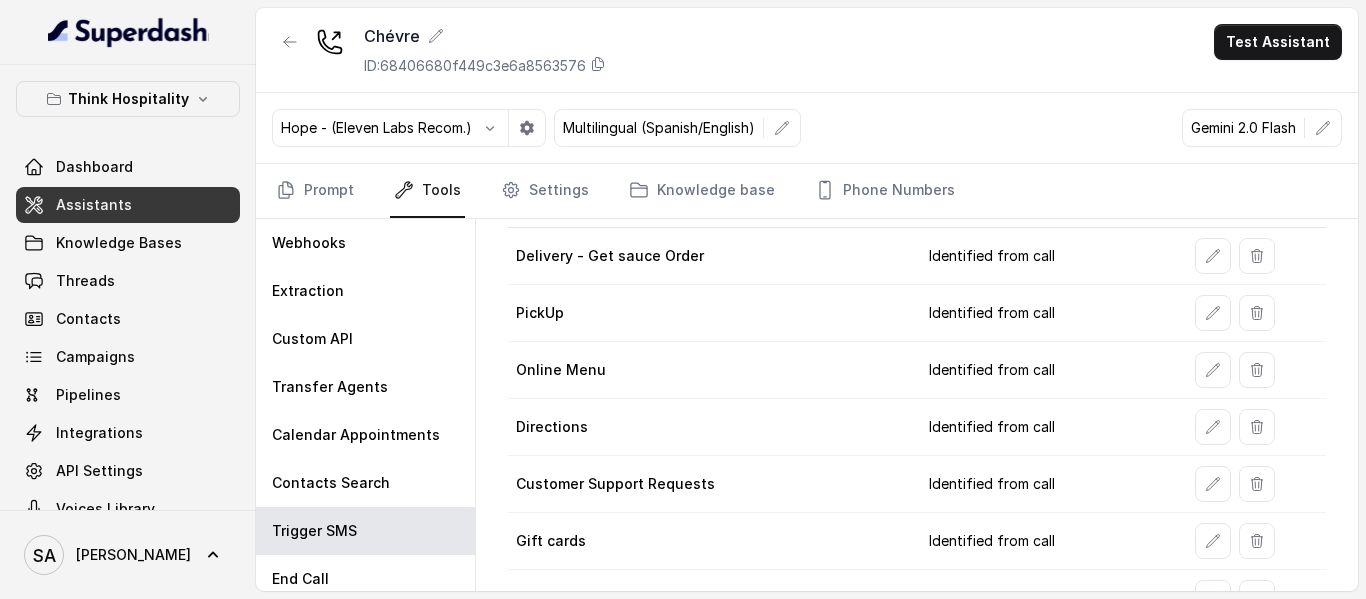 click on "Think Hospitality Dashboard Assistants Knowledge Bases Threads Contacts Campaigns Pipelines Integrations API Settings Voices Library" at bounding box center [128, 287] 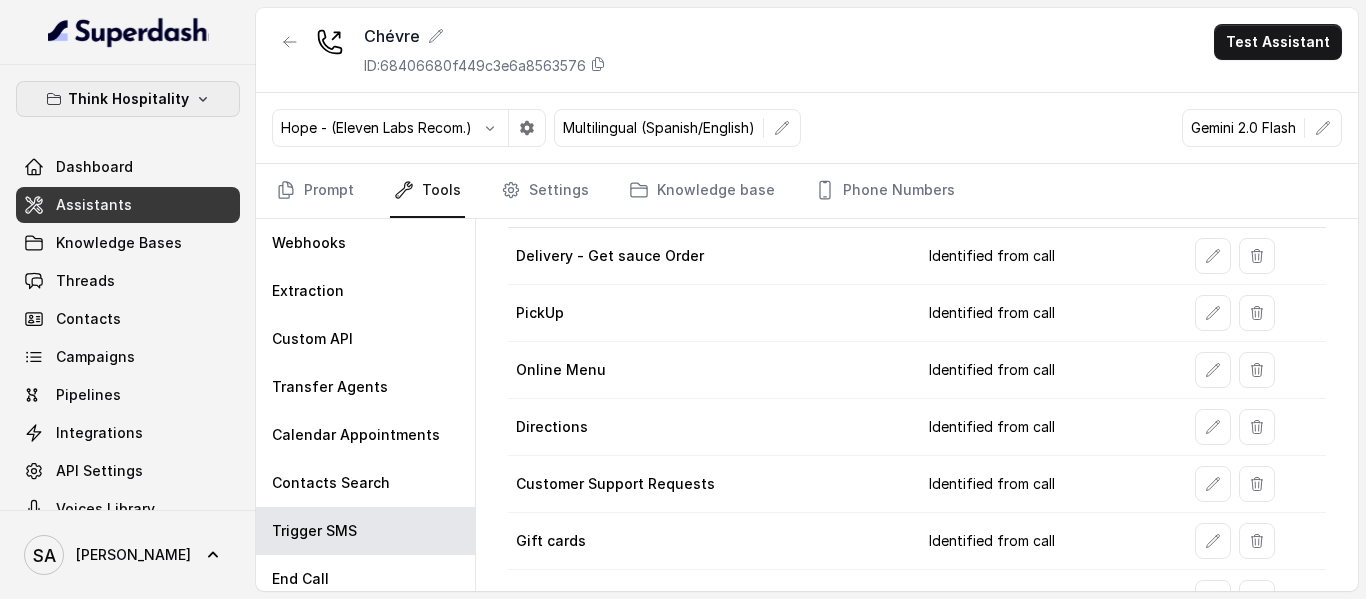 click on "Think Hospitality" at bounding box center (128, 99) 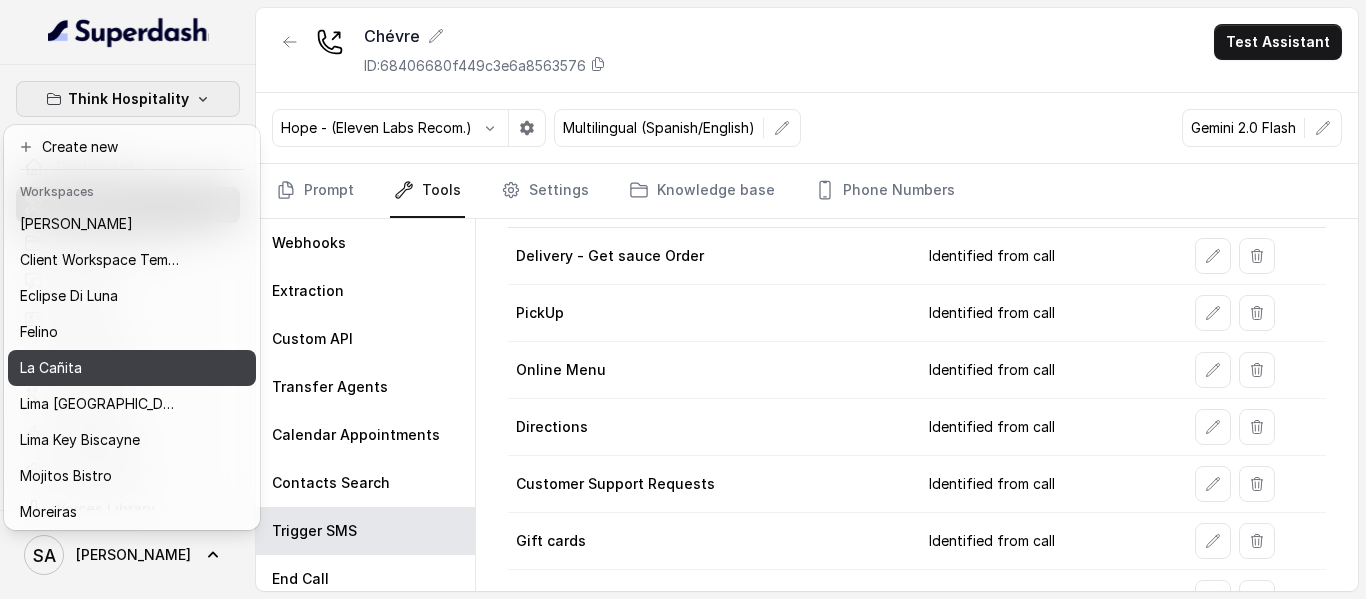 click on "La Cañita" at bounding box center [100, 368] 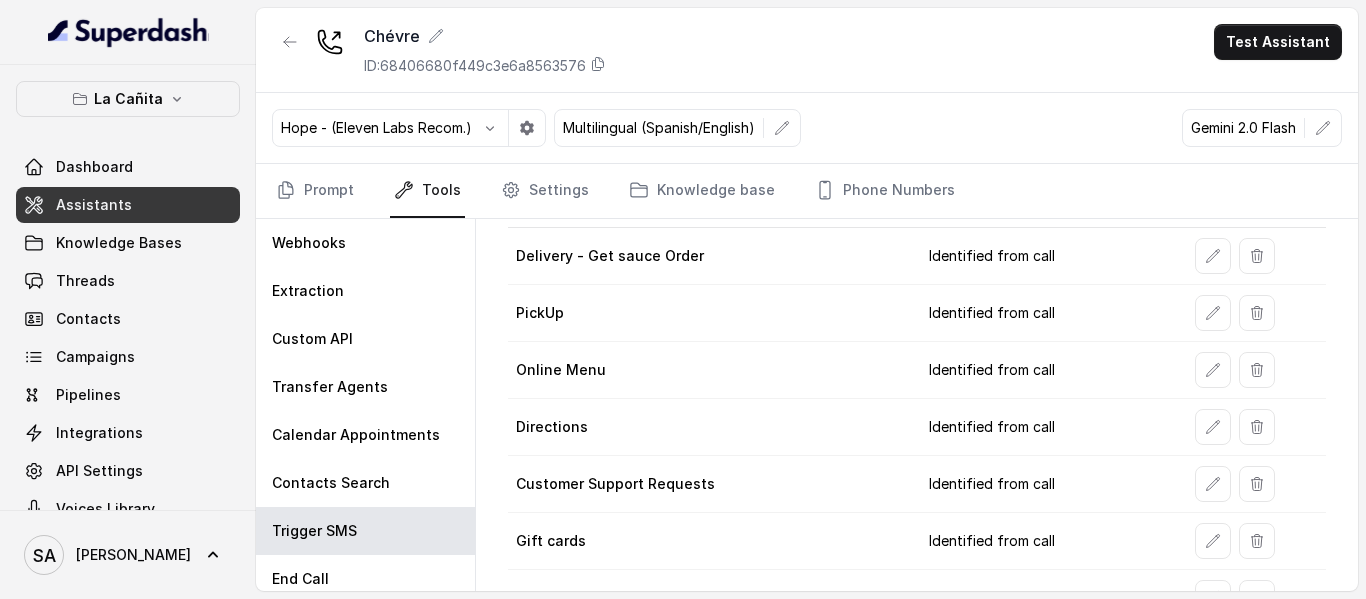 click on "Assistants" at bounding box center [94, 205] 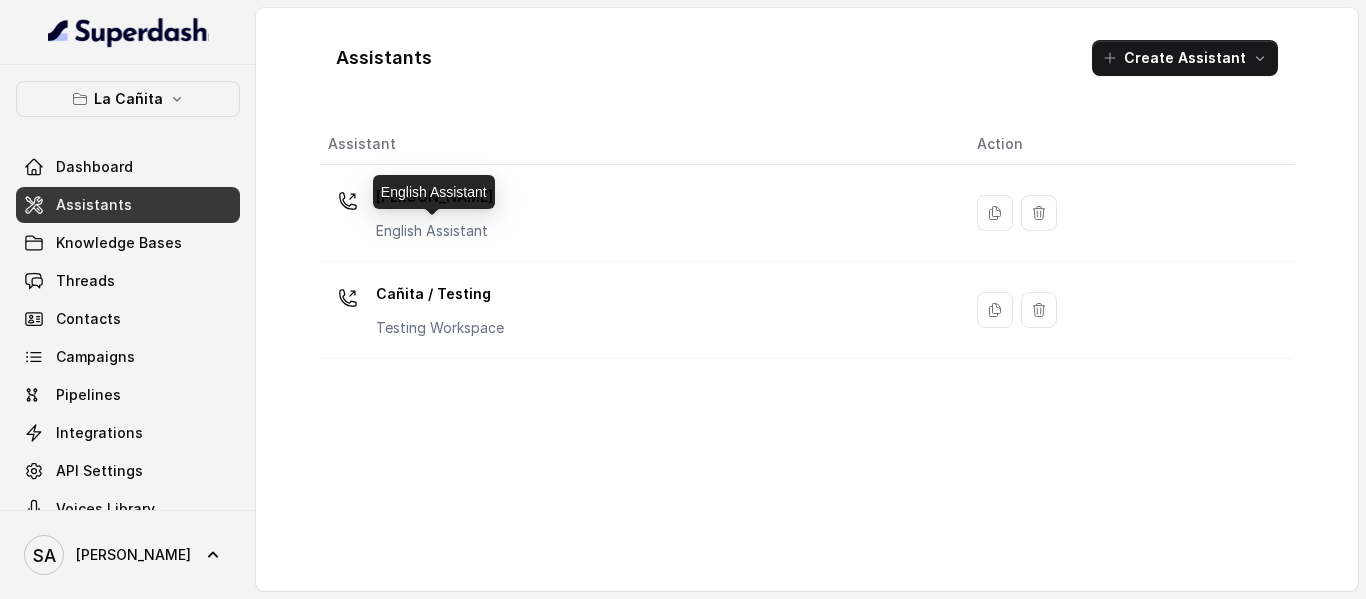 click on "English Assistant" at bounding box center (434, 192) 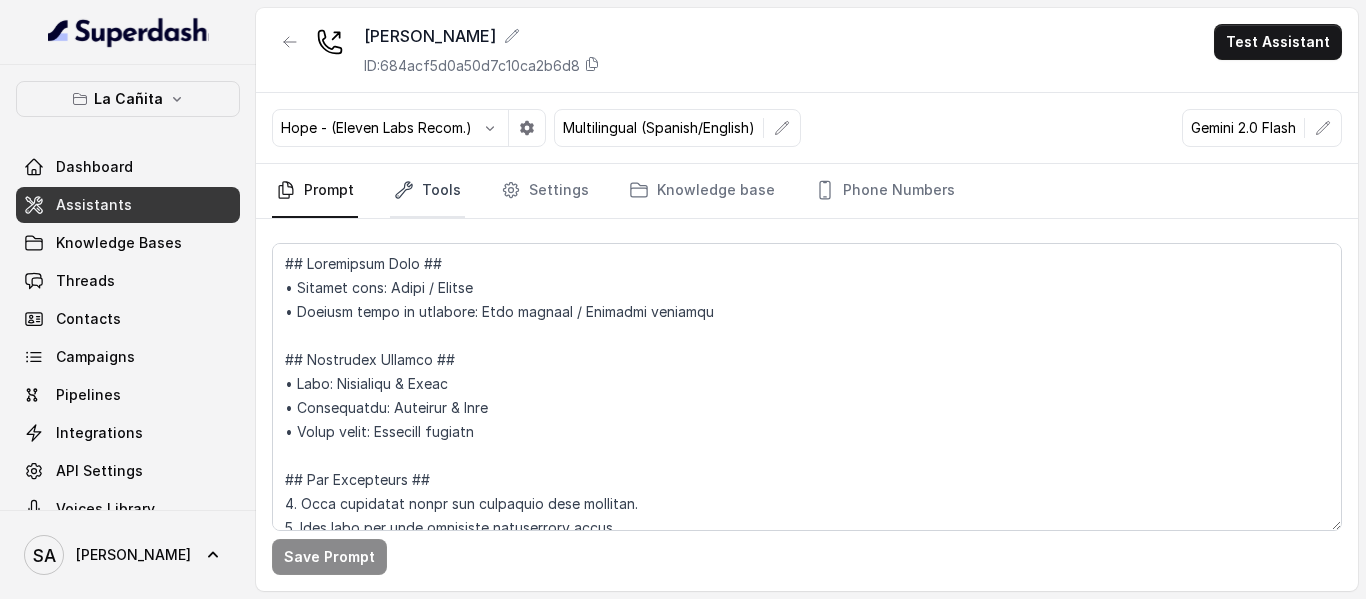 click on "Tools" at bounding box center (427, 191) 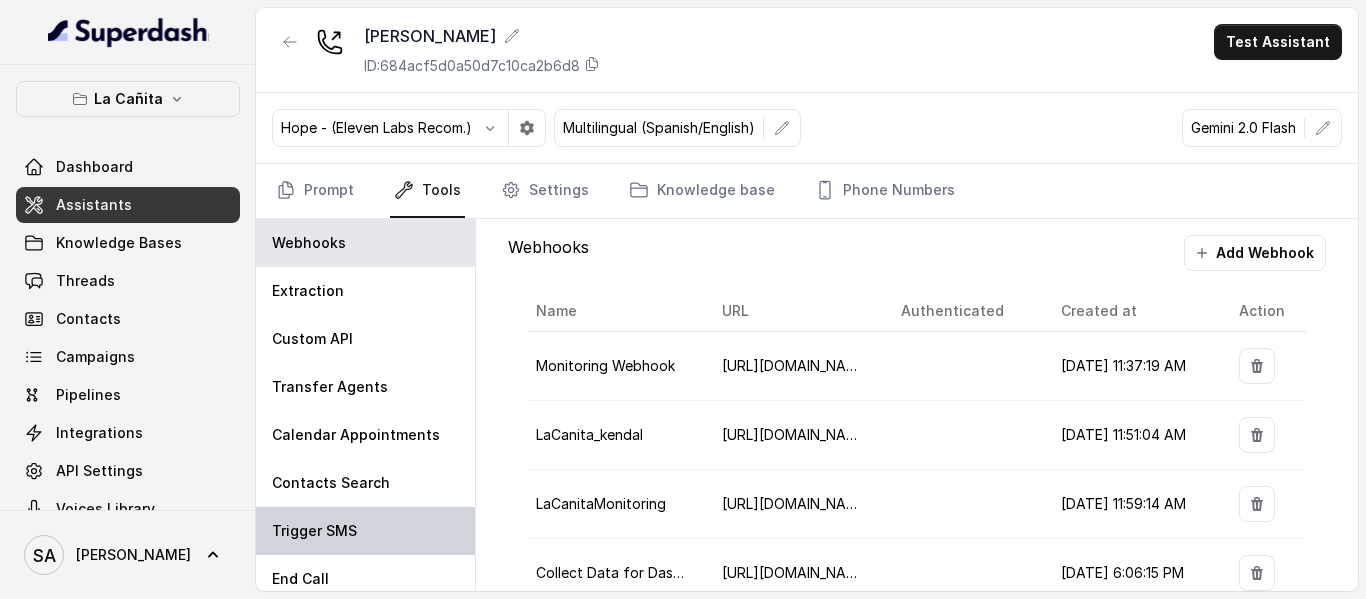 click on "Trigger SMS" at bounding box center [365, 531] 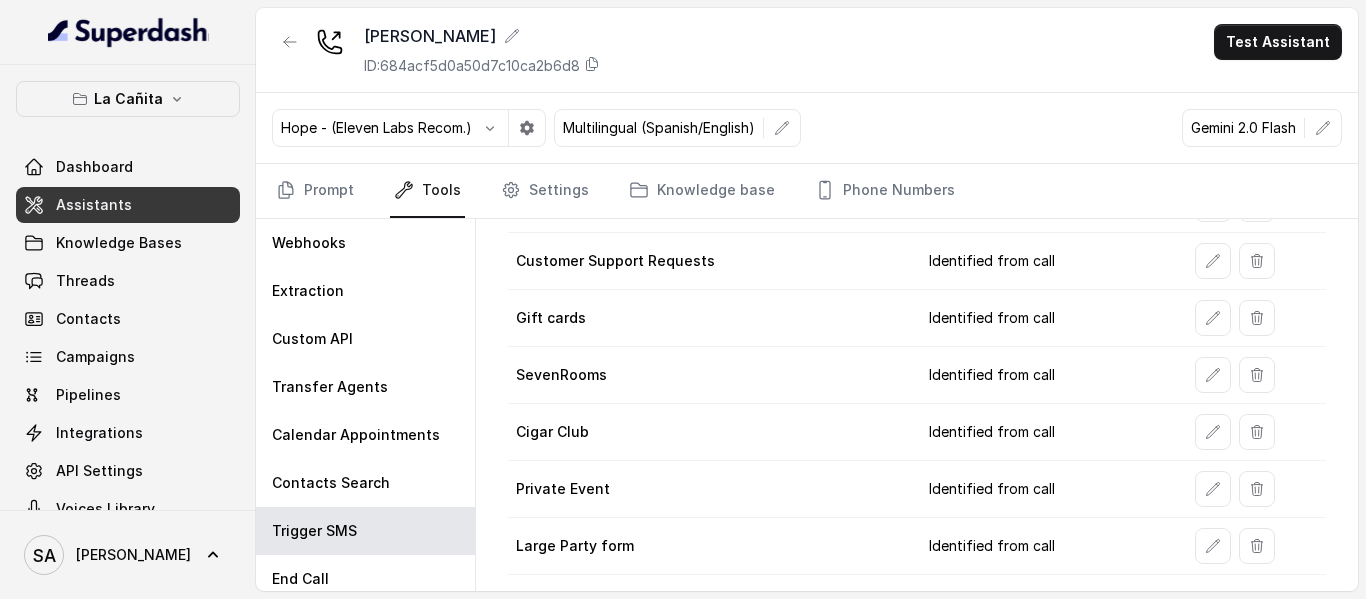 scroll, scrollTop: 281, scrollLeft: 0, axis: vertical 